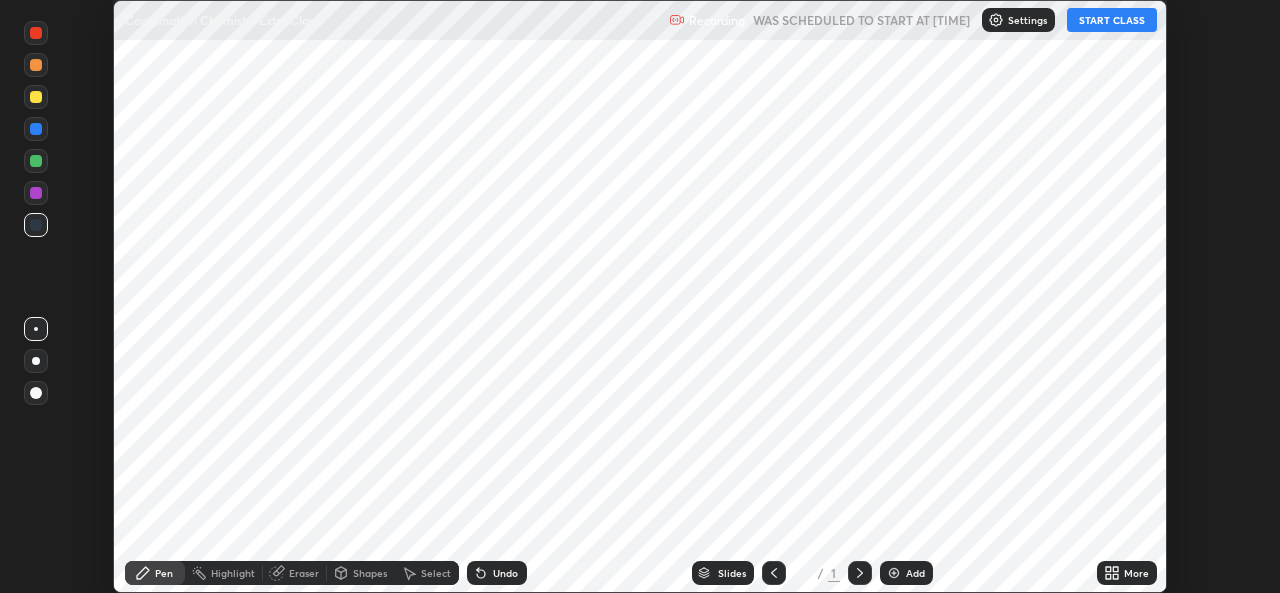 scroll, scrollTop: 0, scrollLeft: 0, axis: both 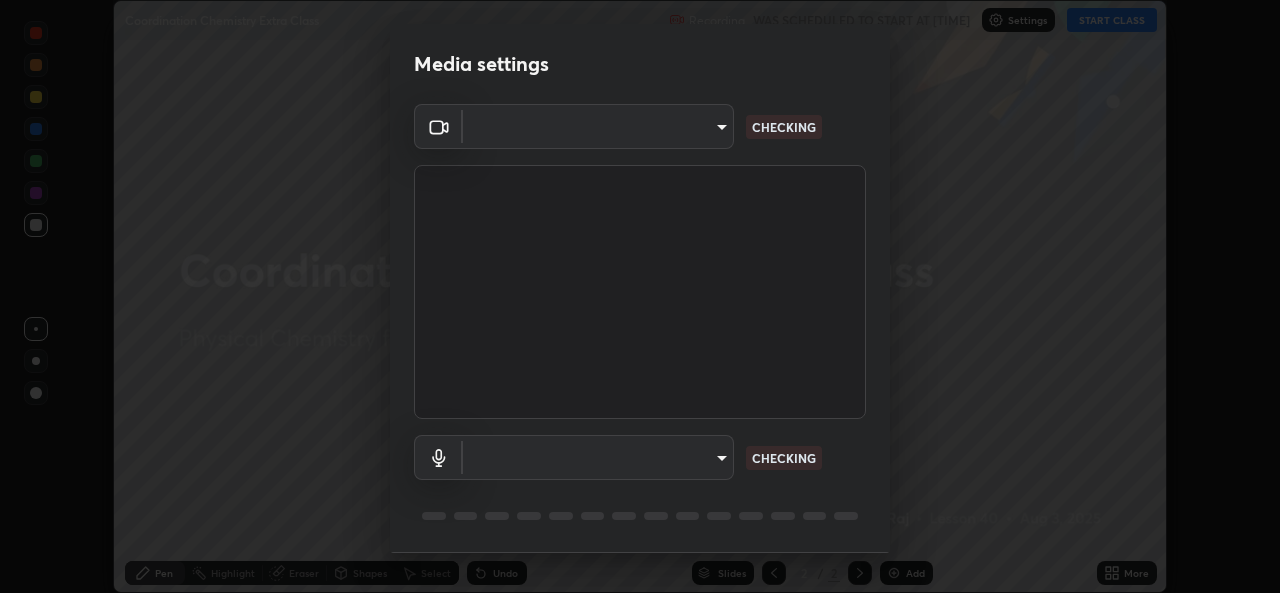 type on "[HEX]" 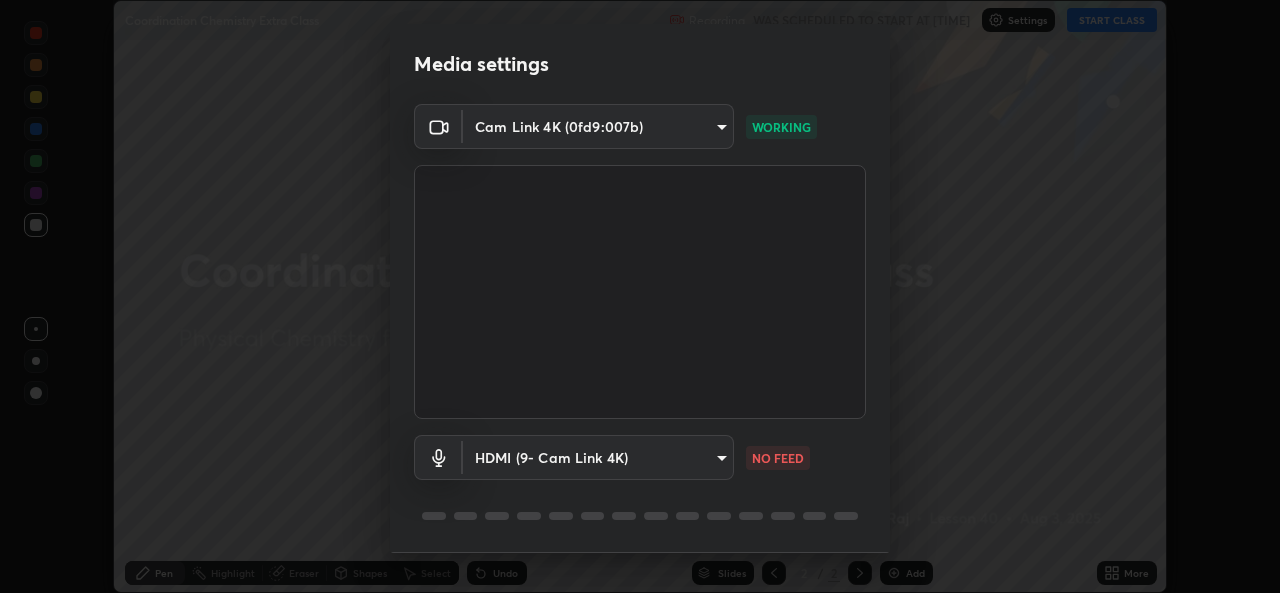 click on "Erase all Coordination Chemistry Extra Class Recording WAS SCHEDULED TO START AT  [TIME] Settings START CLASS Setting up your live class Coordination Chemistry Extra Class • L[NUMBER] of Physical Chemistry for IIT EXCEL NEW-1 [YEAR] [FIRST] [LAST] Pen Highlight Eraser Shapes Select Undo Slides [NUMBER] / [NUMBER] Add More No doubts shared Encourage your learners to ask a doubt for better clarity Report an issue Reason for reporting Buffering Chat not working Audio - Video sync issue Educator video quality low ​ Attach an image Report Media settings Cam Link 4K ([HEX]) [HEX] WORKING HDMI ([NUMBER]- Cam Link 4K) [HEX] NO FEED [NUMBER] / [NUMBER] Next" at bounding box center [640, 296] 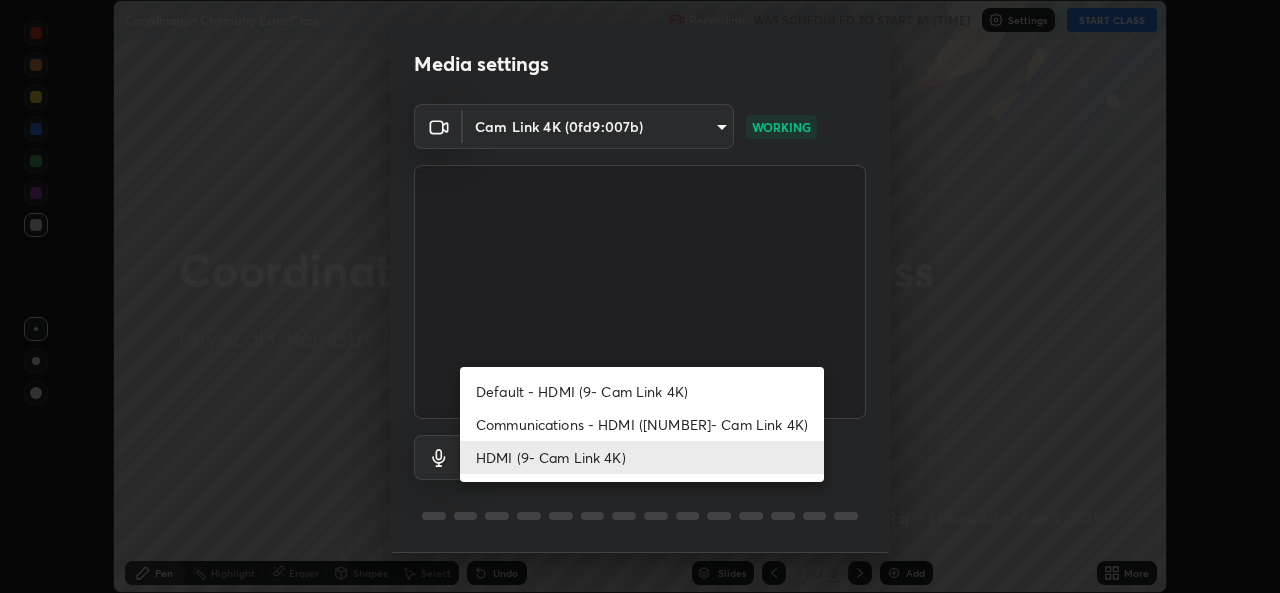 click on "HDMI (9- Cam Link 4K)" at bounding box center (642, 457) 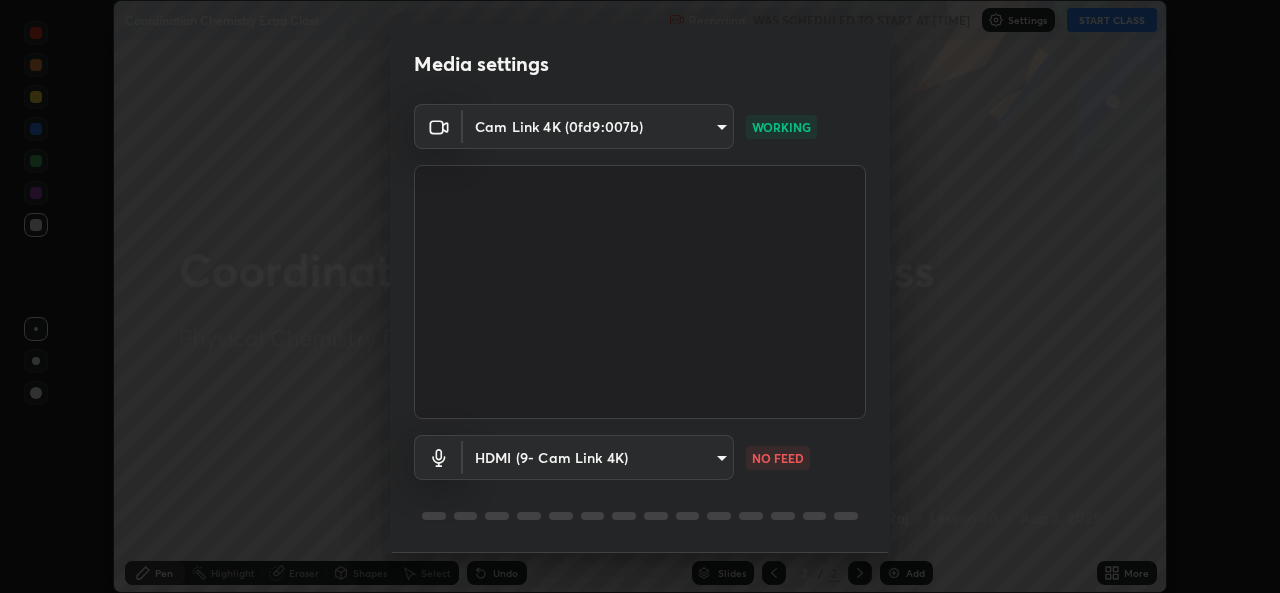 click on "Erase all Coordination Chemistry Extra Class Recording WAS SCHEDULED TO START AT  [TIME] Settings START CLASS Setting up your live class Coordination Chemistry Extra Class • L[NUMBER] of Physical Chemistry for IIT EXCEL NEW-1 [YEAR] [FIRST] [LAST] Pen Highlight Eraser Shapes Select Undo Slides [NUMBER] / [NUMBER] Add More No doubts shared Encourage your learners to ask a doubt for better clarity Report an issue Reason for reporting Buffering Chat not working Audio - Video sync issue Educator video quality low ​ Attach an image Report Media settings Cam Link 4K ([HEX]) [HEX] WORKING HDMI ([NUMBER]- Cam Link 4K) [HEX] NO FEED [NUMBER] / [NUMBER] Next" at bounding box center [640, 296] 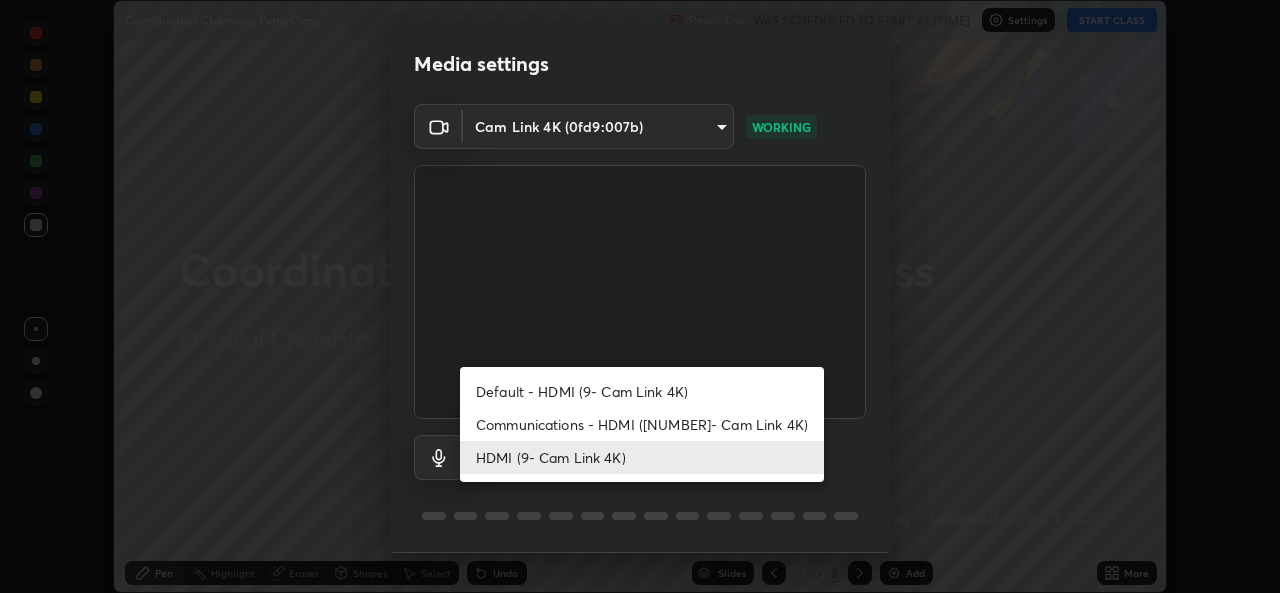 click on "HDMI (9- Cam Link 4K)" at bounding box center (642, 457) 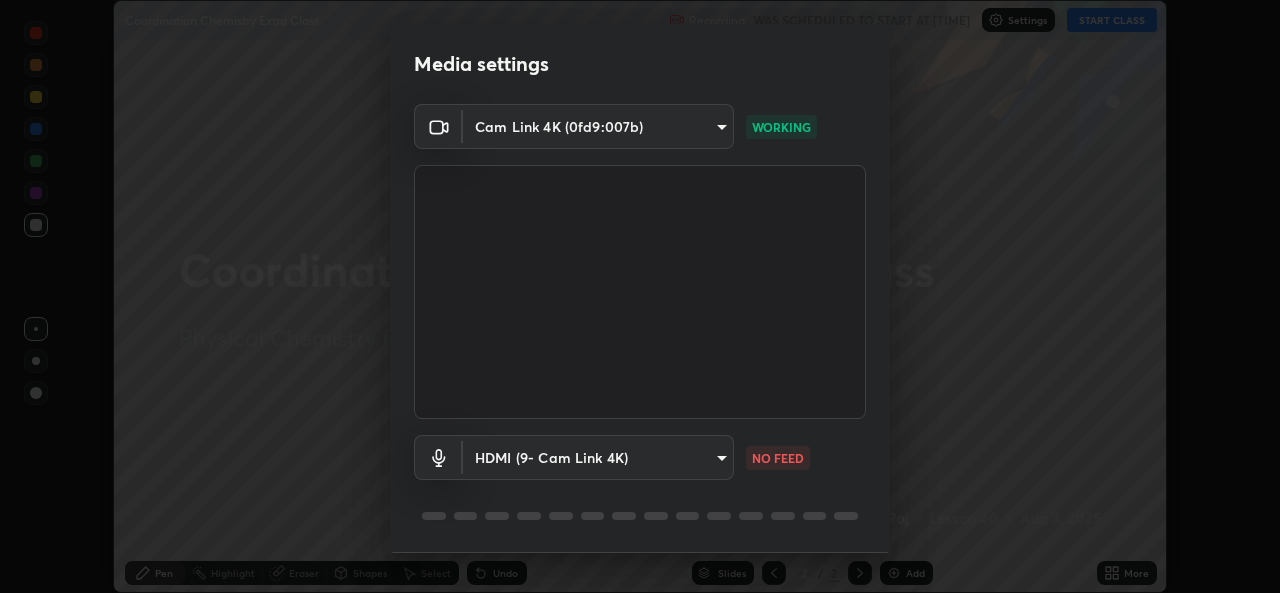click on "Erase all Coordination Chemistry Extra Class Recording WAS SCHEDULED TO START AT  [TIME] Settings START CLASS Setting up your live class Coordination Chemistry Extra Class • L[NUMBER] of Physical Chemistry for IIT EXCEL NEW-1 [YEAR] [FIRST] [LAST] Pen Highlight Eraser Shapes Select Undo Slides [NUMBER] / [NUMBER] Add More No doubts shared Encourage your learners to ask a doubt for better clarity Report an issue Reason for reporting Buffering Chat not working Audio - Video sync issue Educator video quality low ​ Attach an image Report Media settings Cam Link 4K ([HEX]) [HEX] WORKING HDMI ([NUMBER]- Cam Link 4K) [HEX] NO FEED [NUMBER] / [NUMBER] Next" at bounding box center [640, 296] 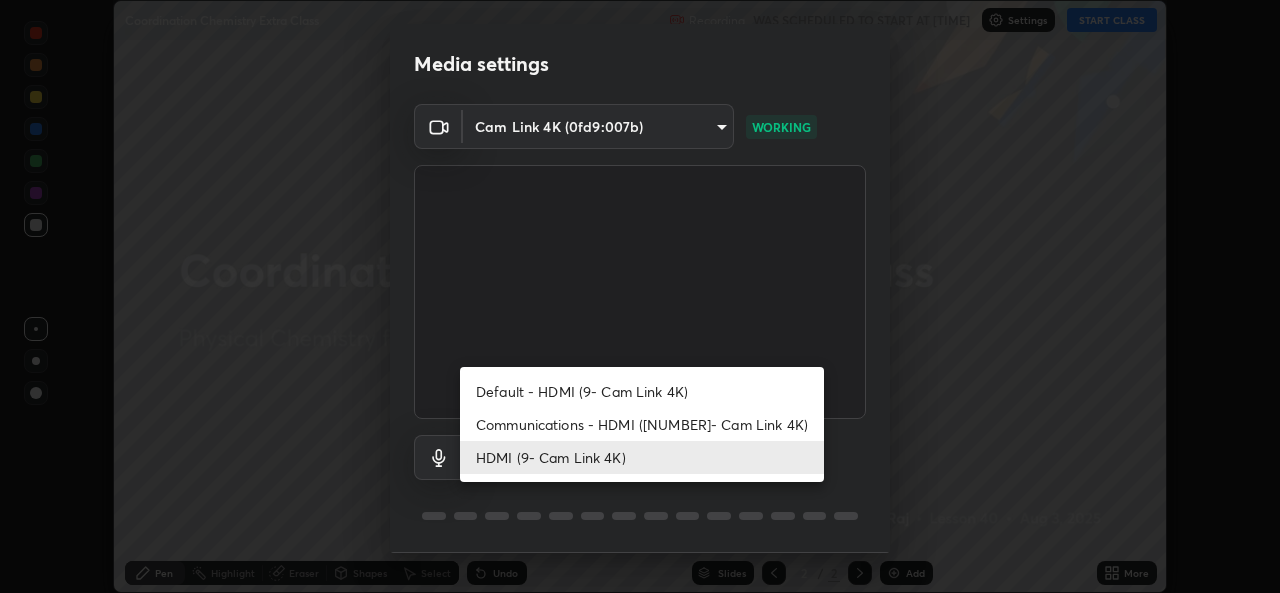 click on "Communications - HDMI ([NUMBER]- Cam Link 4K)" at bounding box center (642, 424) 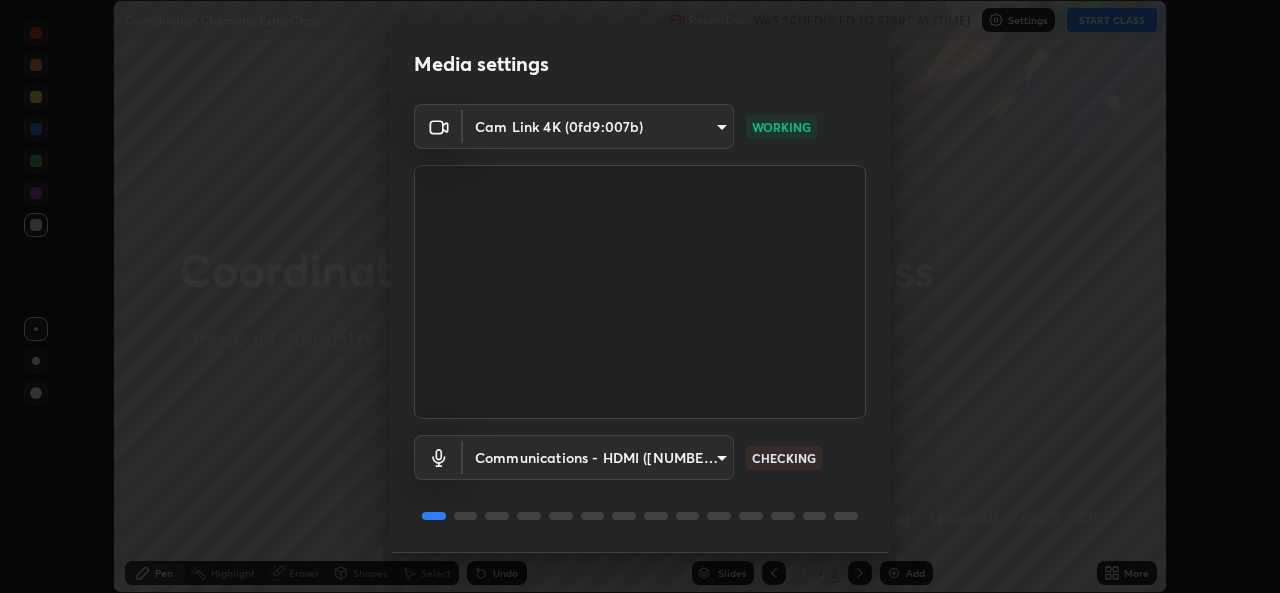 click on "Erase all Coordination Chemistry Extra Class Recording WAS SCHEDULED TO START AT  [TIME] Settings START CLASS Setting up your live class Coordination Chemistry Extra Class • L[NUMBER] of Physical Chemistry for IIT EXCEL NEW-1 [YEAR] [FIRST] [LAST] Pen Highlight Eraser Shapes Select Undo Slides [NUMBER] / [NUMBER] Add More No doubts shared Encourage your learners to ask a doubt for better clarity Report an issue Reason for reporting Buffering Chat not working Audio - Video sync issue Educator video quality low ​ Attach an image Report Media settings Cam Link 4K ([HEX]) [HEX] WORKING Communications - HDMI ([NUMBER]- Cam Link 4K) communications CHECKING [NUMBER] / [NUMBER] Next" at bounding box center [640, 296] 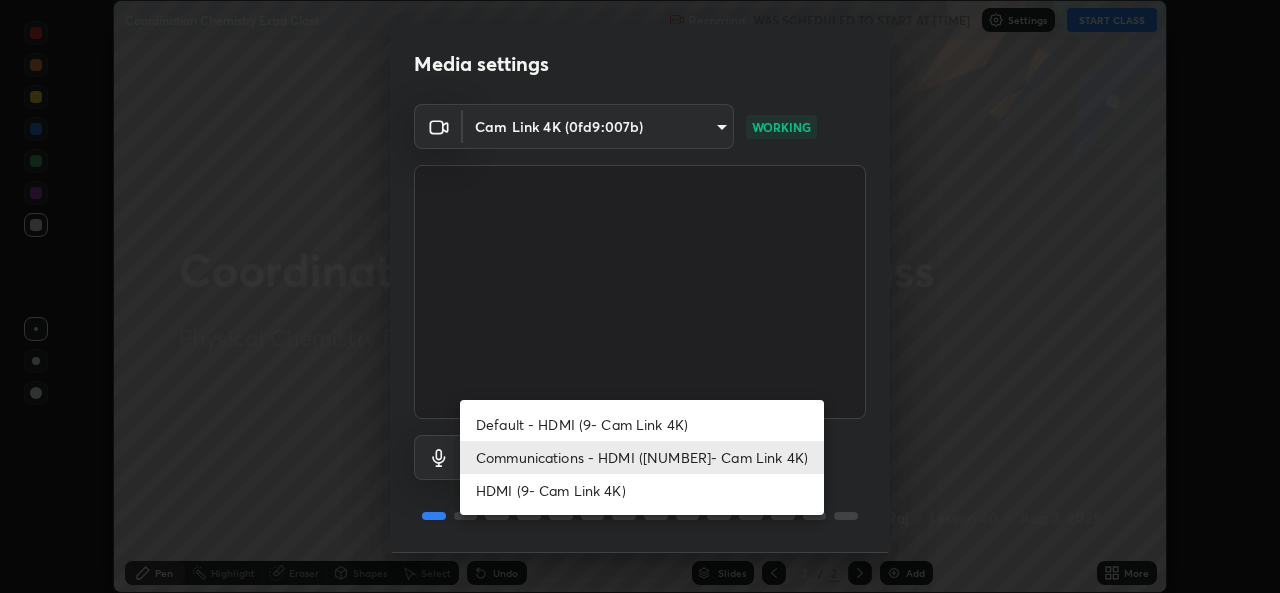 click on "HDMI (9- Cam Link 4K)" at bounding box center (642, 490) 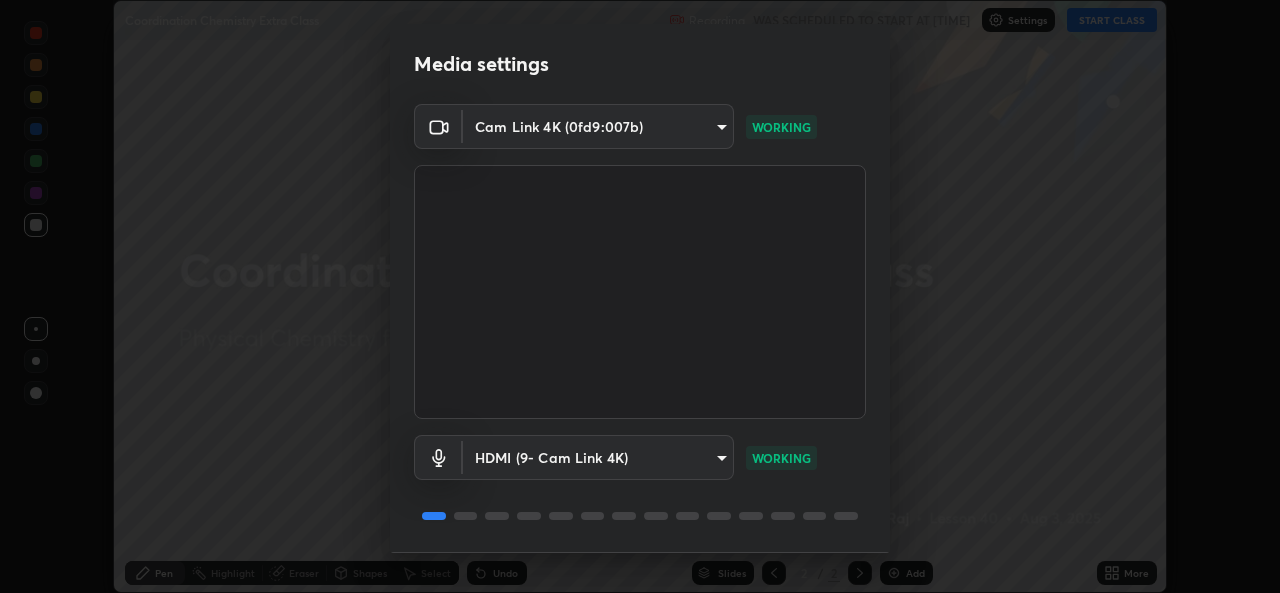 scroll, scrollTop: 63, scrollLeft: 0, axis: vertical 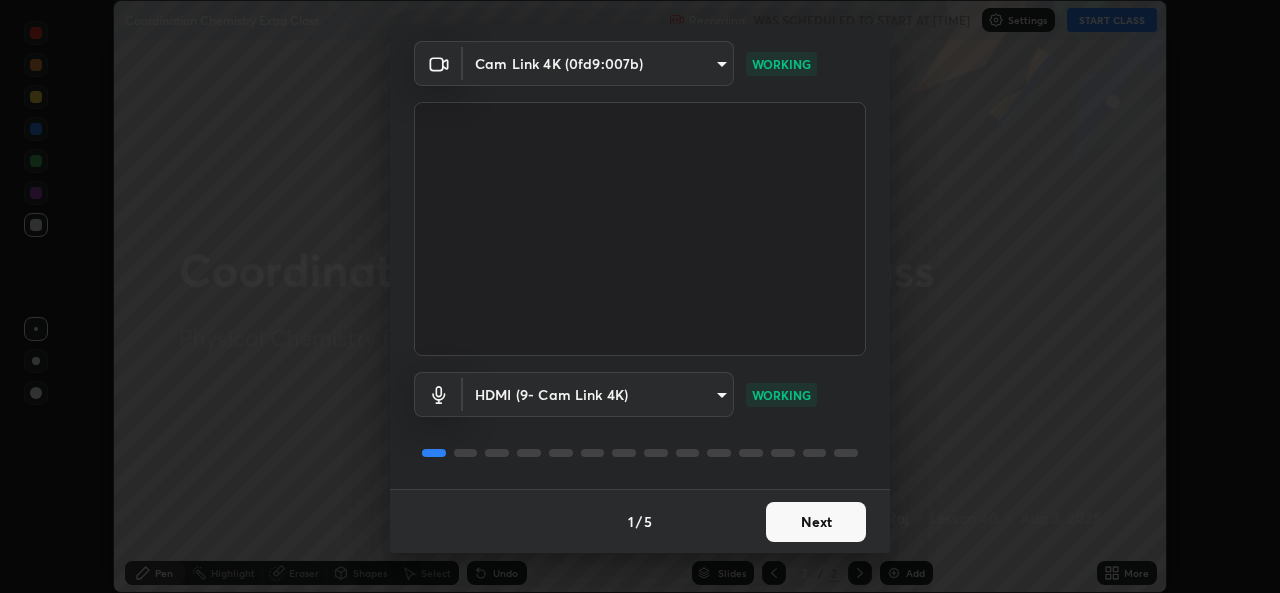 click on "Next" at bounding box center (816, 522) 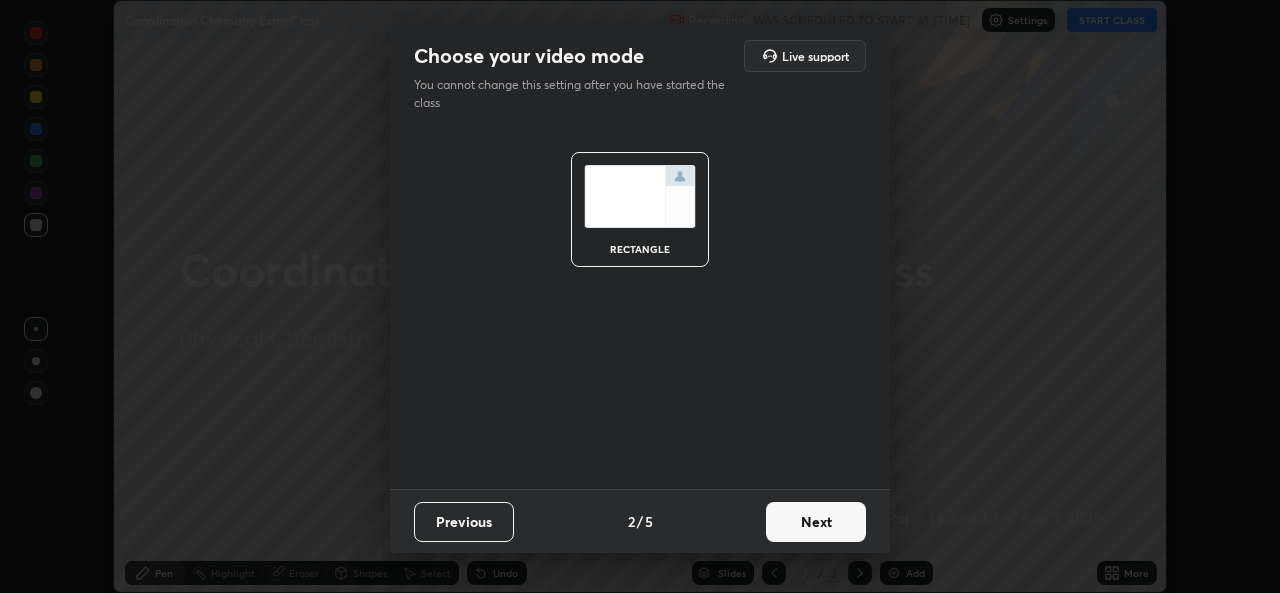 scroll, scrollTop: 0, scrollLeft: 0, axis: both 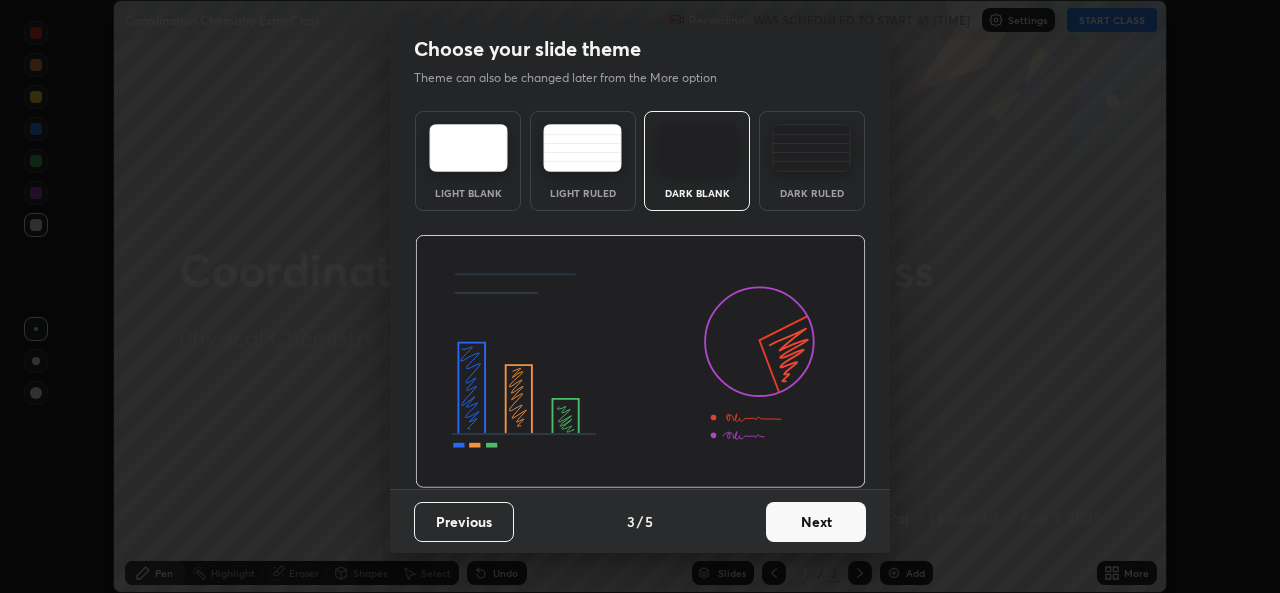 click on "Next" at bounding box center (816, 522) 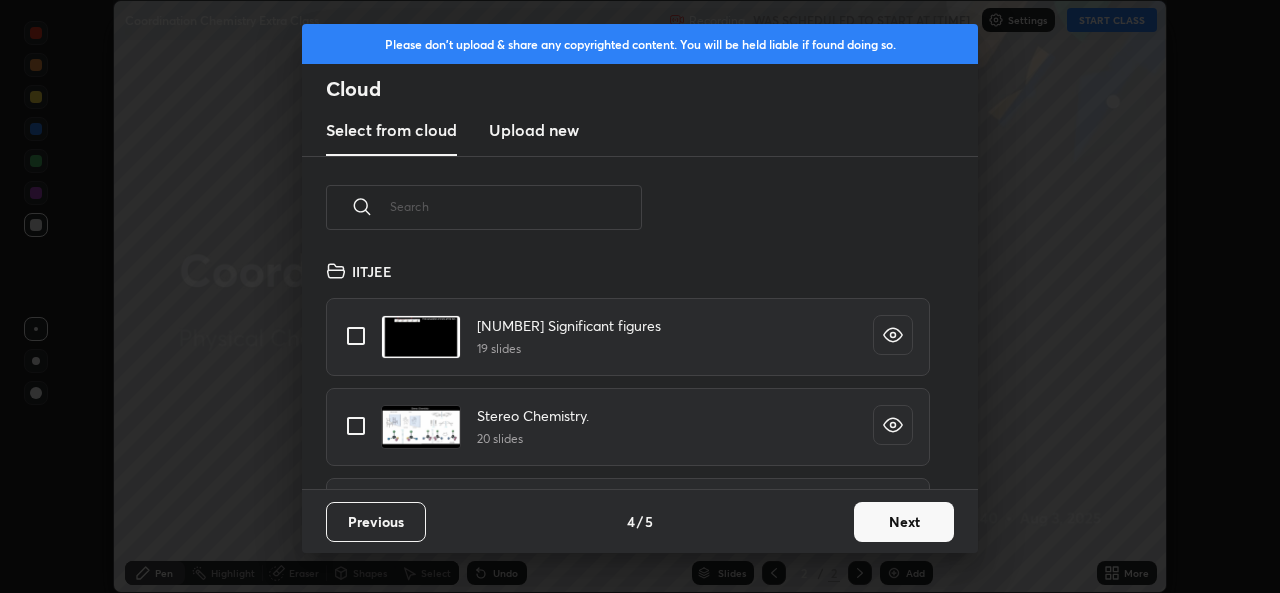 scroll, scrollTop: 7, scrollLeft: 11, axis: both 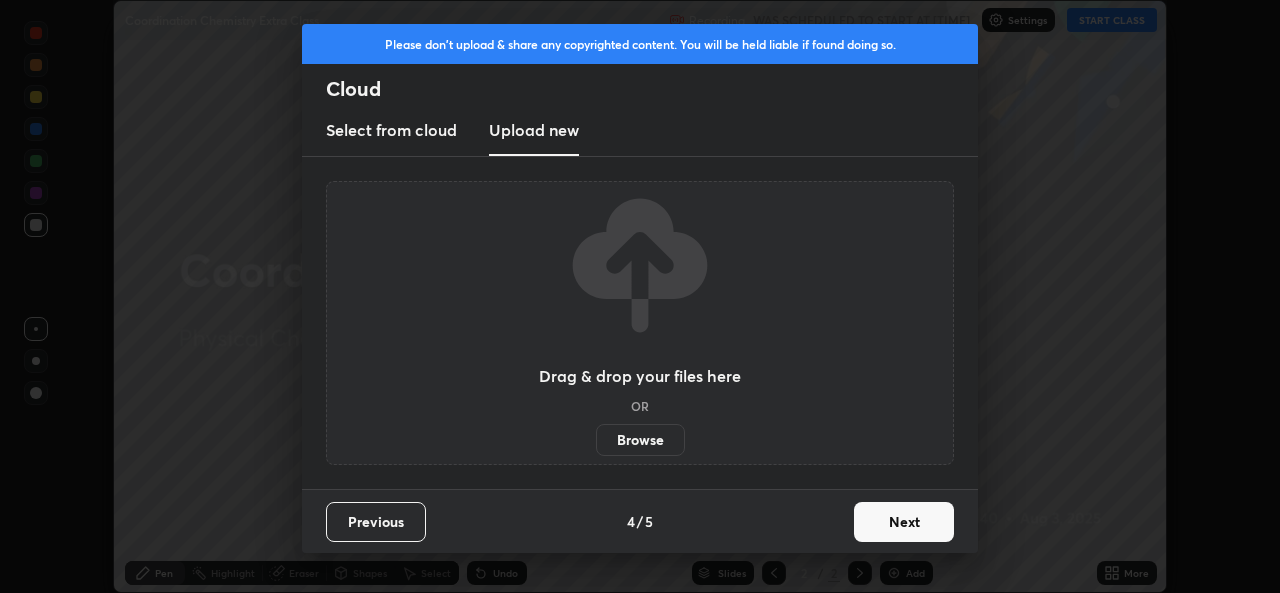 click on "Browse" at bounding box center (640, 440) 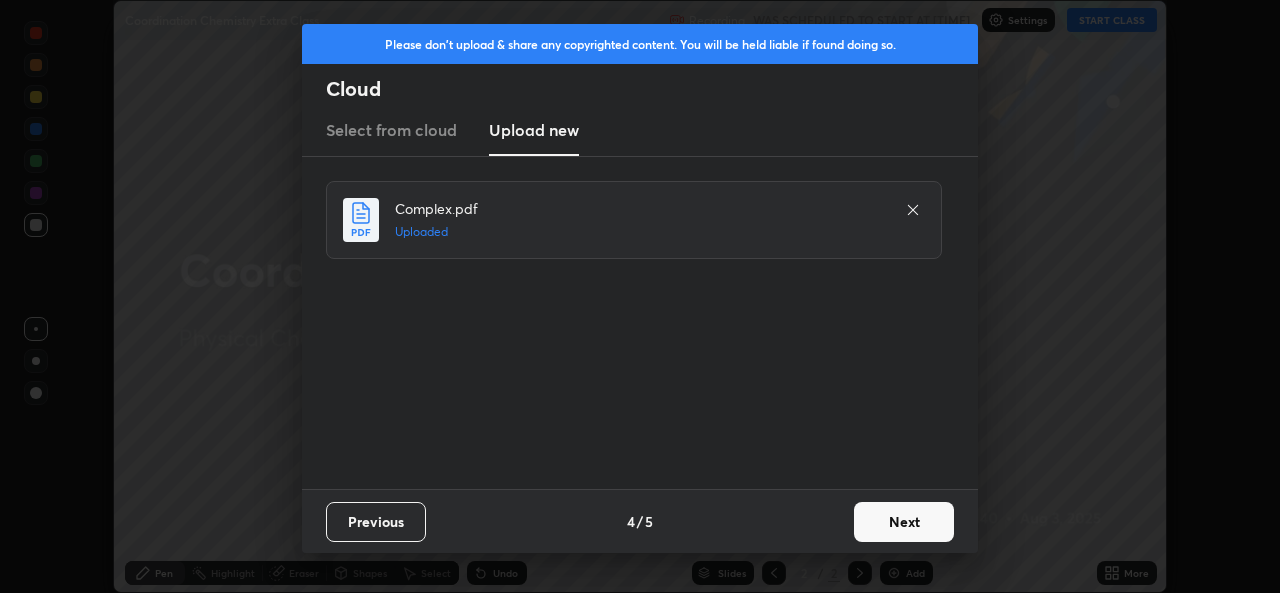 click on "Next" at bounding box center (904, 522) 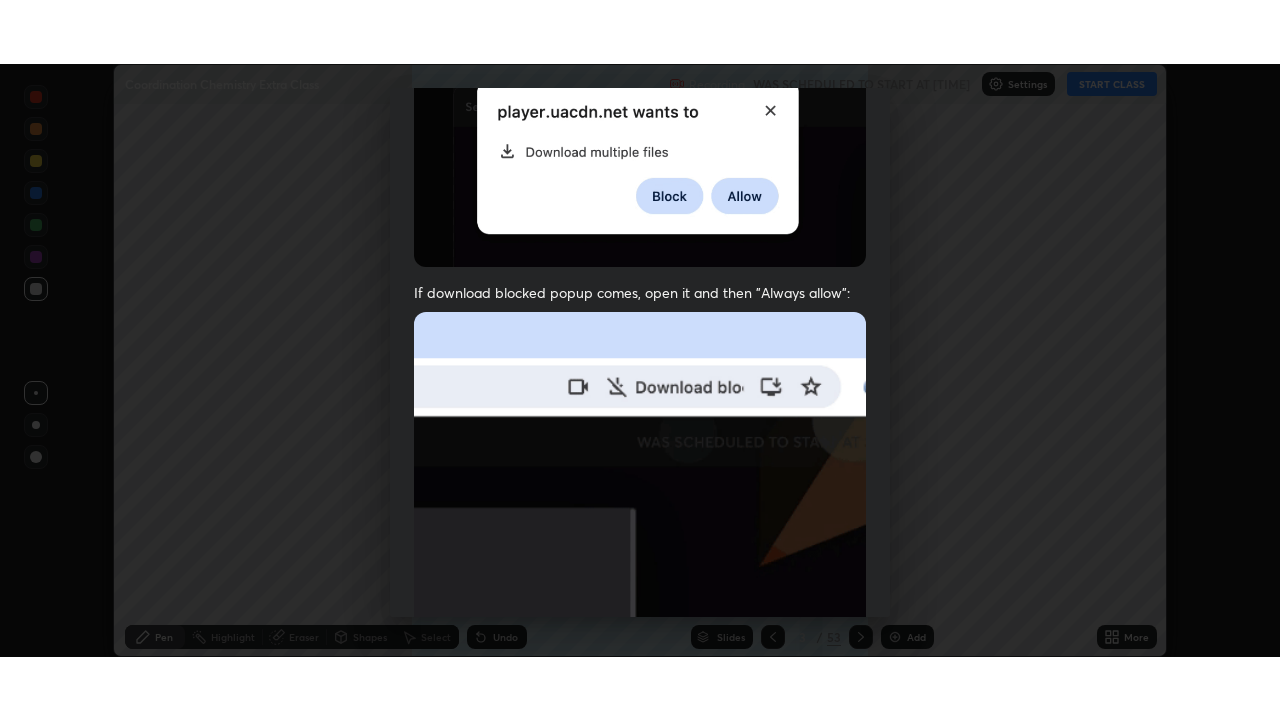 scroll, scrollTop: 471, scrollLeft: 0, axis: vertical 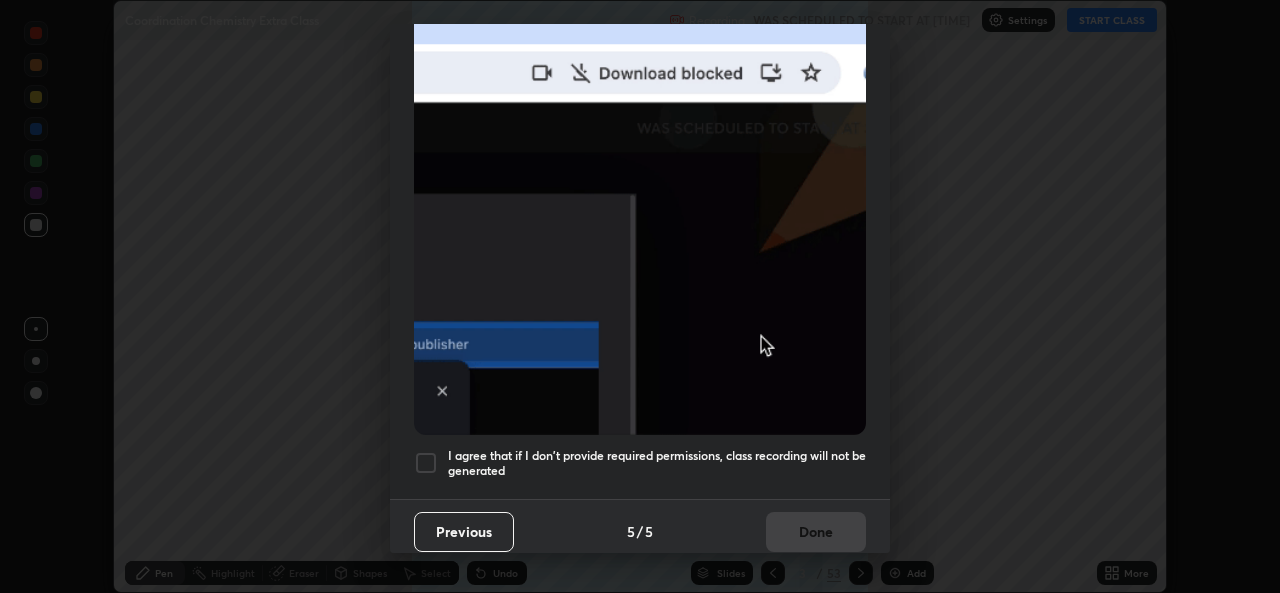 click on "I agree that if I don't provide required permissions, class recording will not be generated" at bounding box center (657, 463) 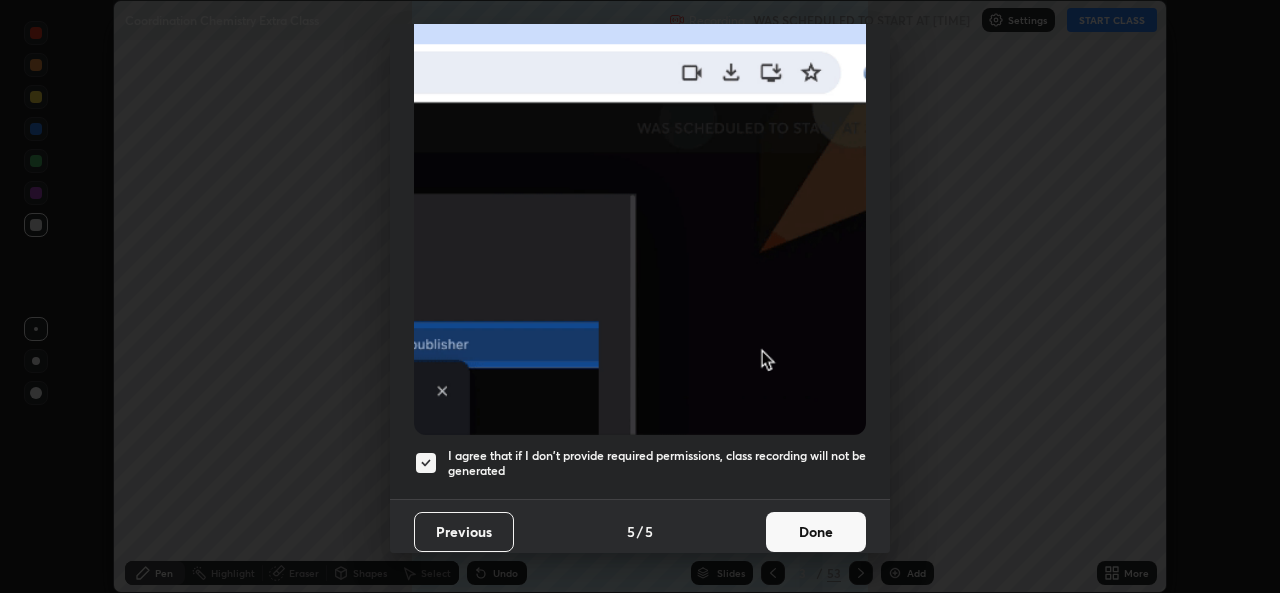 click on "Done" at bounding box center [816, 532] 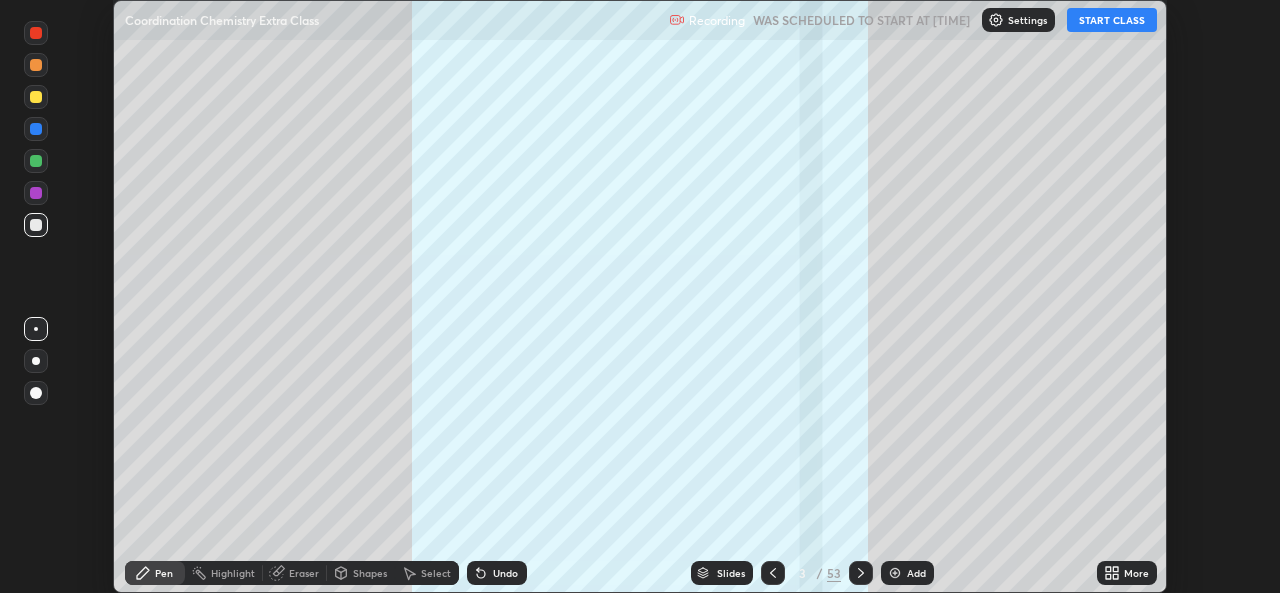 click 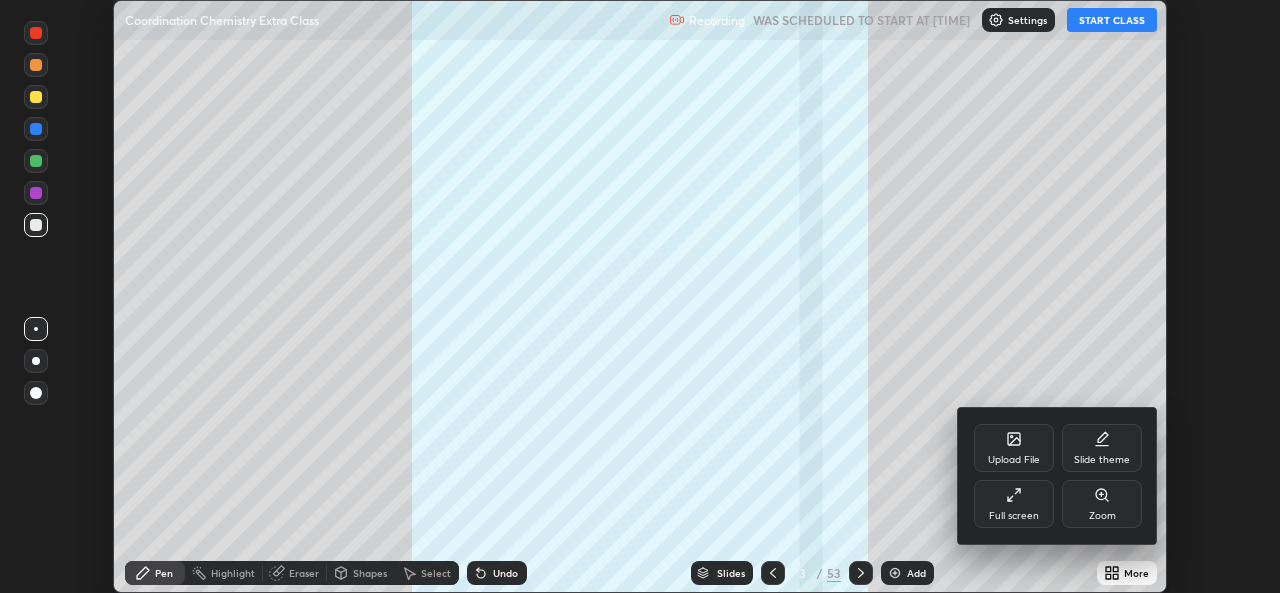 click on "Full screen" at bounding box center [1014, 504] 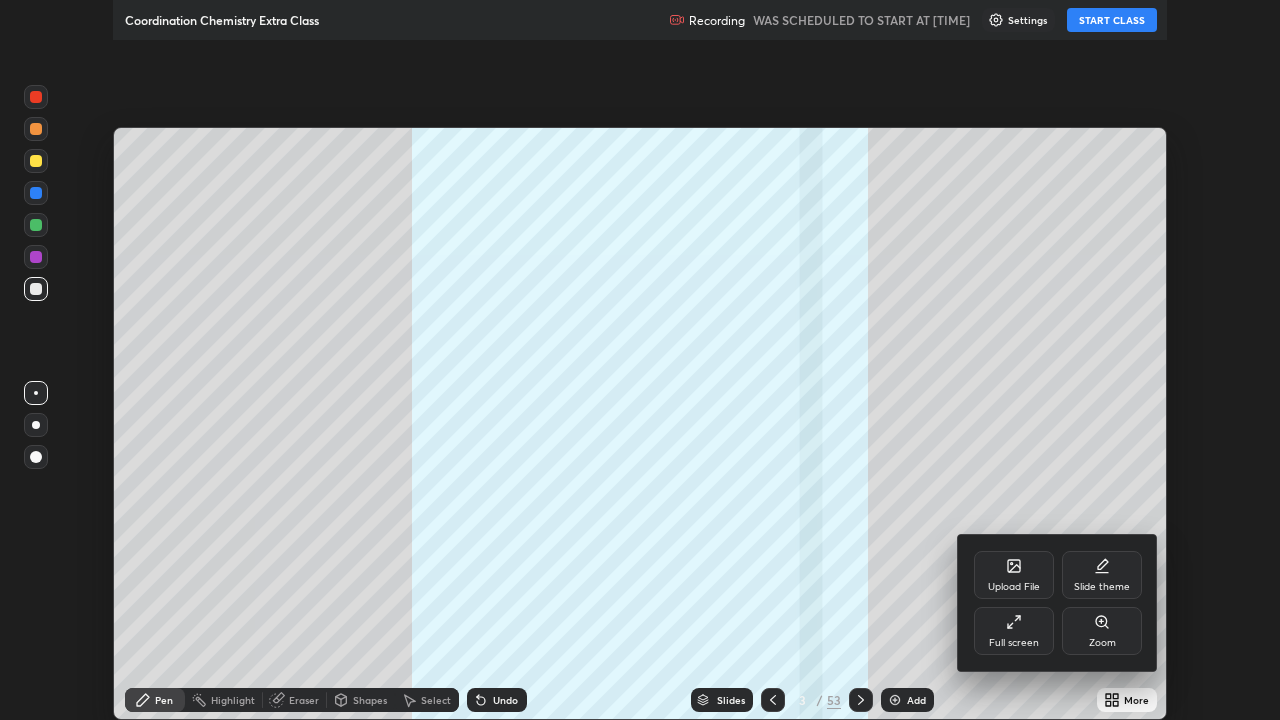 scroll, scrollTop: 99280, scrollLeft: 98720, axis: both 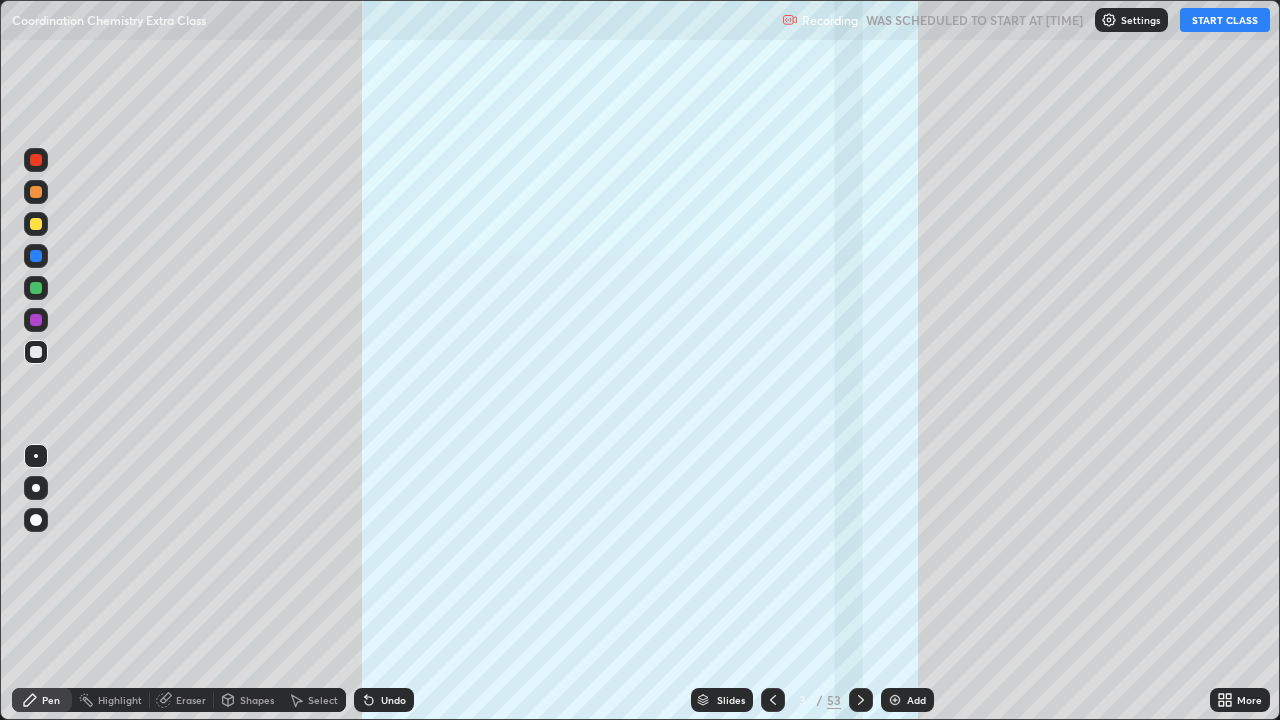 click on "53" at bounding box center (834, 700) 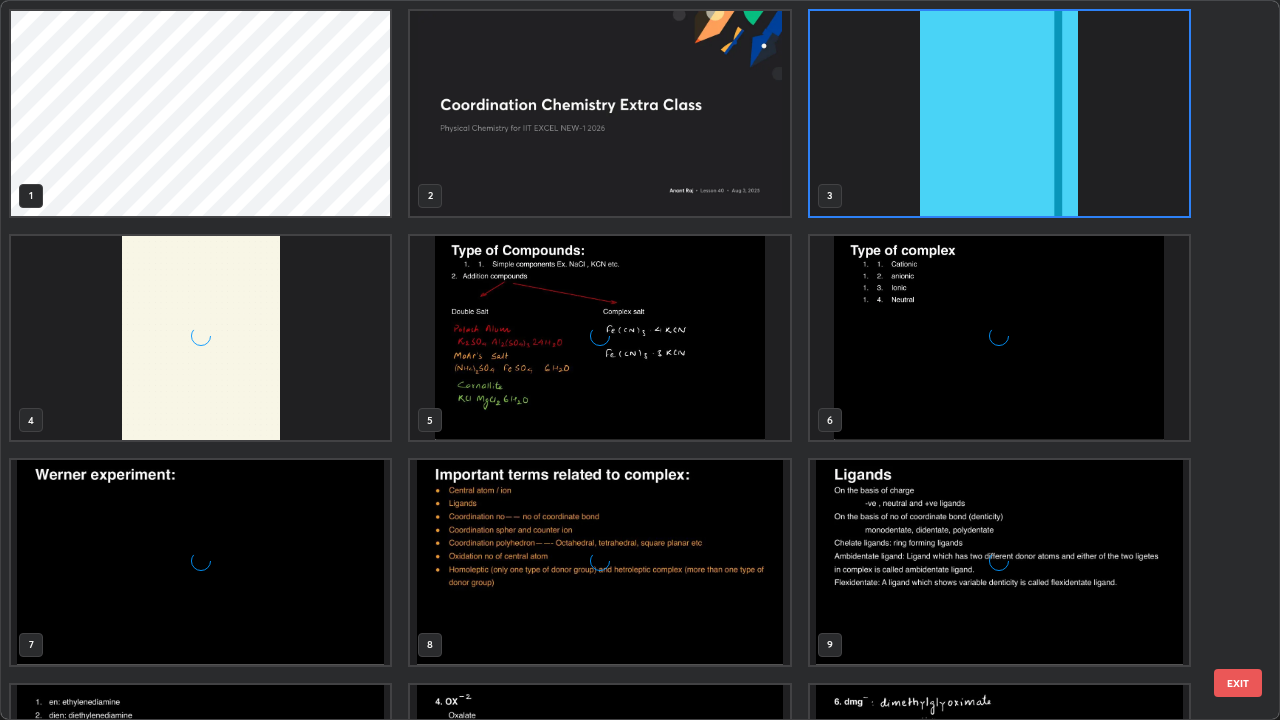 scroll, scrollTop: 7, scrollLeft: 11, axis: both 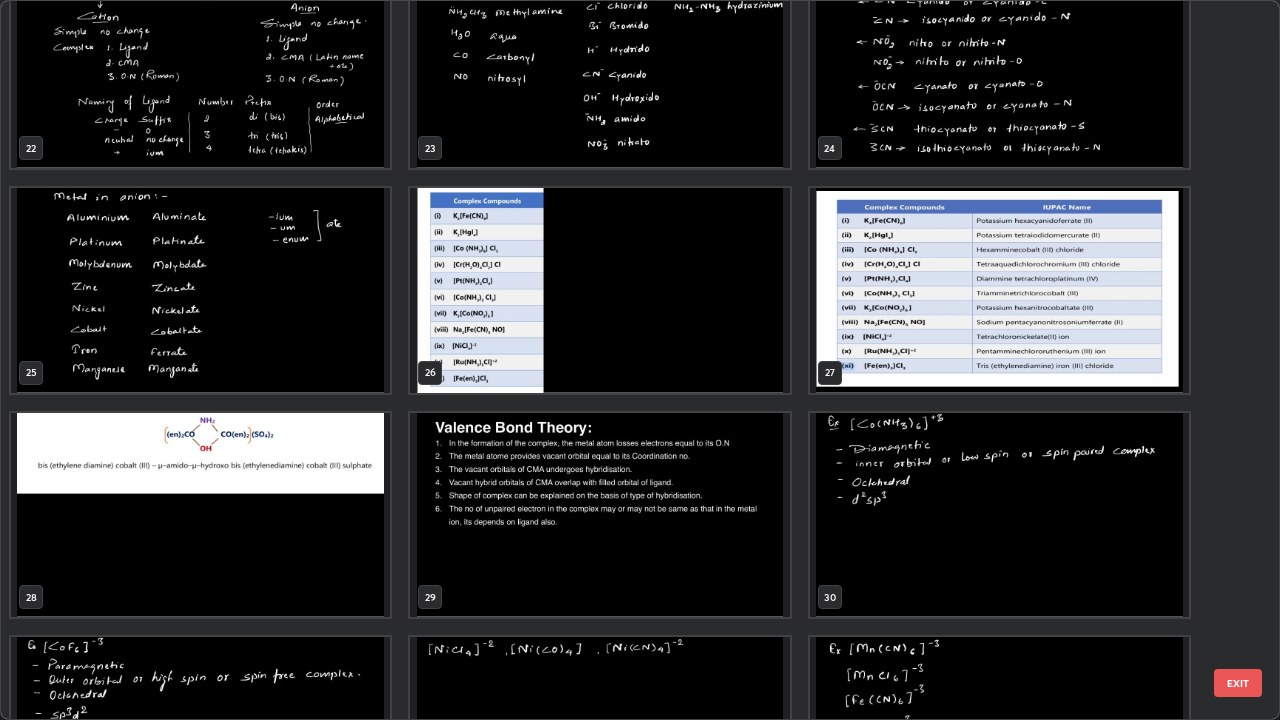 click at bounding box center (599, 515) 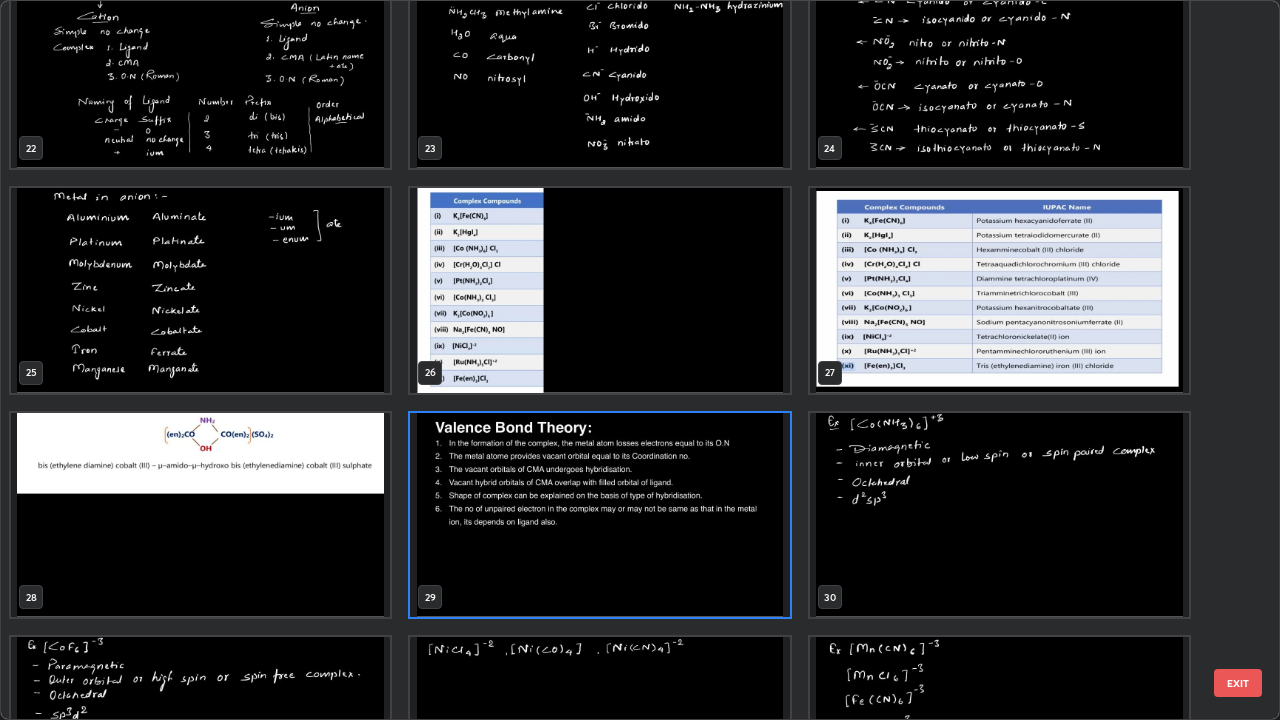click at bounding box center (599, 515) 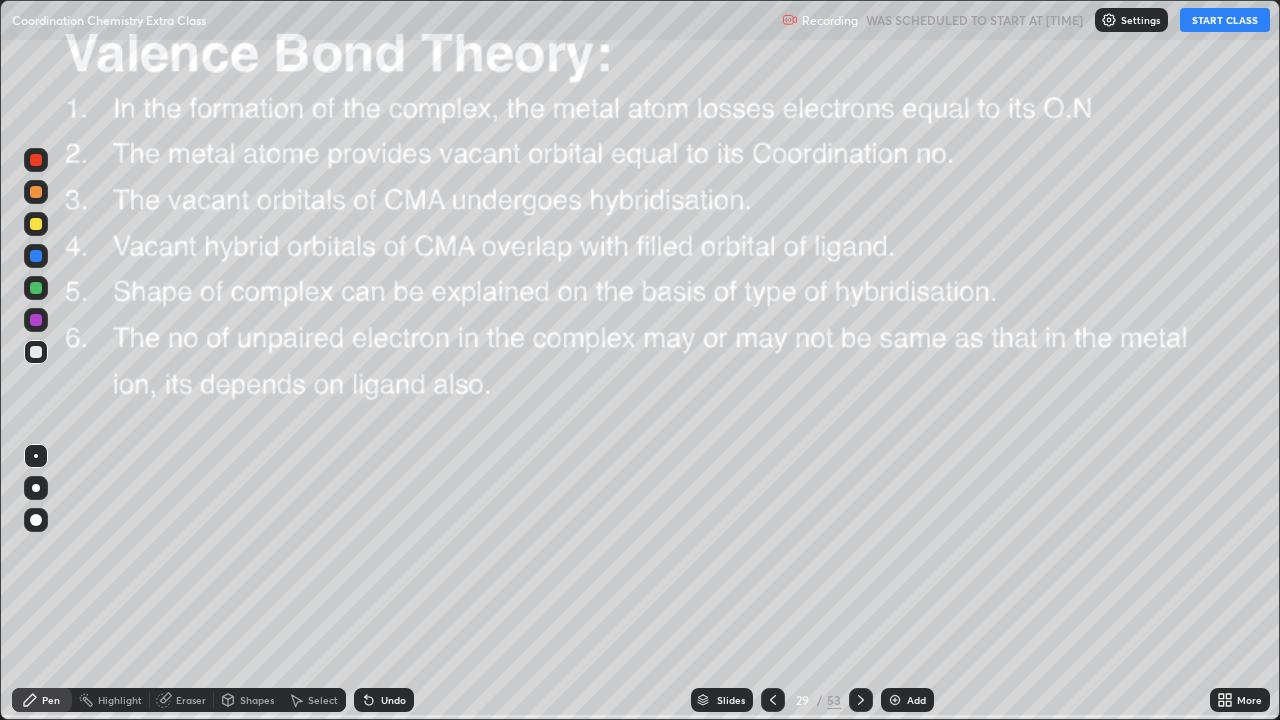 click on "Pen" at bounding box center (42, 700) 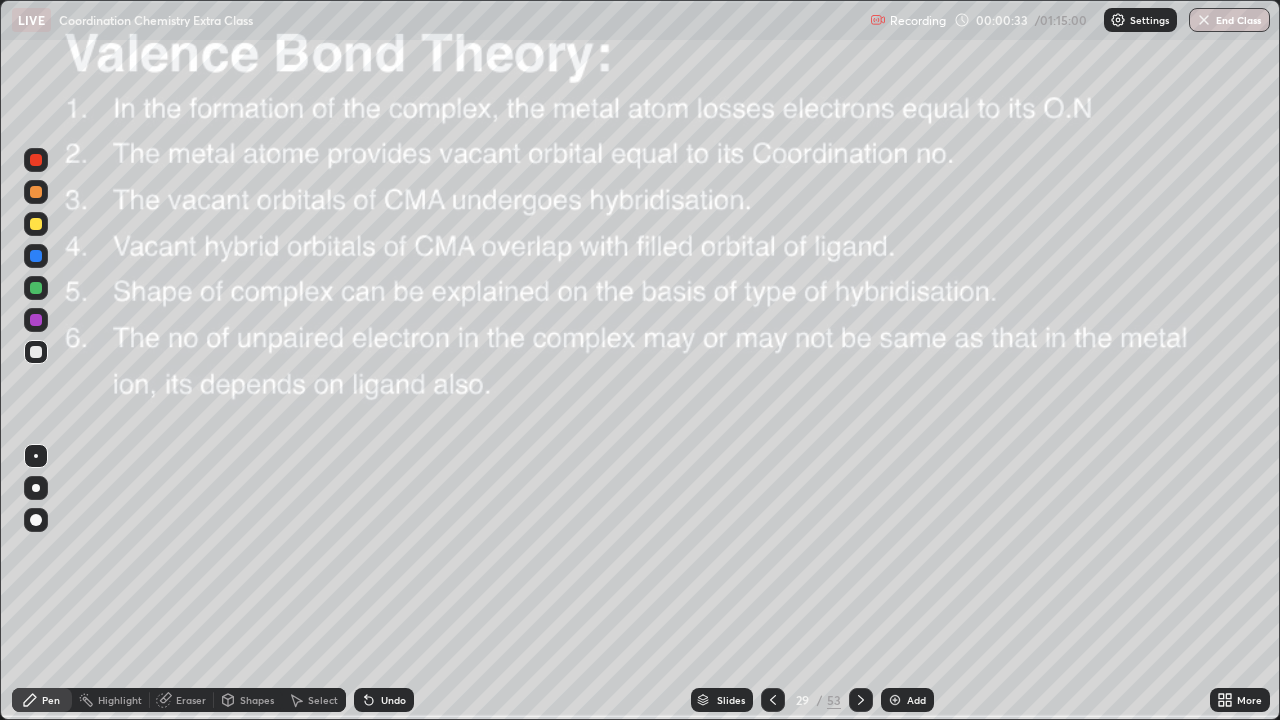 click at bounding box center (36, 160) 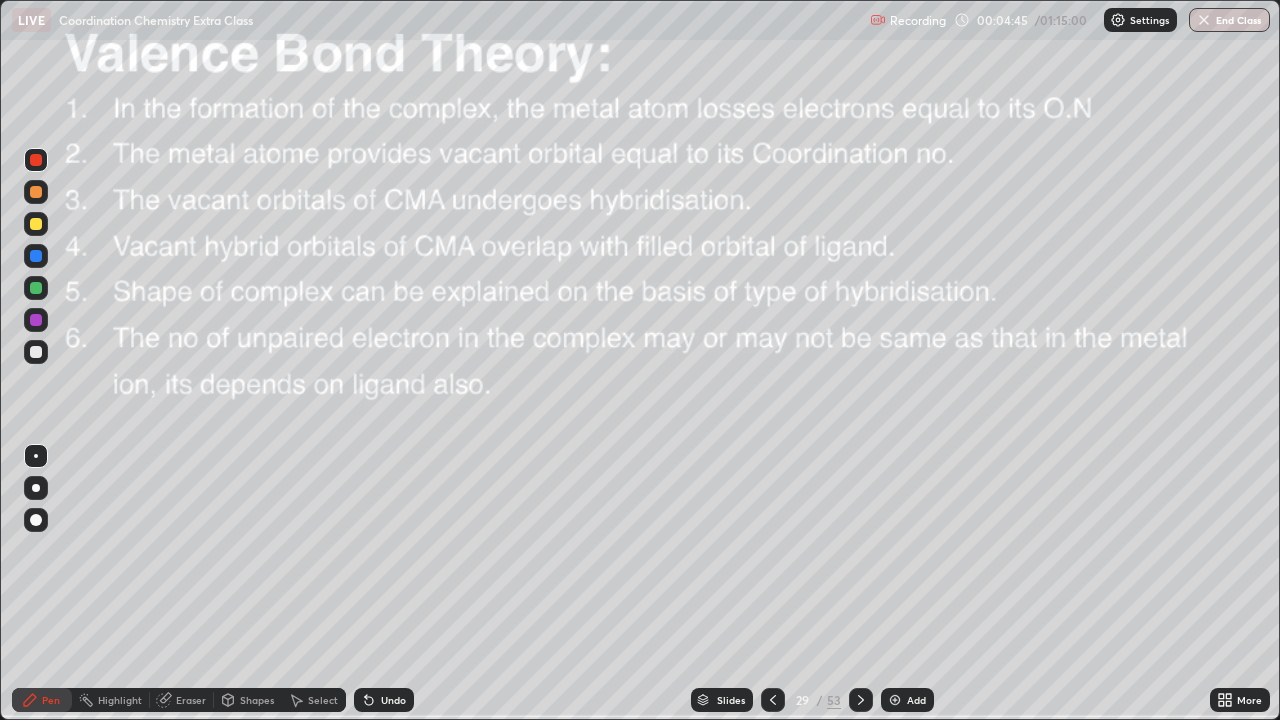 click 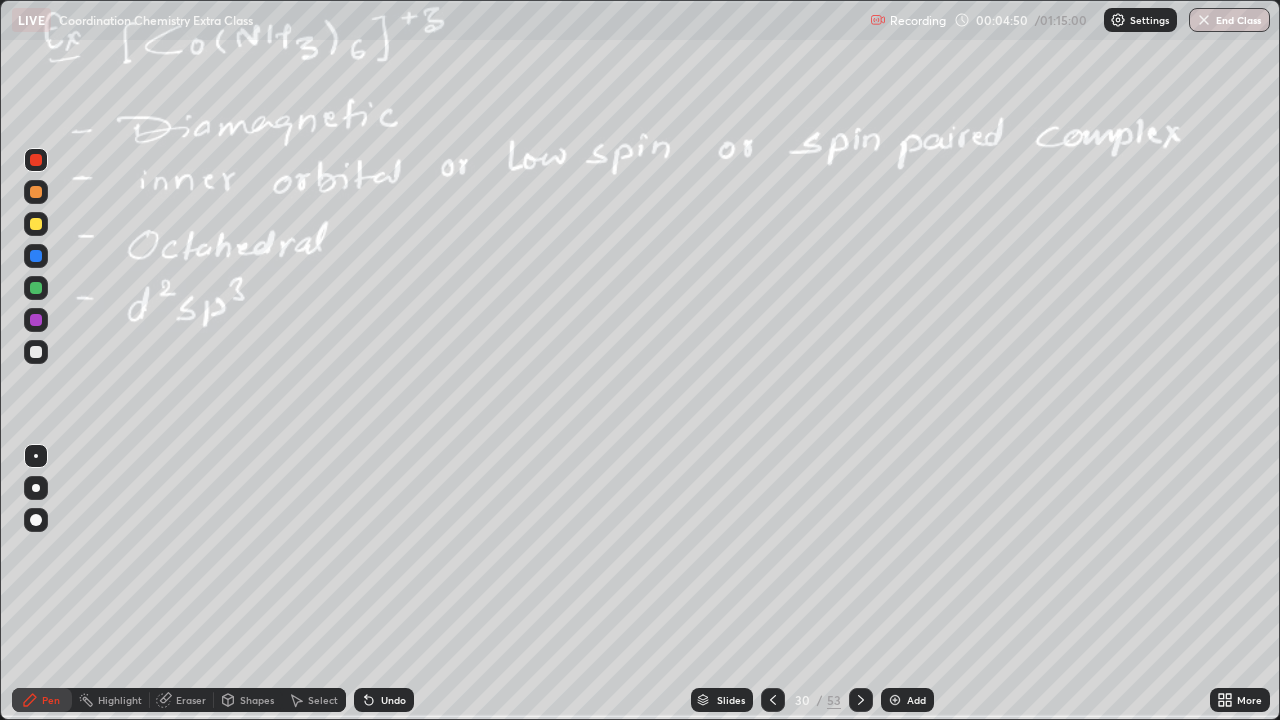 click 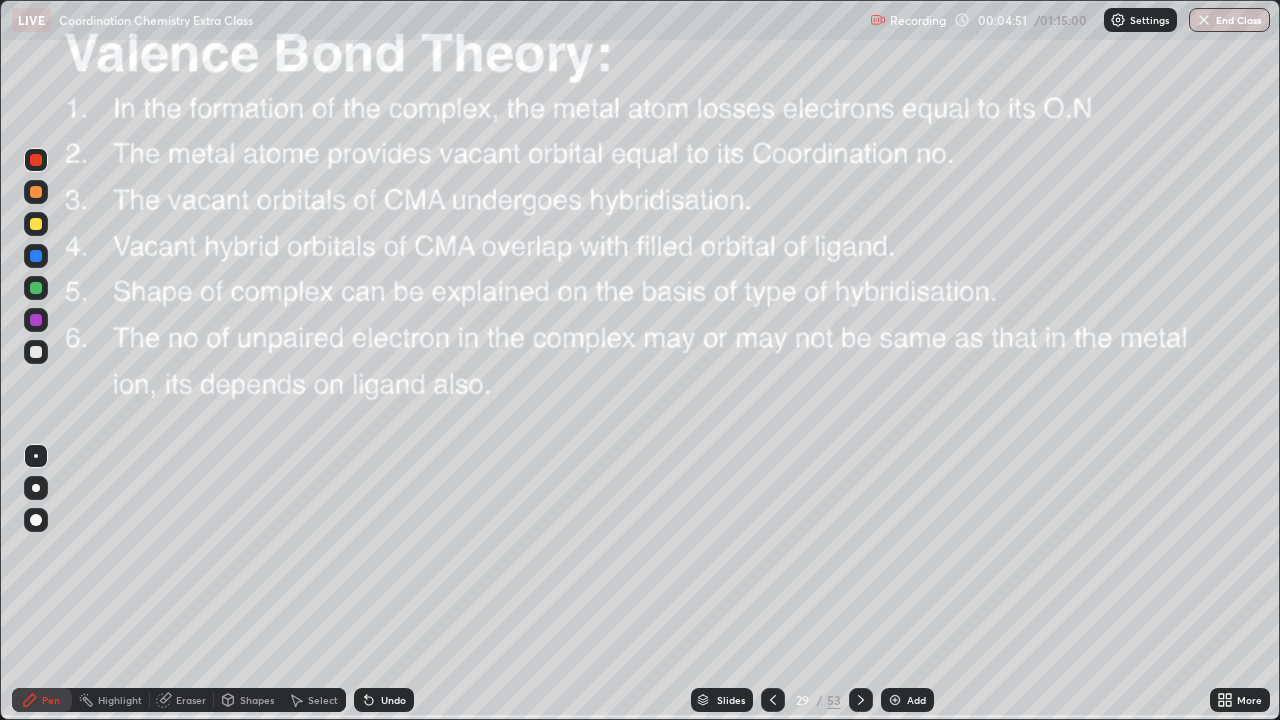click at bounding box center (895, 700) 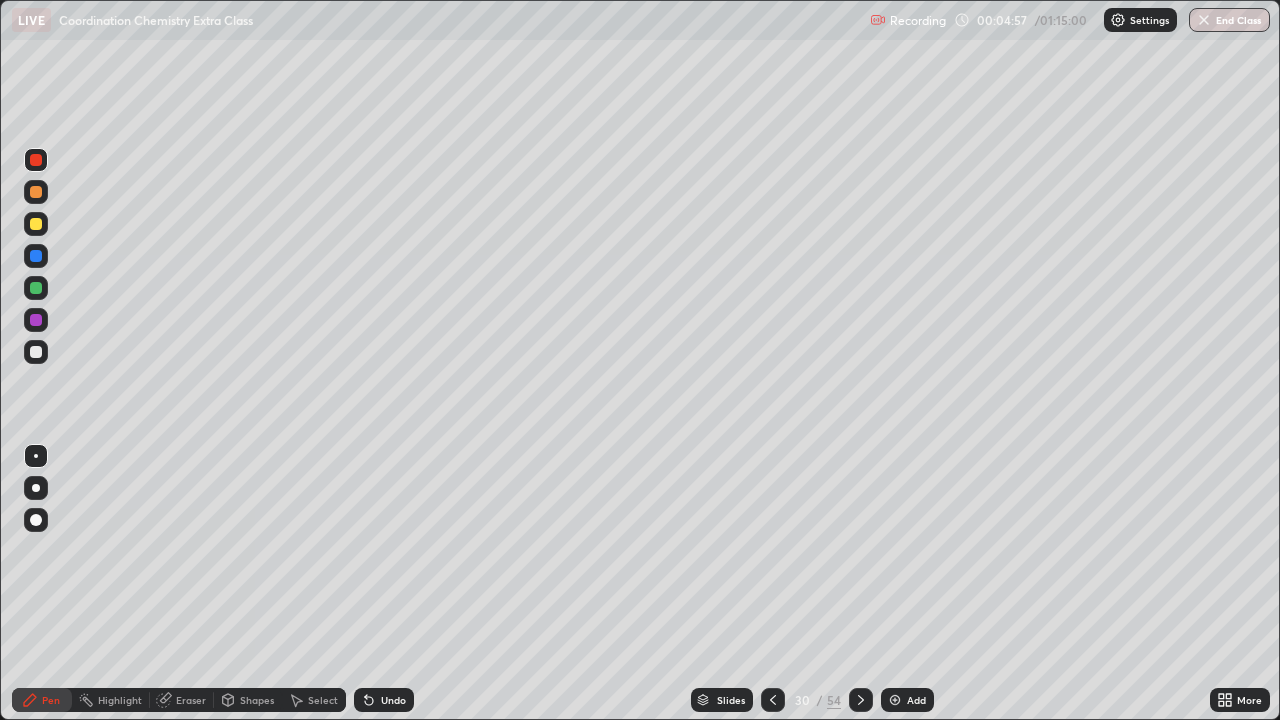 click on "Undo" at bounding box center [384, 700] 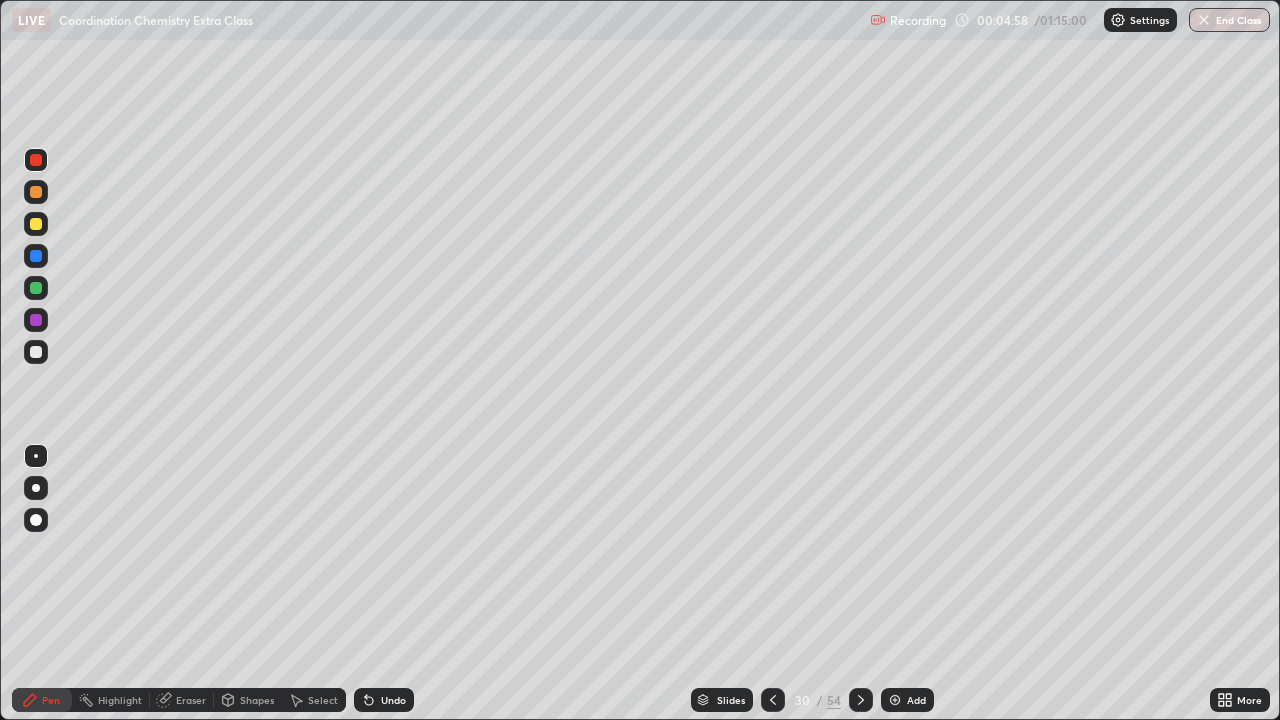click at bounding box center [36, 352] 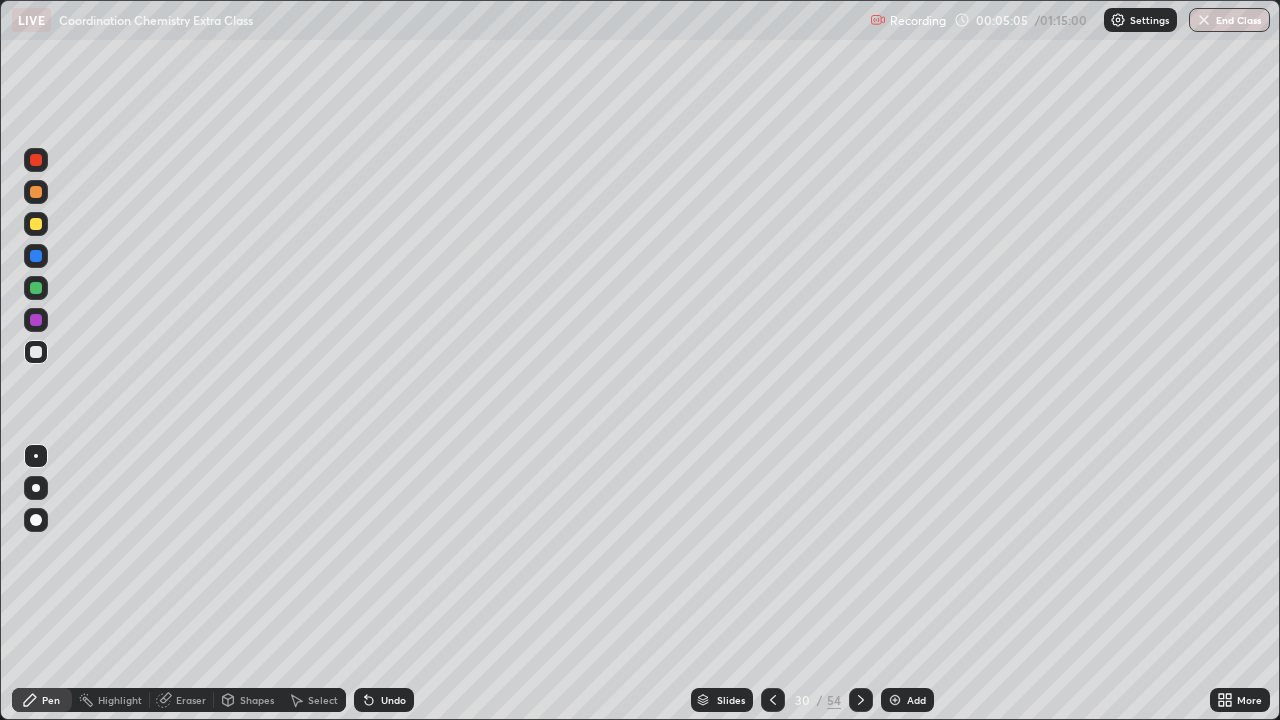 click 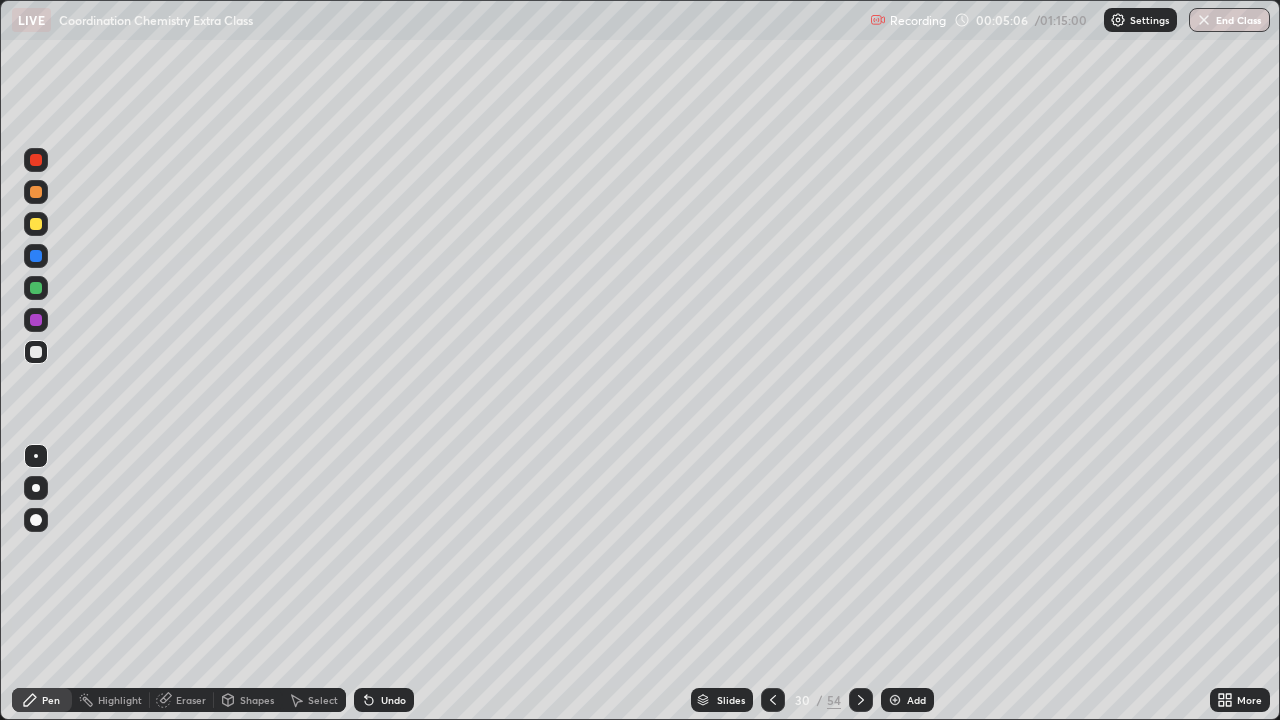 click on "Undo" at bounding box center [384, 700] 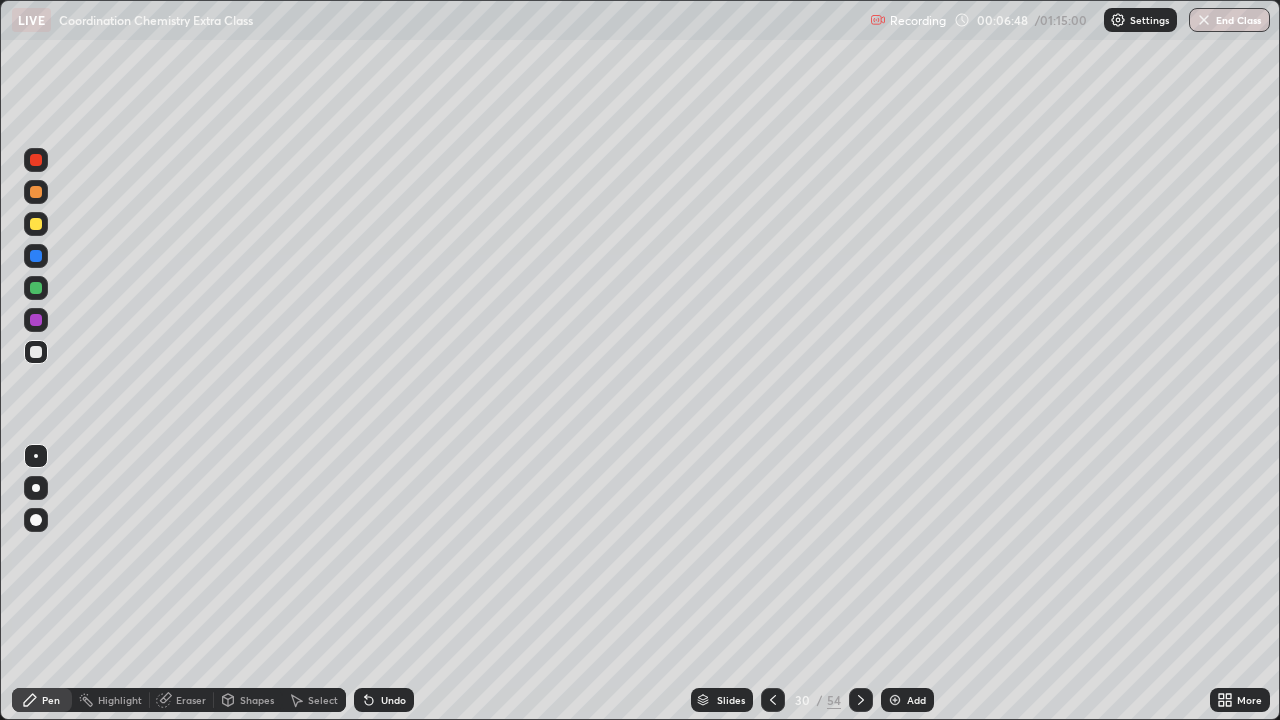 click 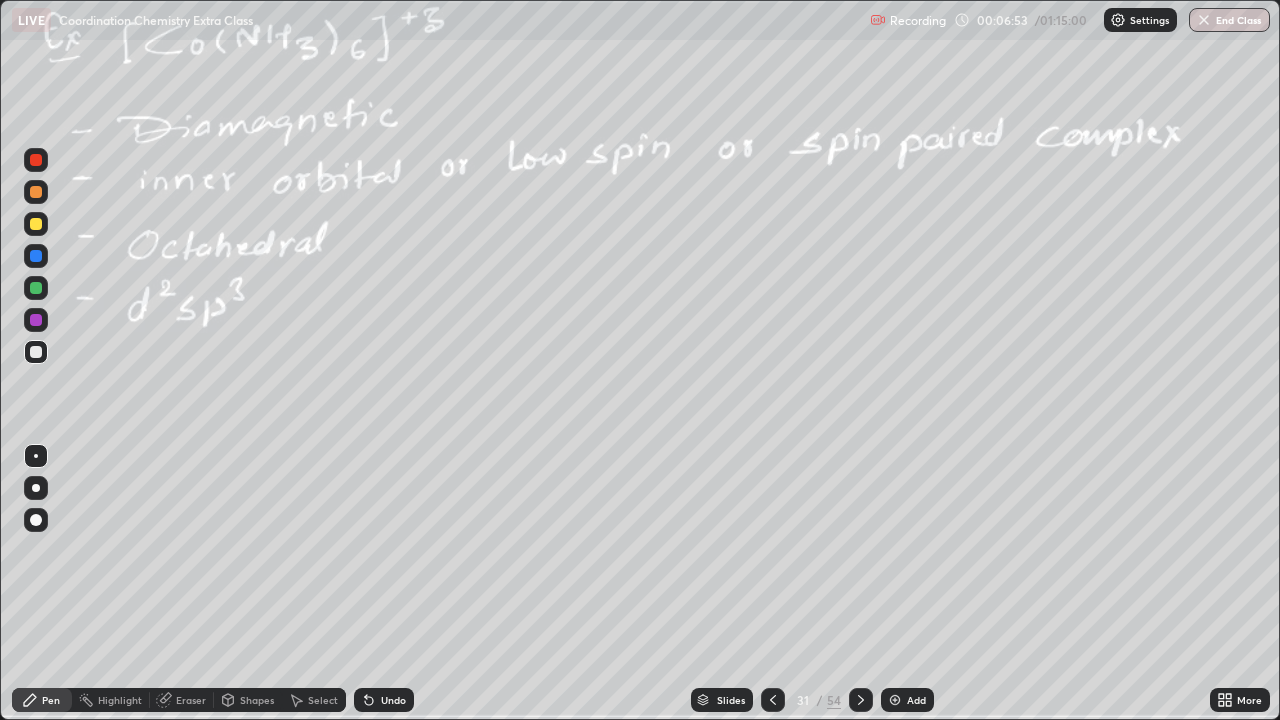 click 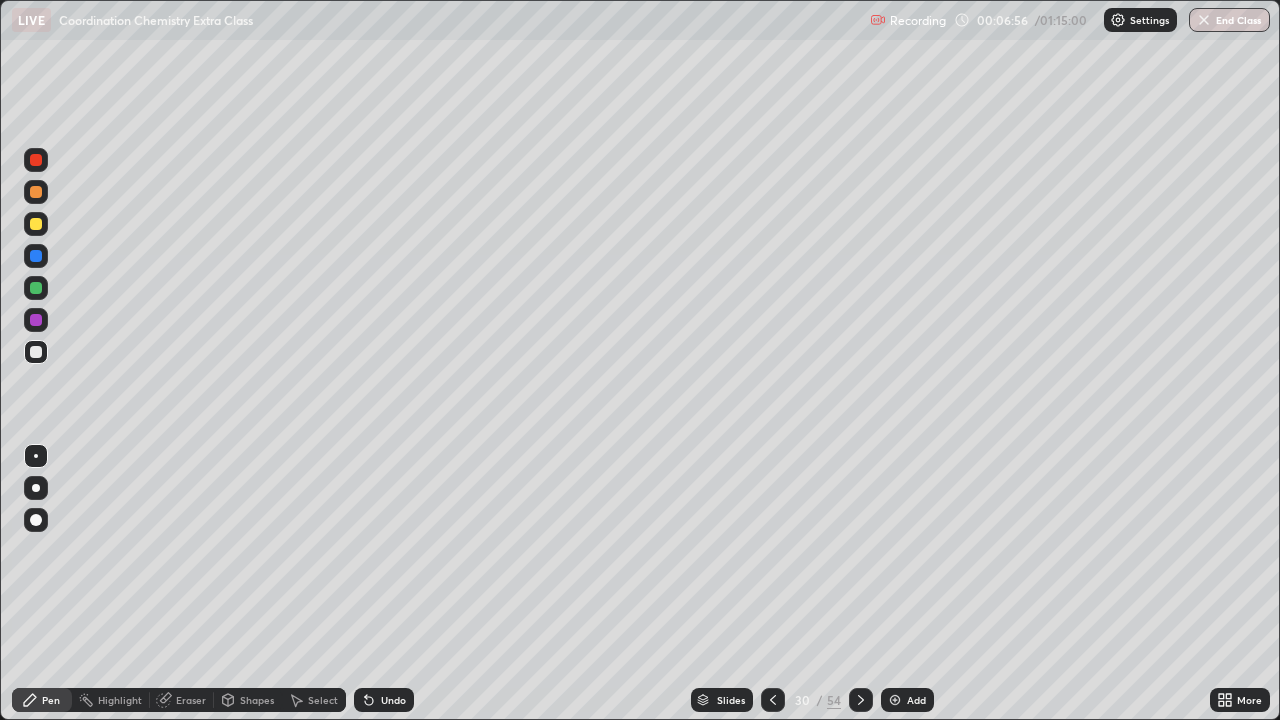 click at bounding box center (36, 352) 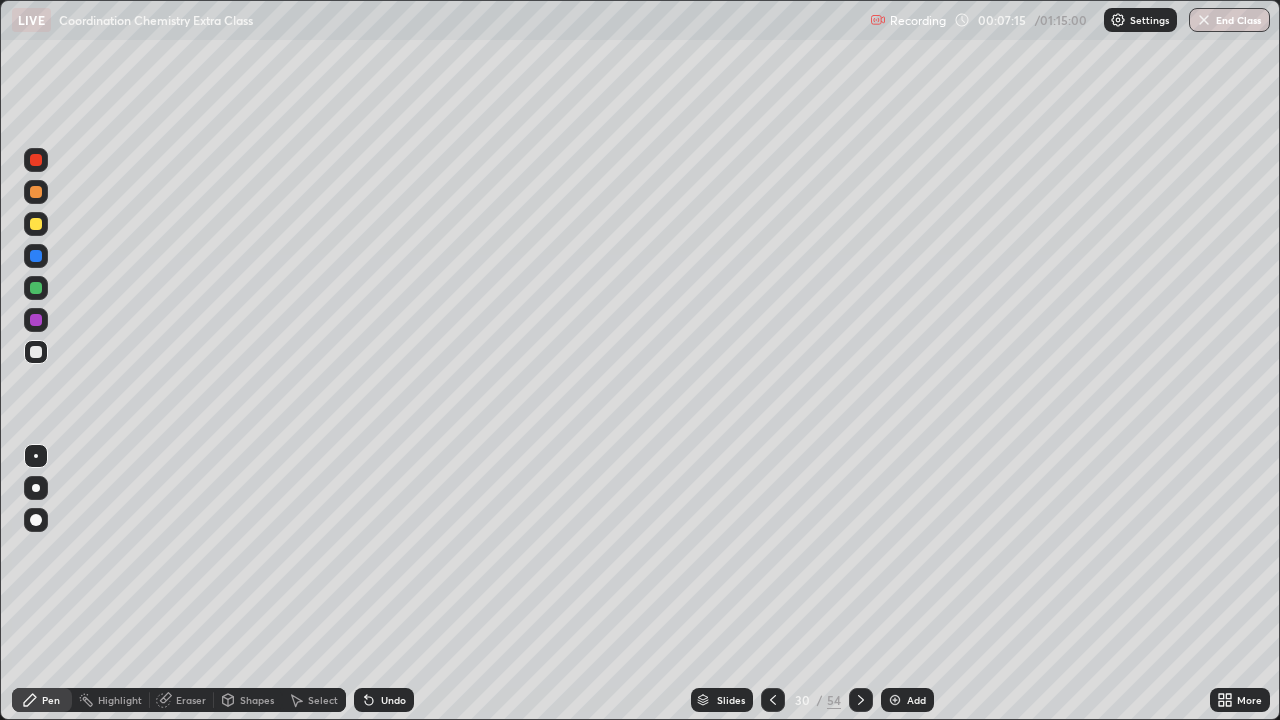 click 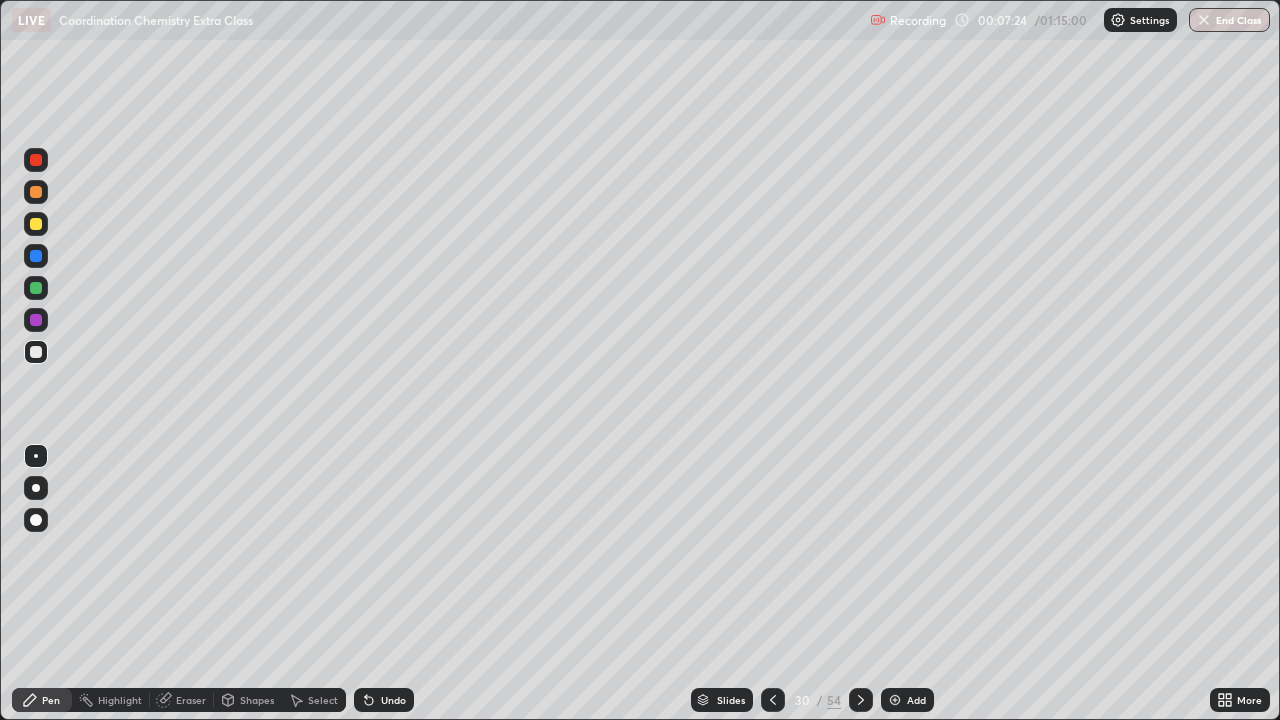click 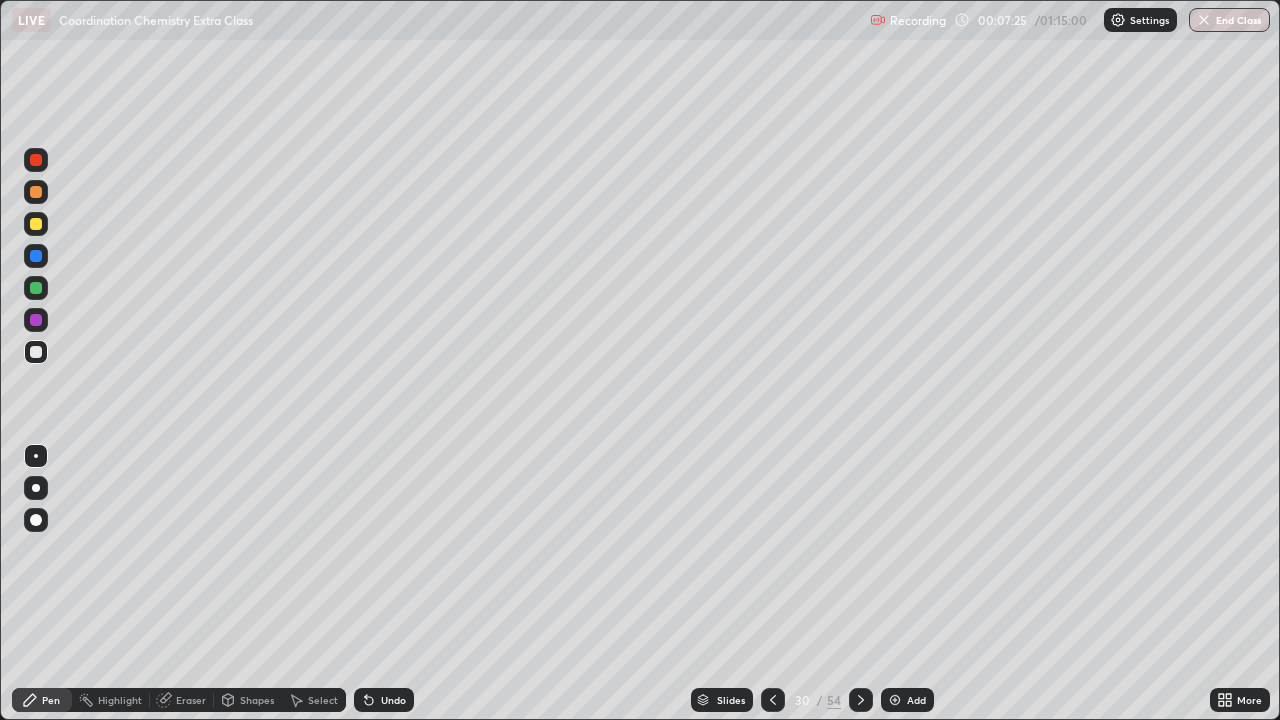 click on "Undo" at bounding box center (384, 700) 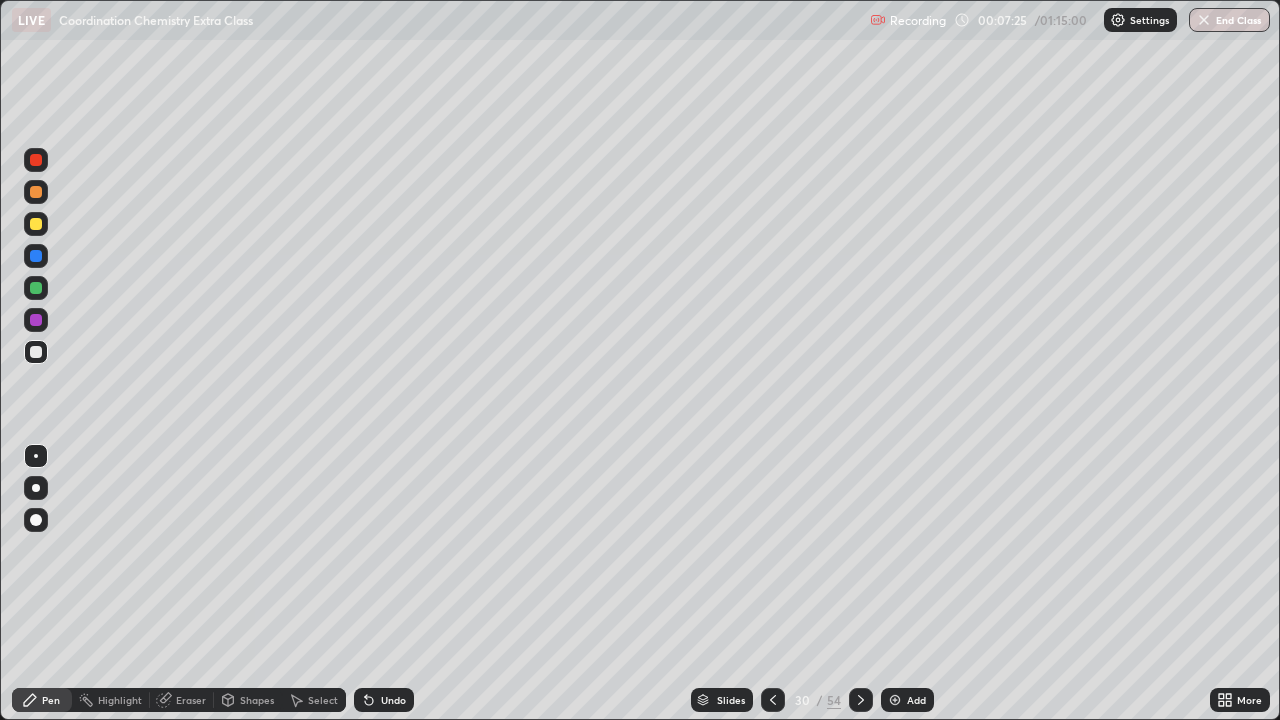 click on "Undo" at bounding box center (384, 700) 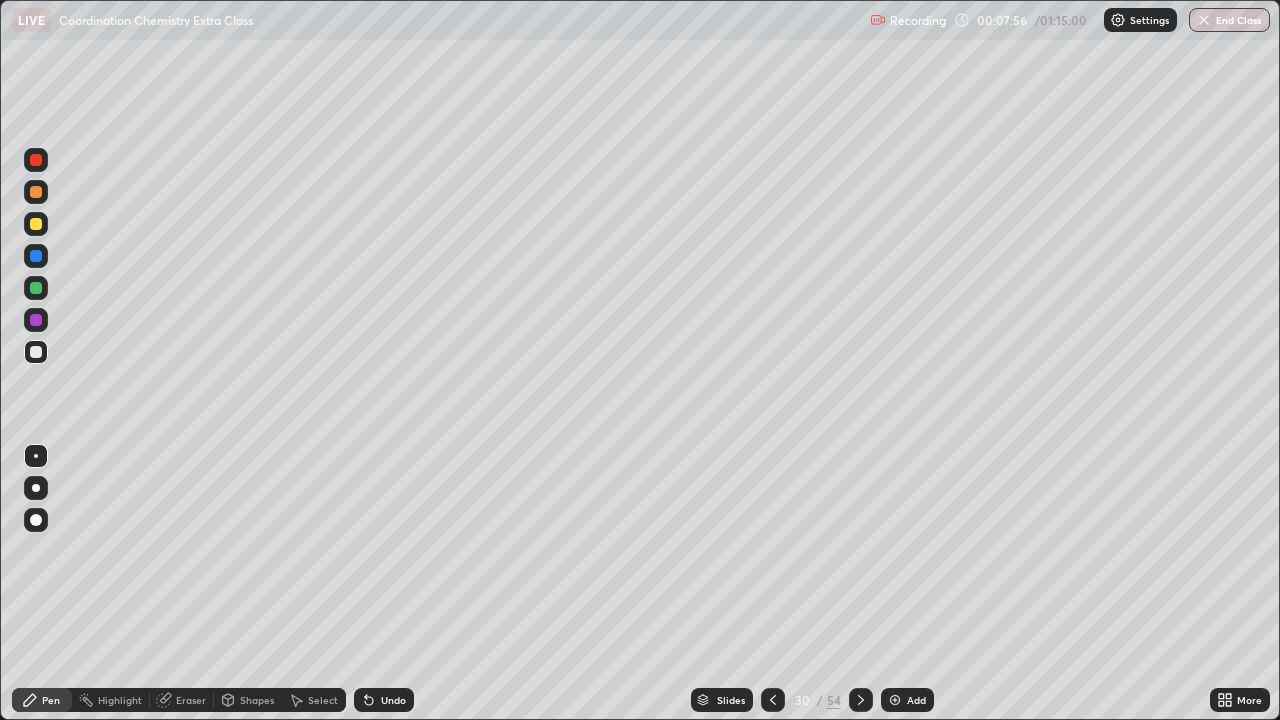 click on "Eraser" at bounding box center [191, 700] 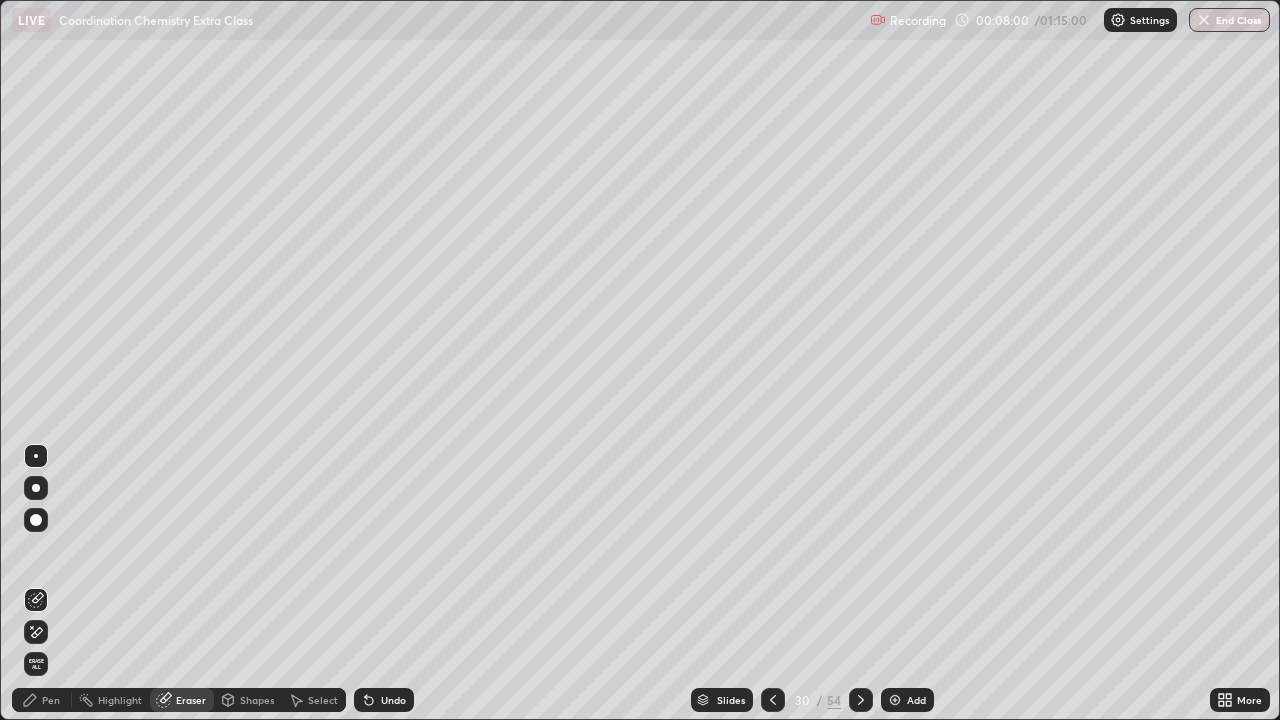 click on "Pen" at bounding box center (51, 700) 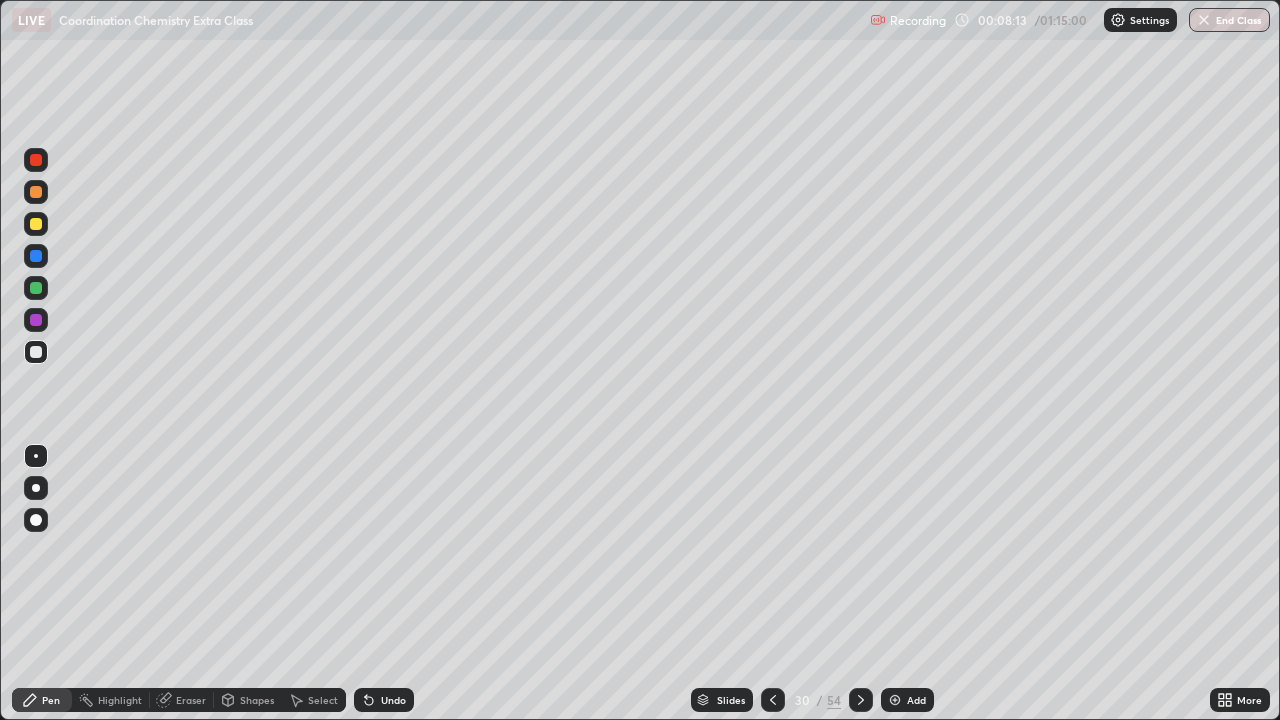 click 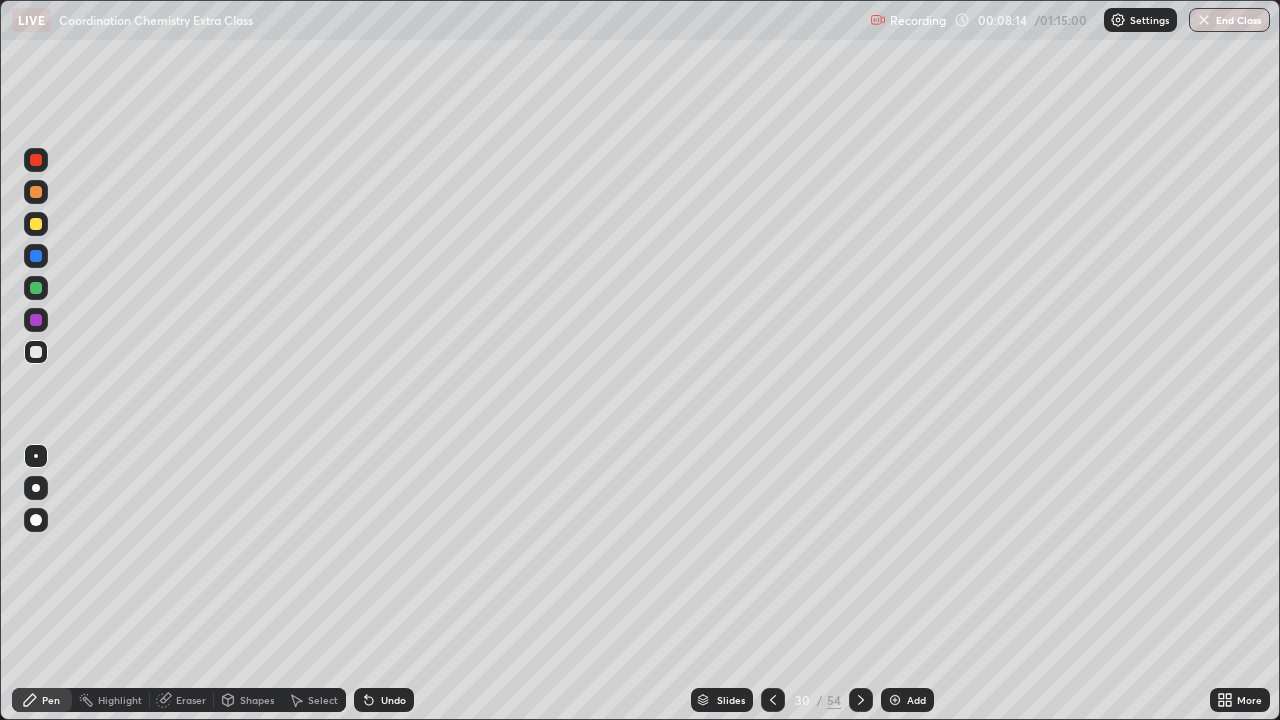 click on "Undo" at bounding box center [393, 700] 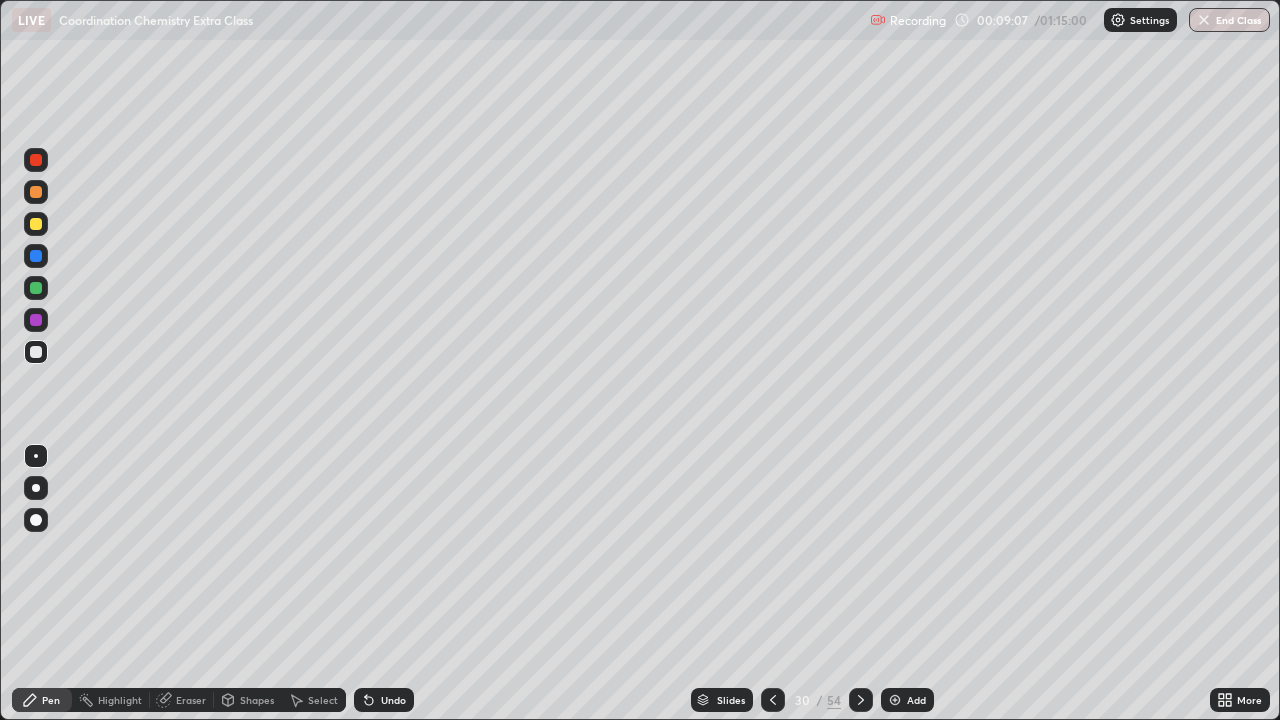 click 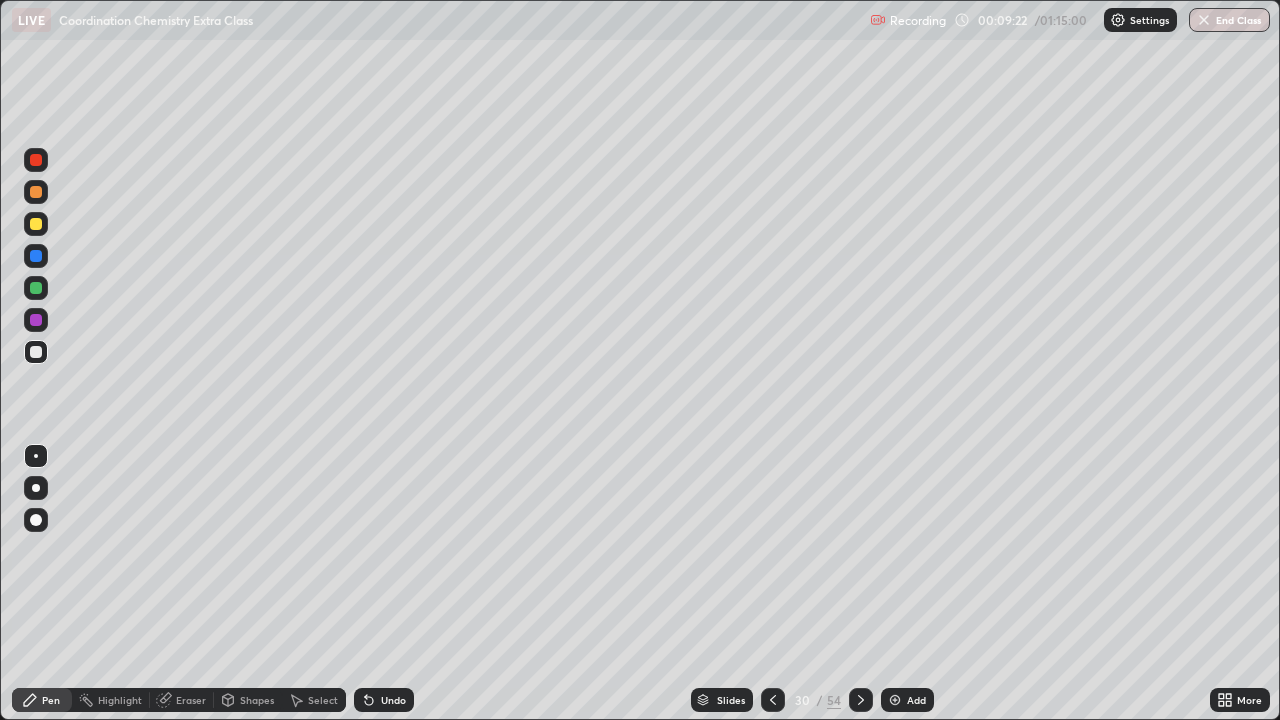 click at bounding box center (36, 352) 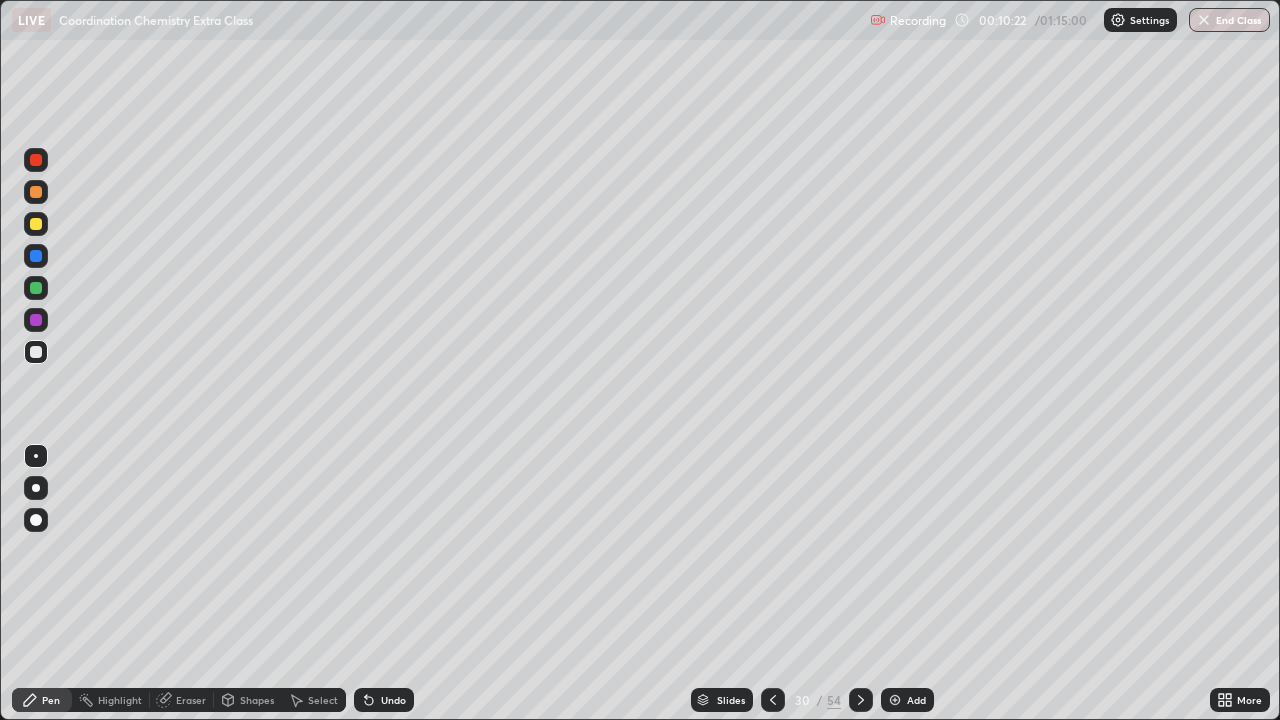 click on "Undo" at bounding box center [393, 700] 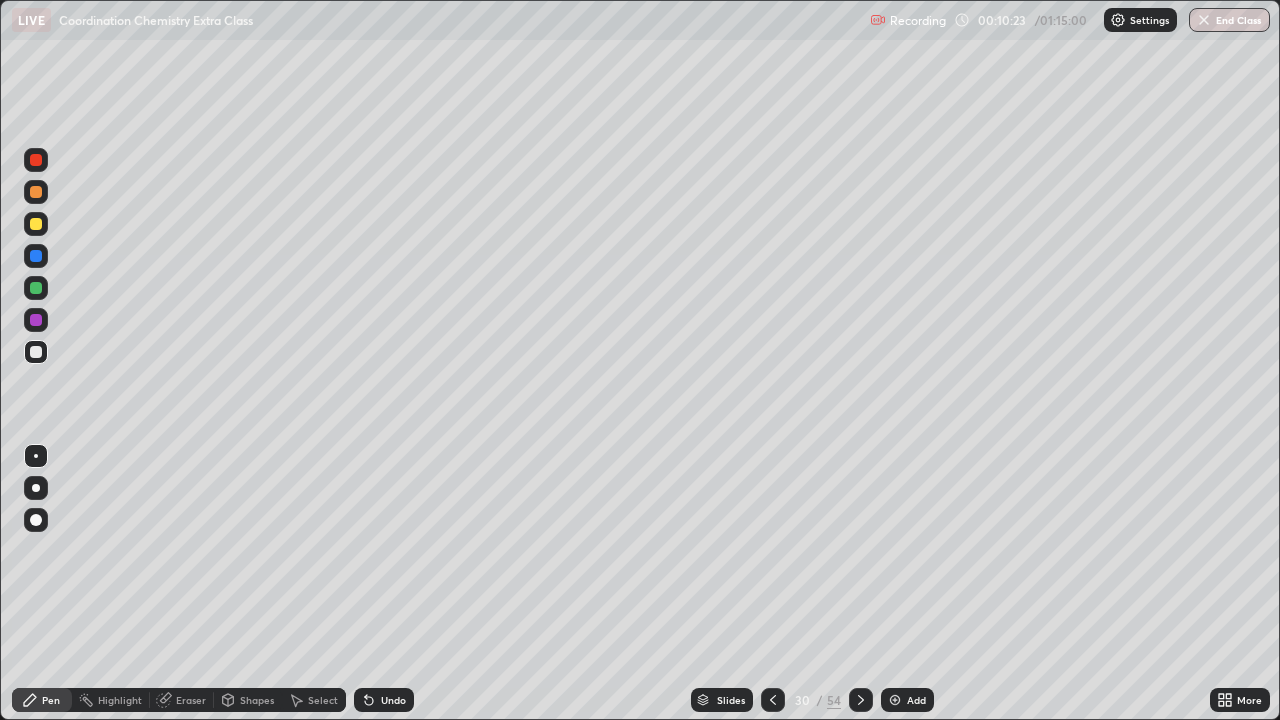 click on "Undo" at bounding box center [393, 700] 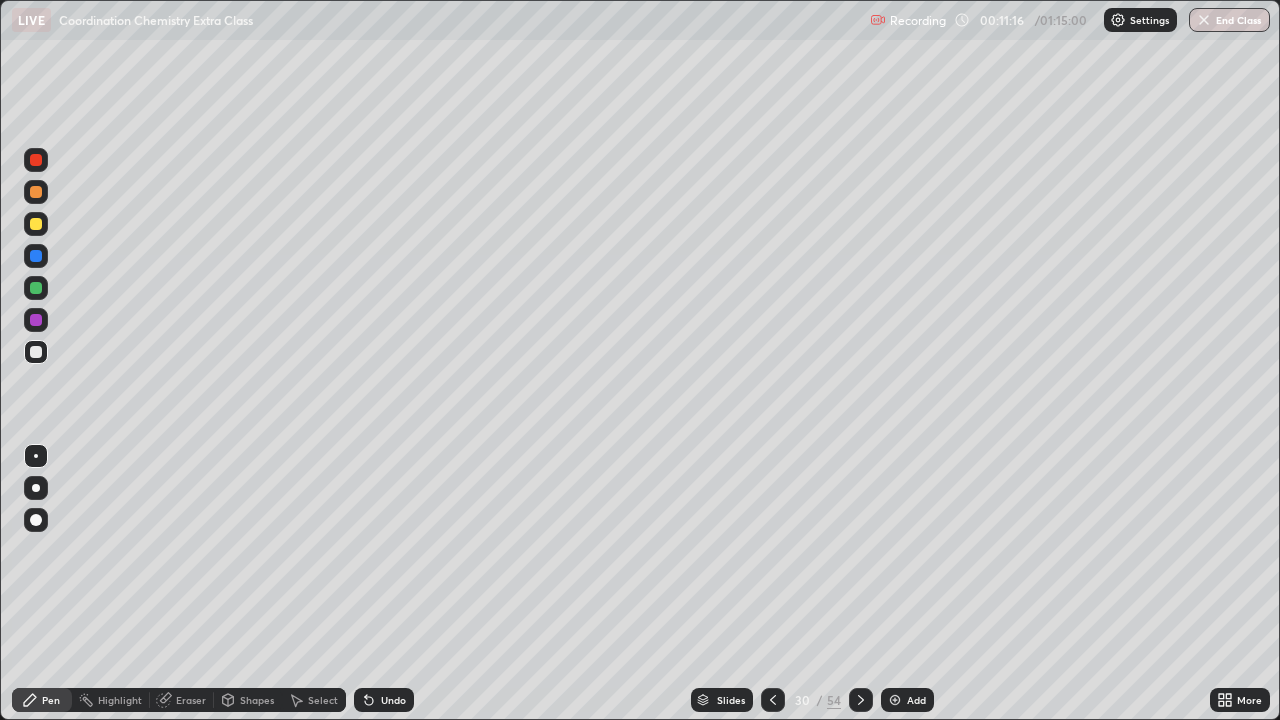 click on "Select" at bounding box center [323, 700] 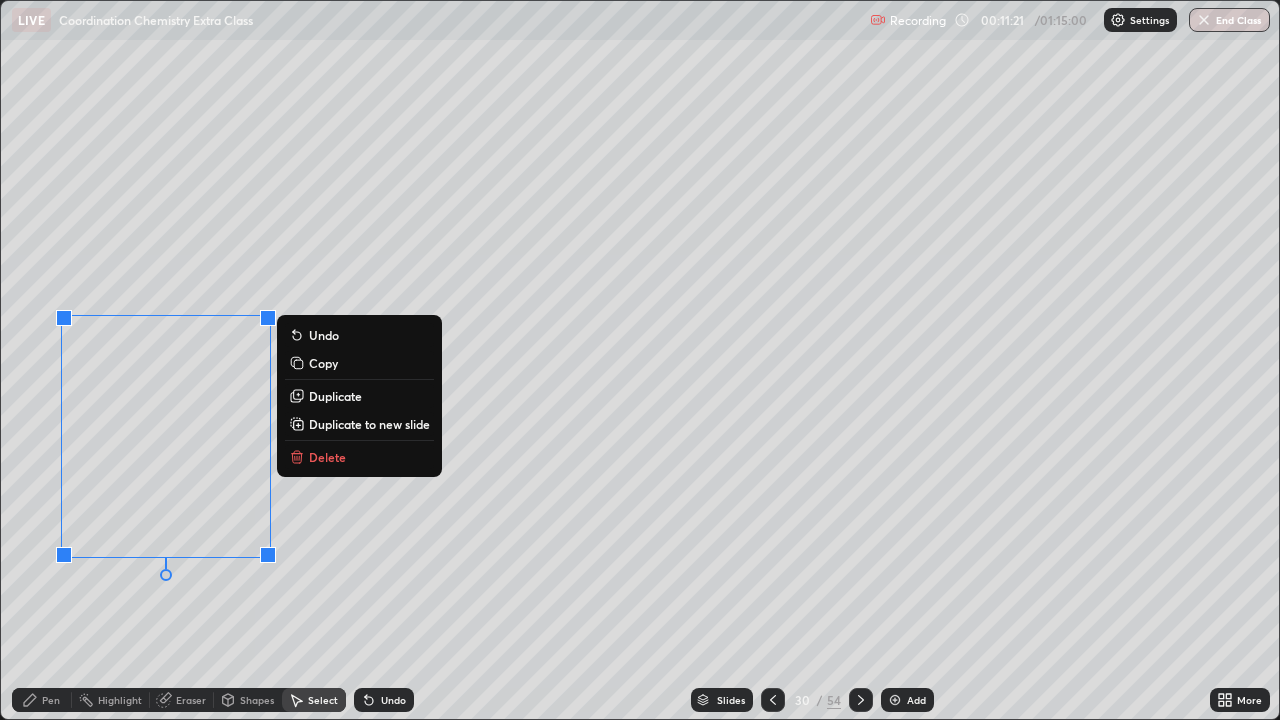 click on "Pen" at bounding box center (51, 700) 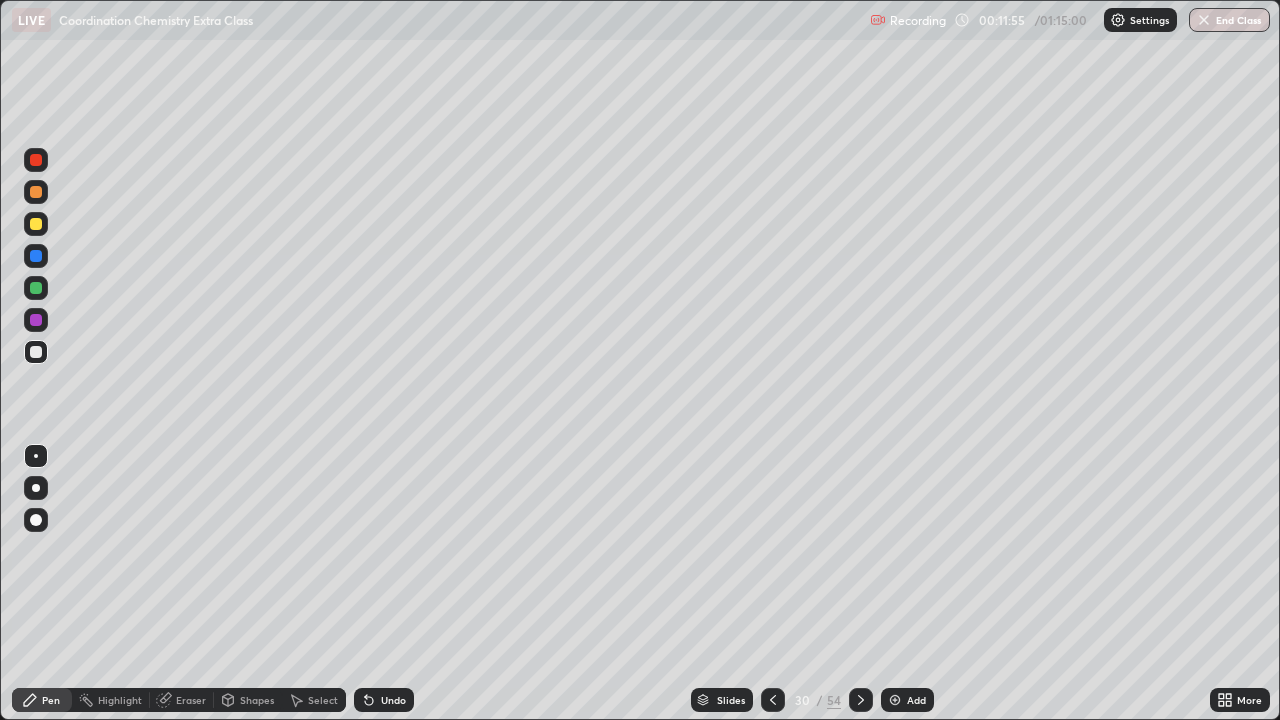 click on "Highlight" at bounding box center [120, 700] 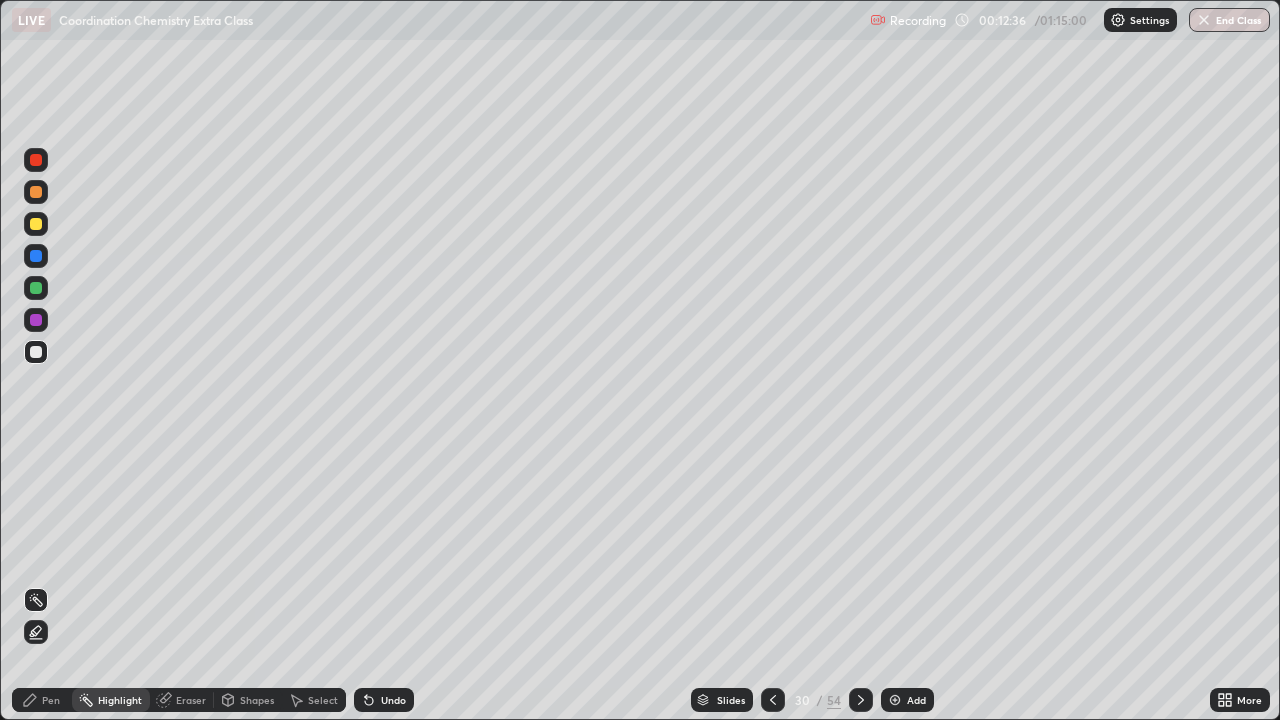 click on "Pen" at bounding box center (51, 700) 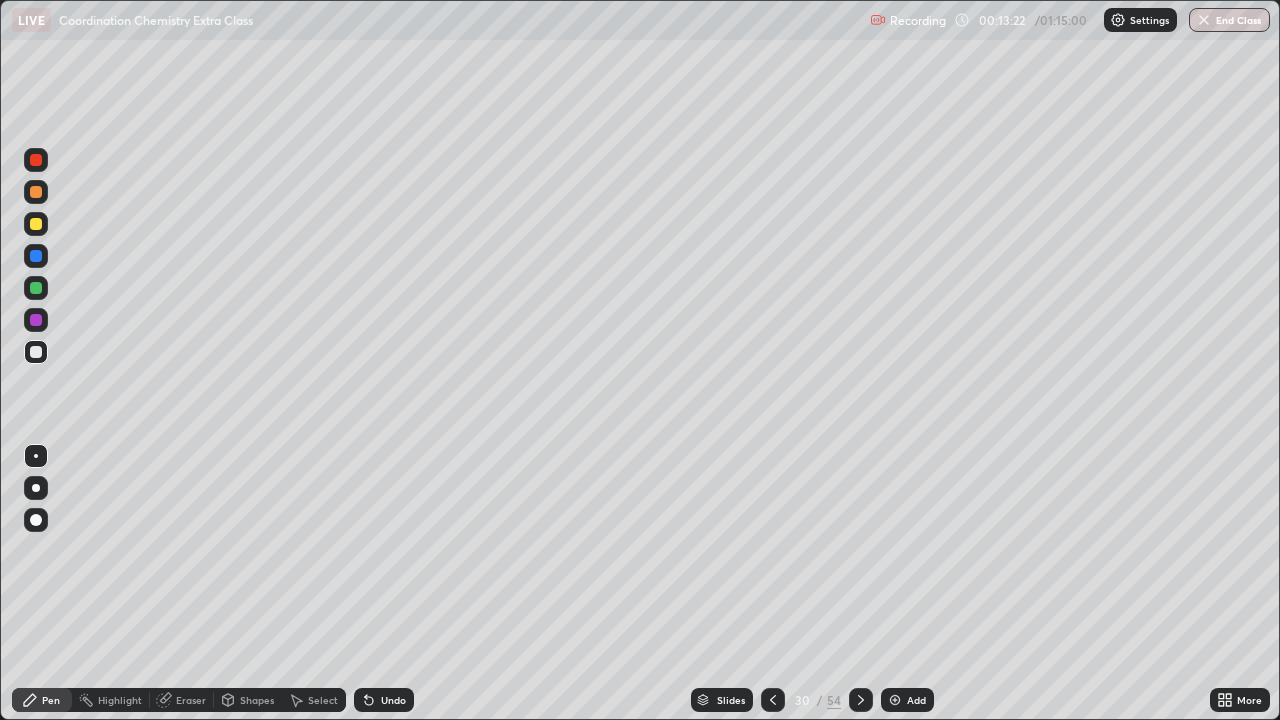 click on "Undo" at bounding box center (393, 700) 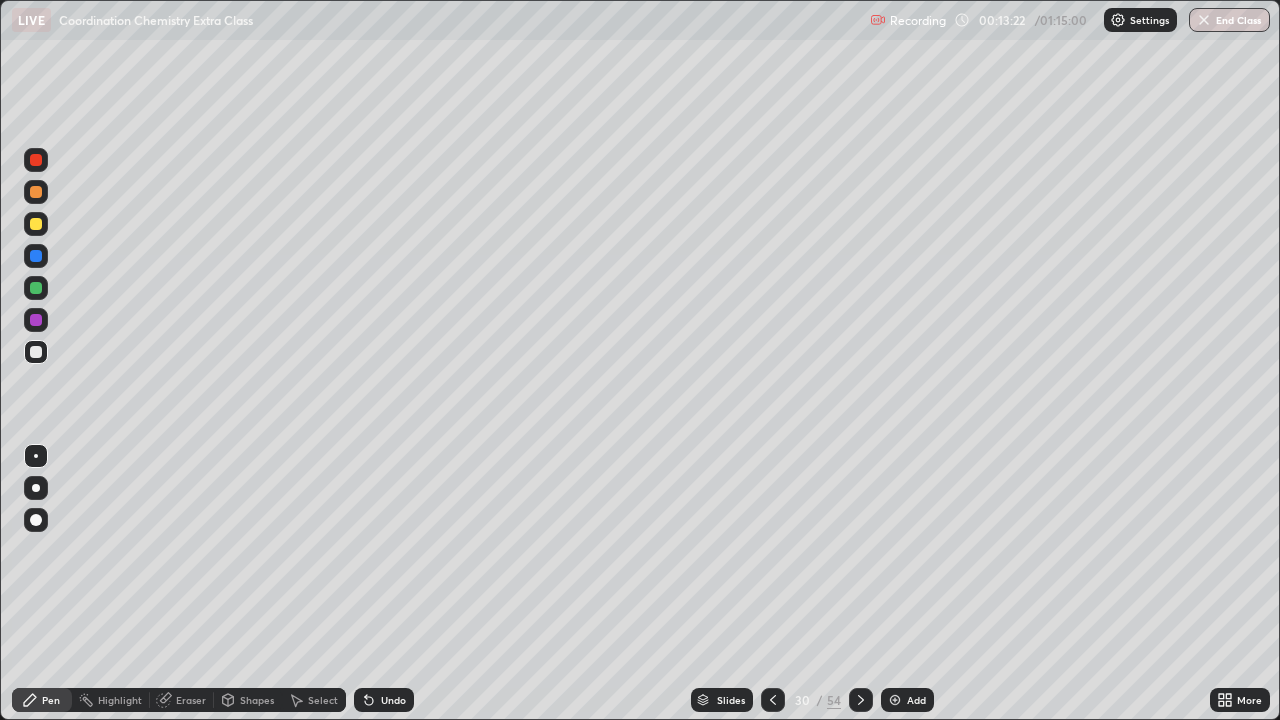 click on "Undo" at bounding box center (384, 700) 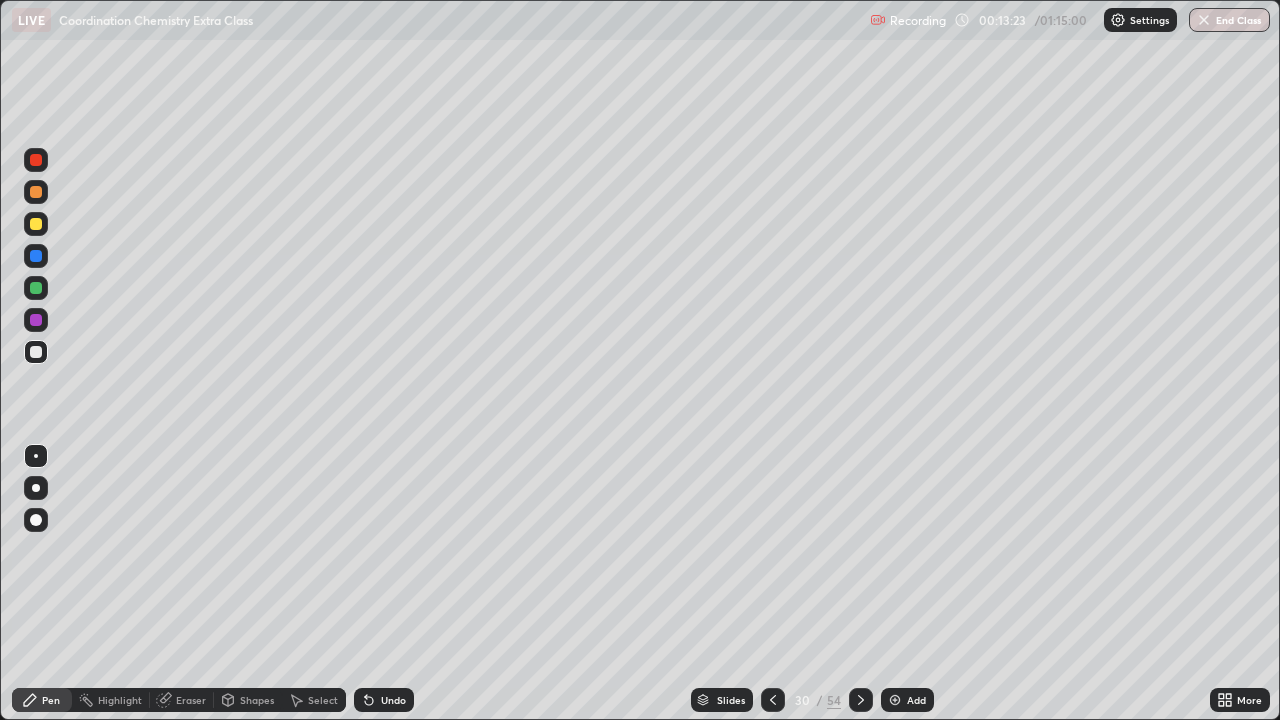 click on "Undo" at bounding box center [384, 700] 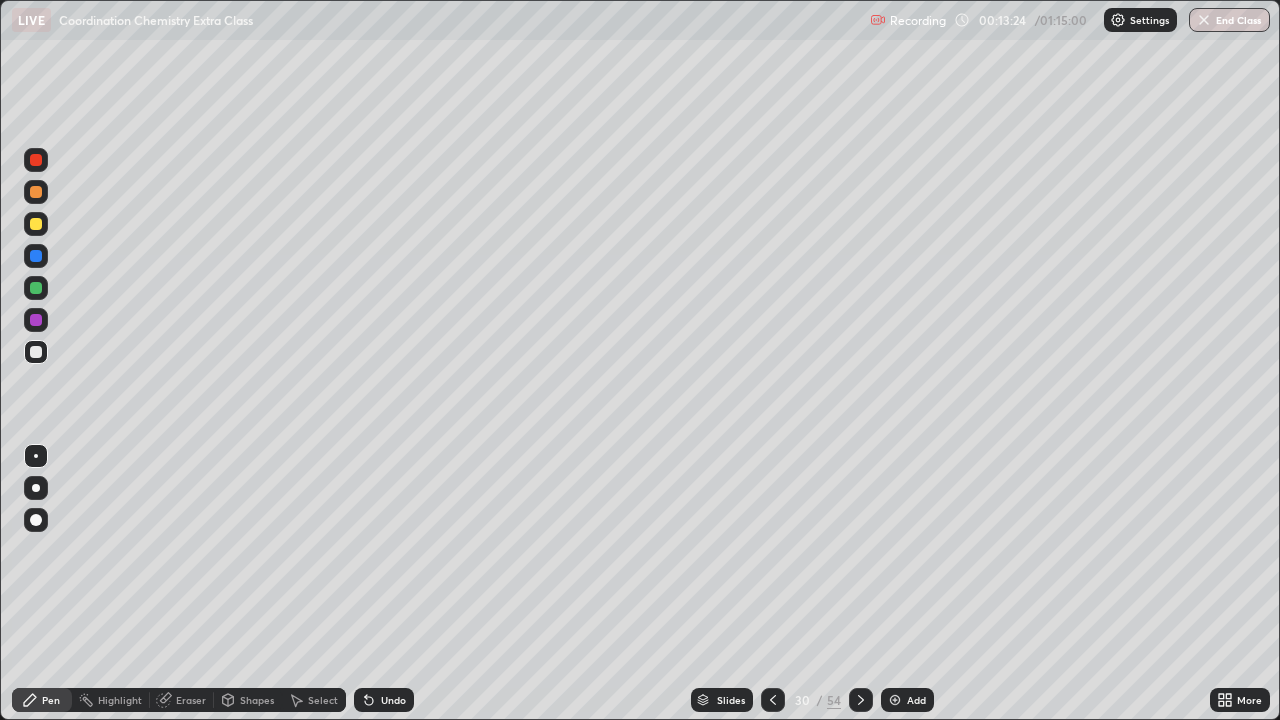 click 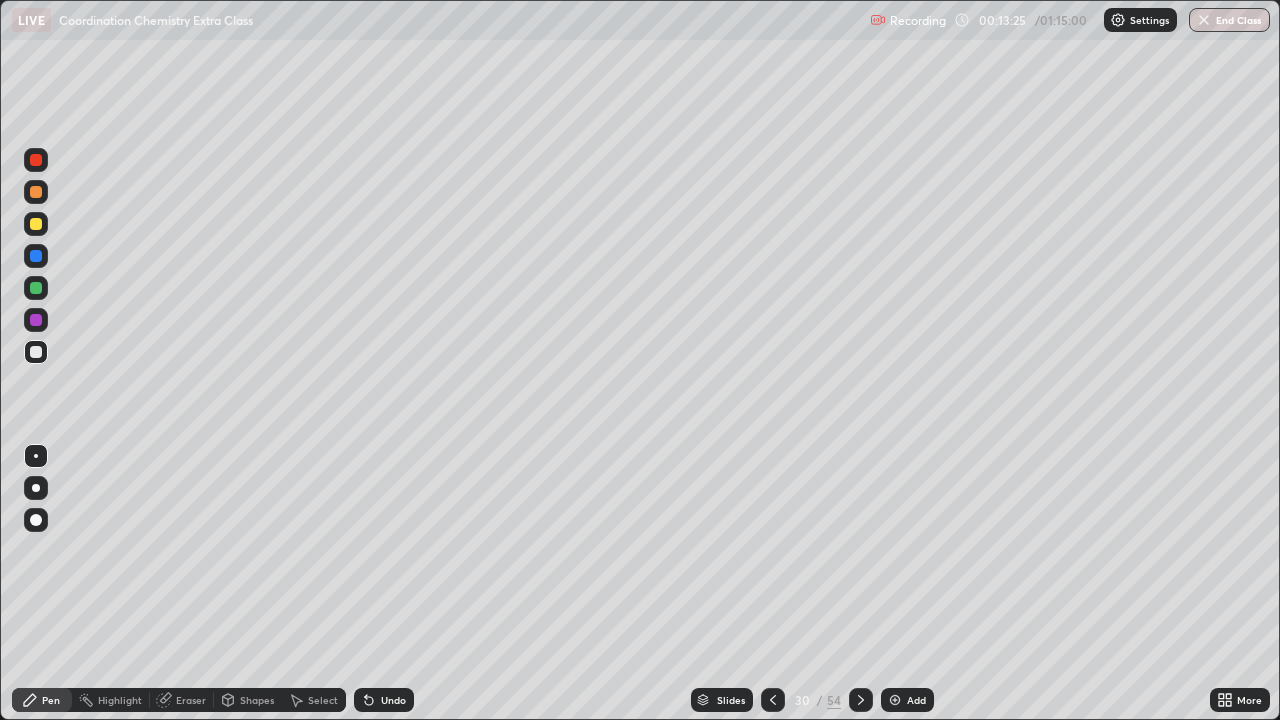 click on "Undo" at bounding box center (384, 700) 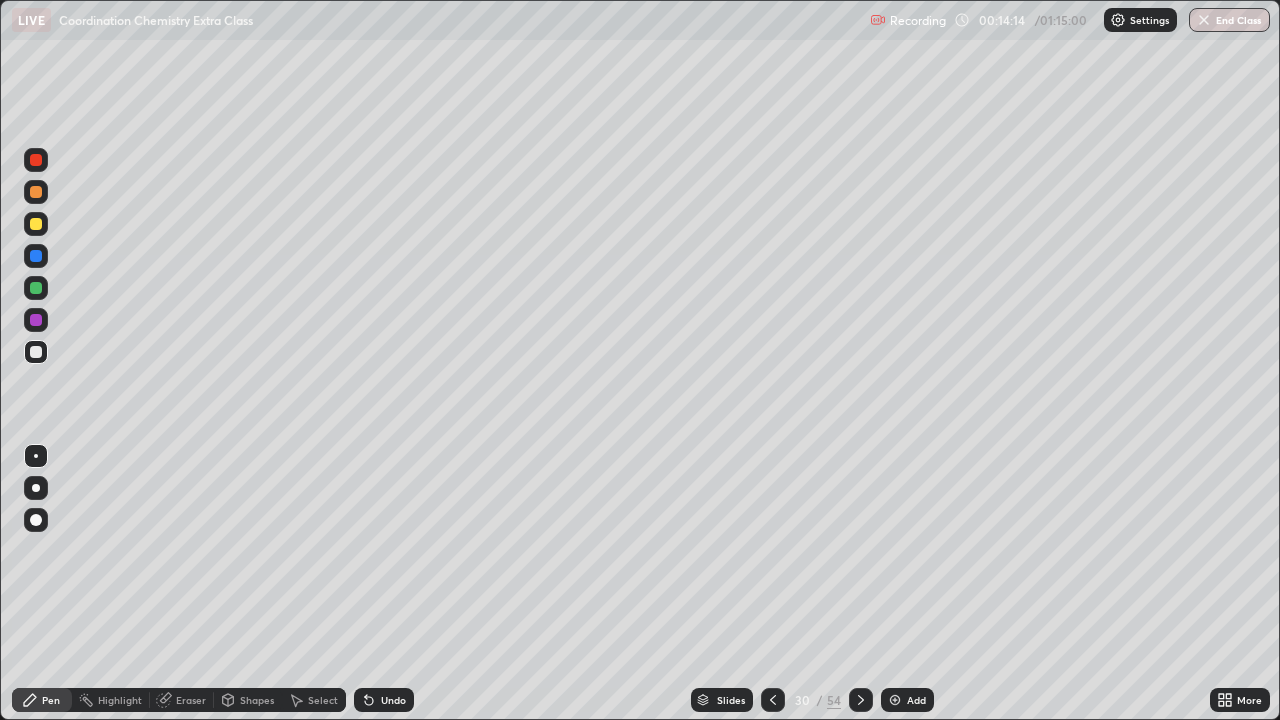 click on "Eraser" at bounding box center [191, 700] 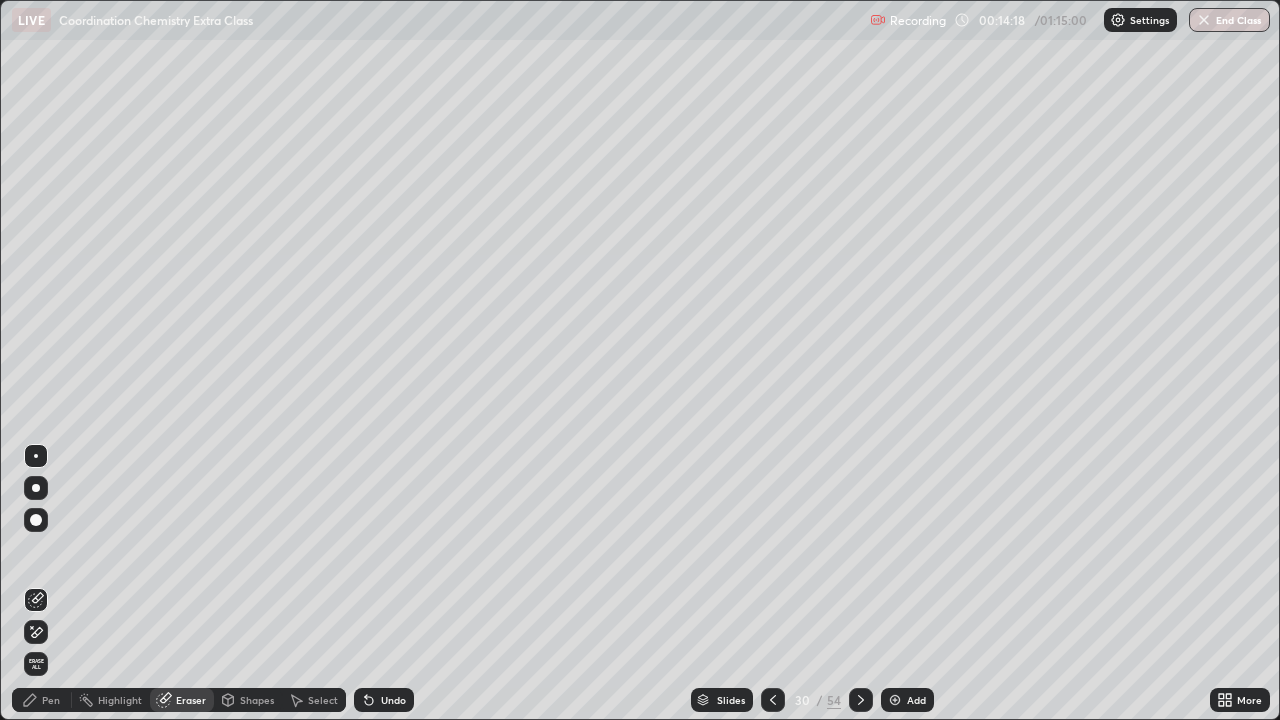 click on "Pen" at bounding box center [51, 700] 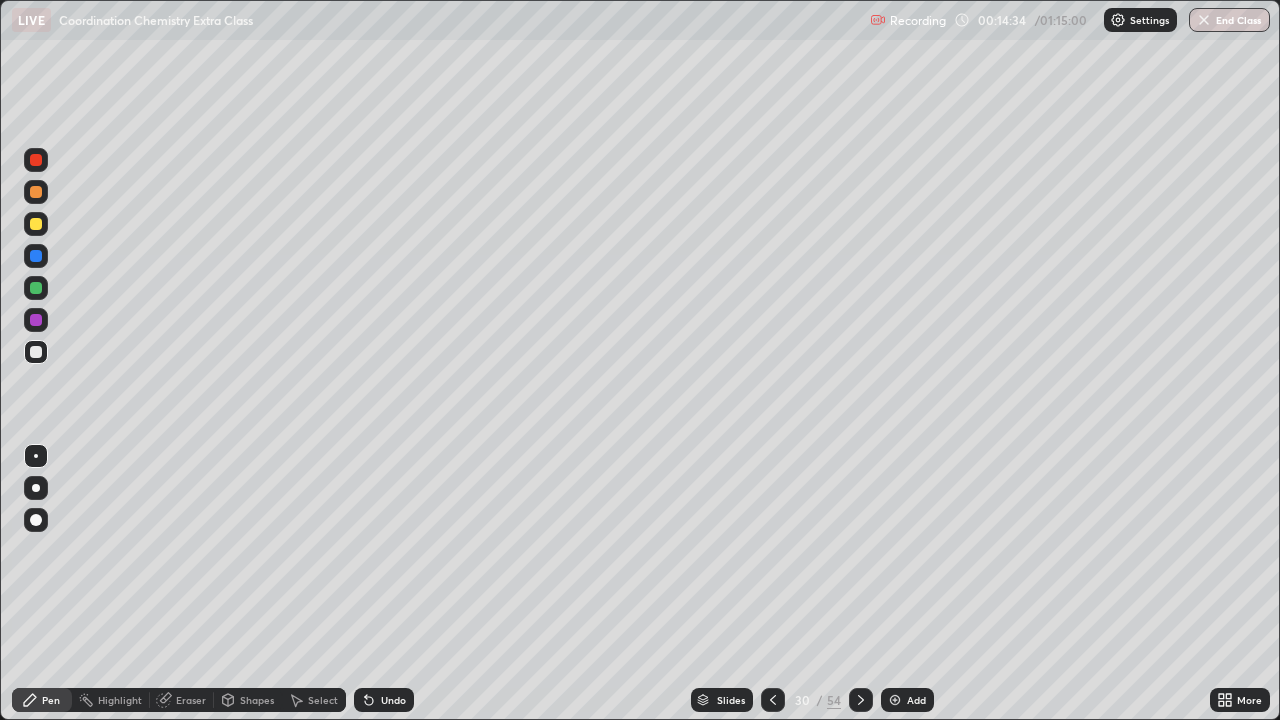 click at bounding box center [36, 224] 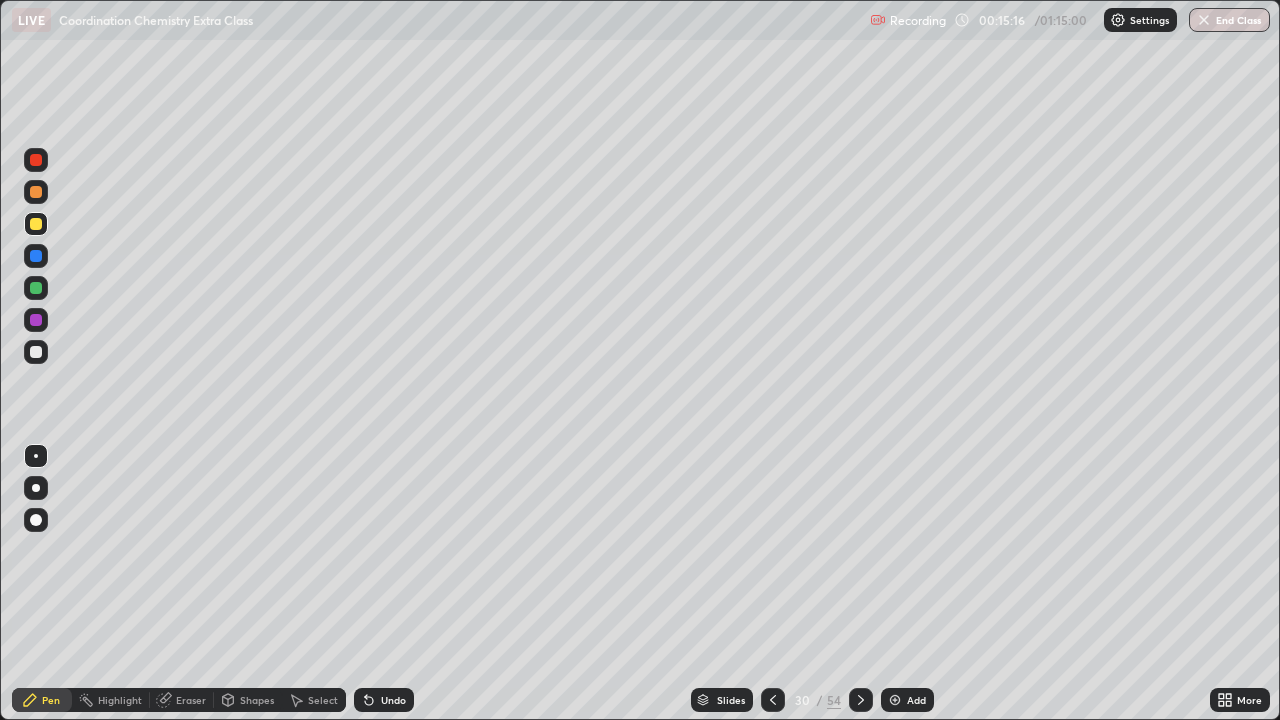 click on "Undo" at bounding box center (393, 700) 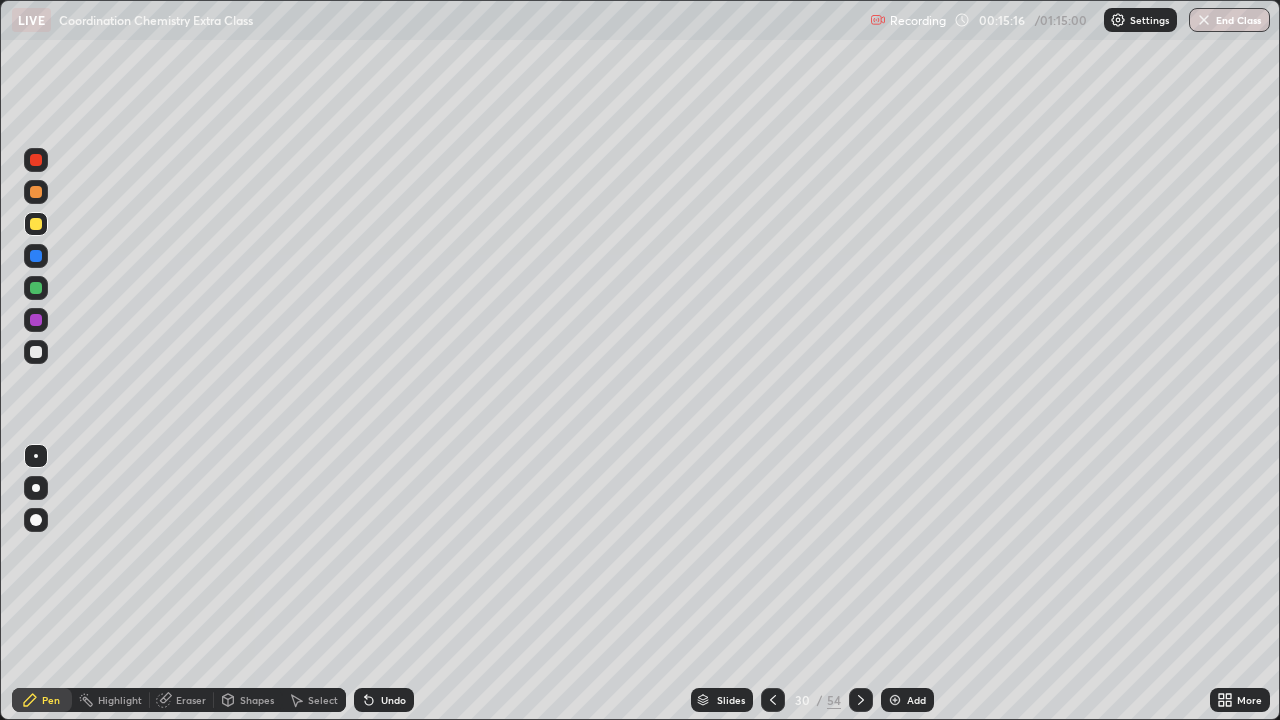 click on "Undo" at bounding box center (393, 700) 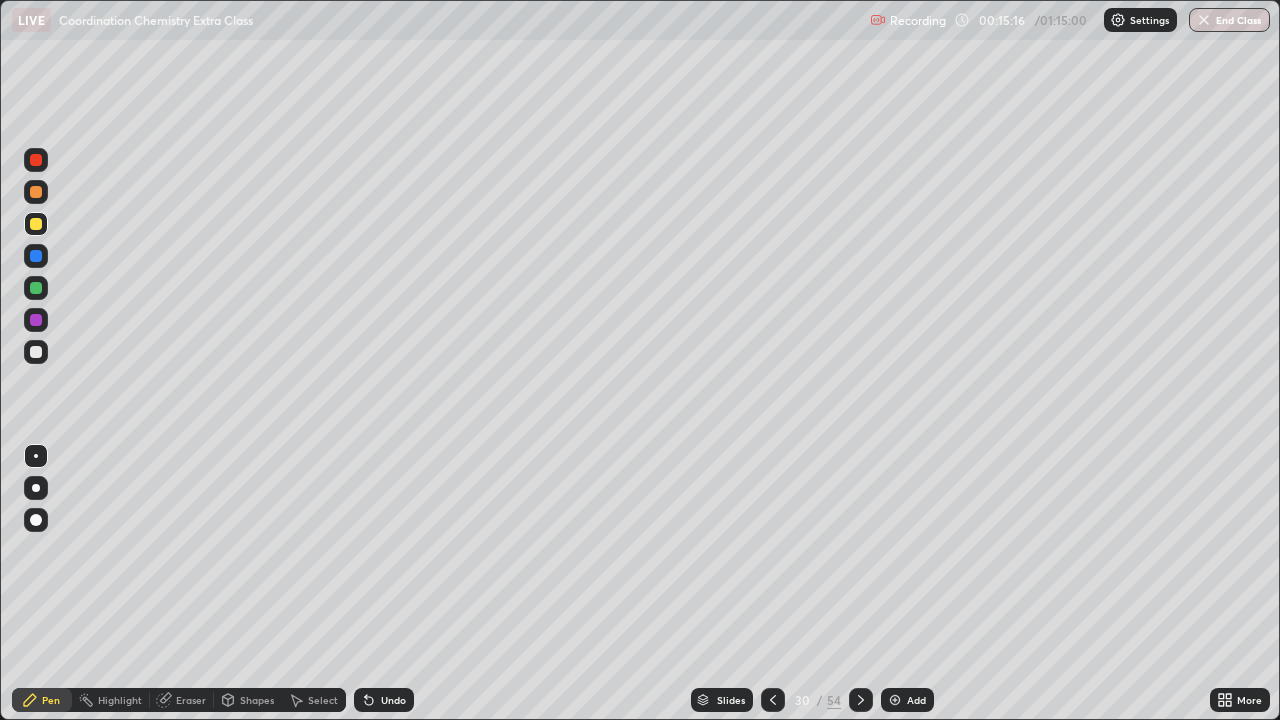 click on "Undo" at bounding box center [393, 700] 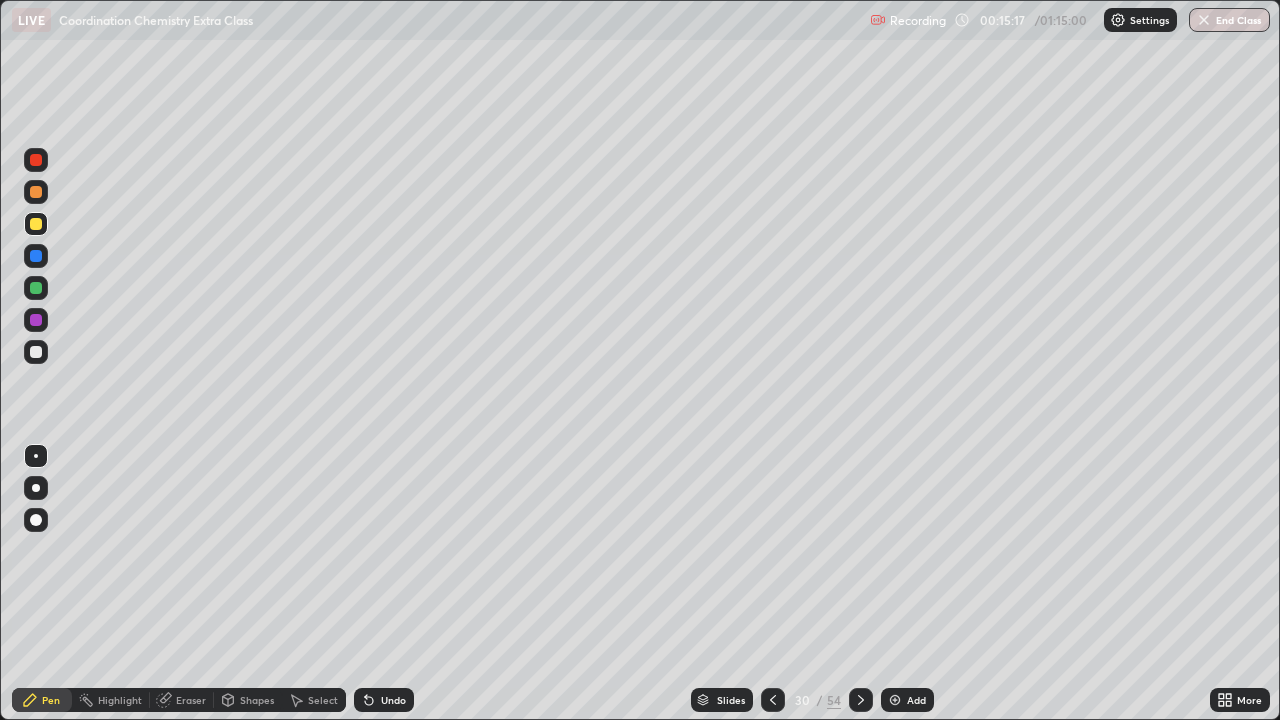 click on "Undo" at bounding box center [393, 700] 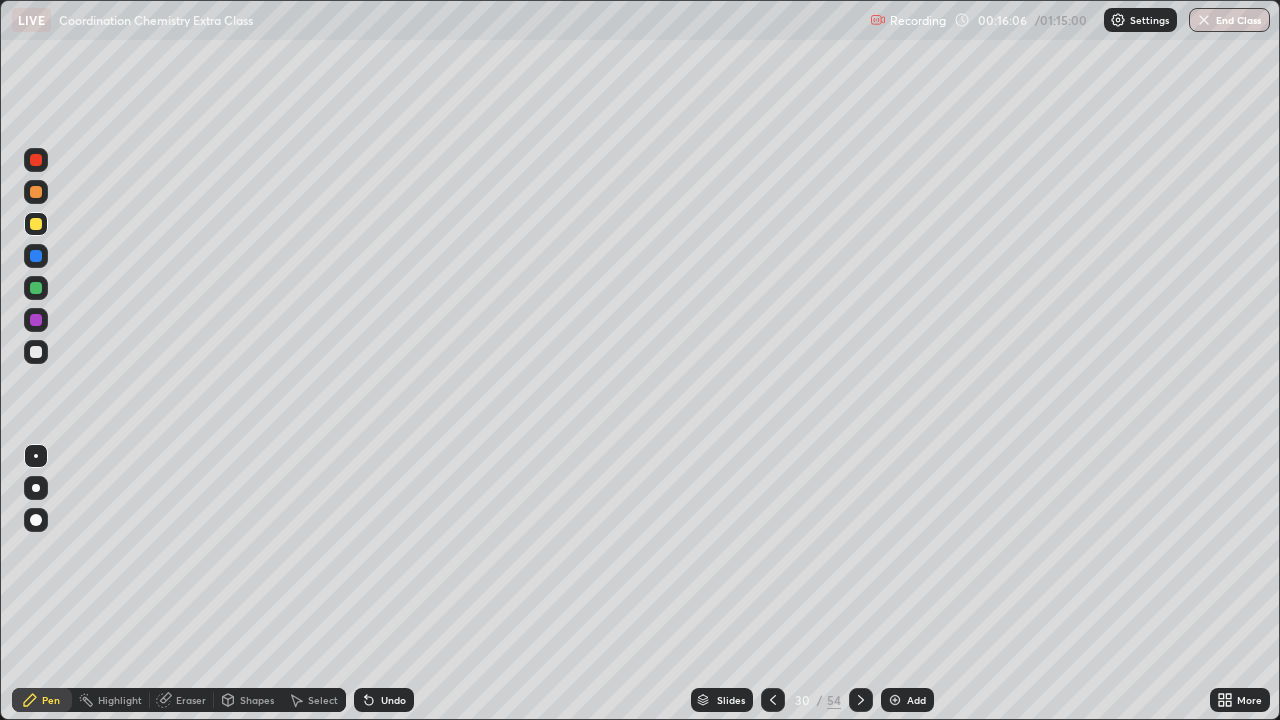 click at bounding box center (895, 700) 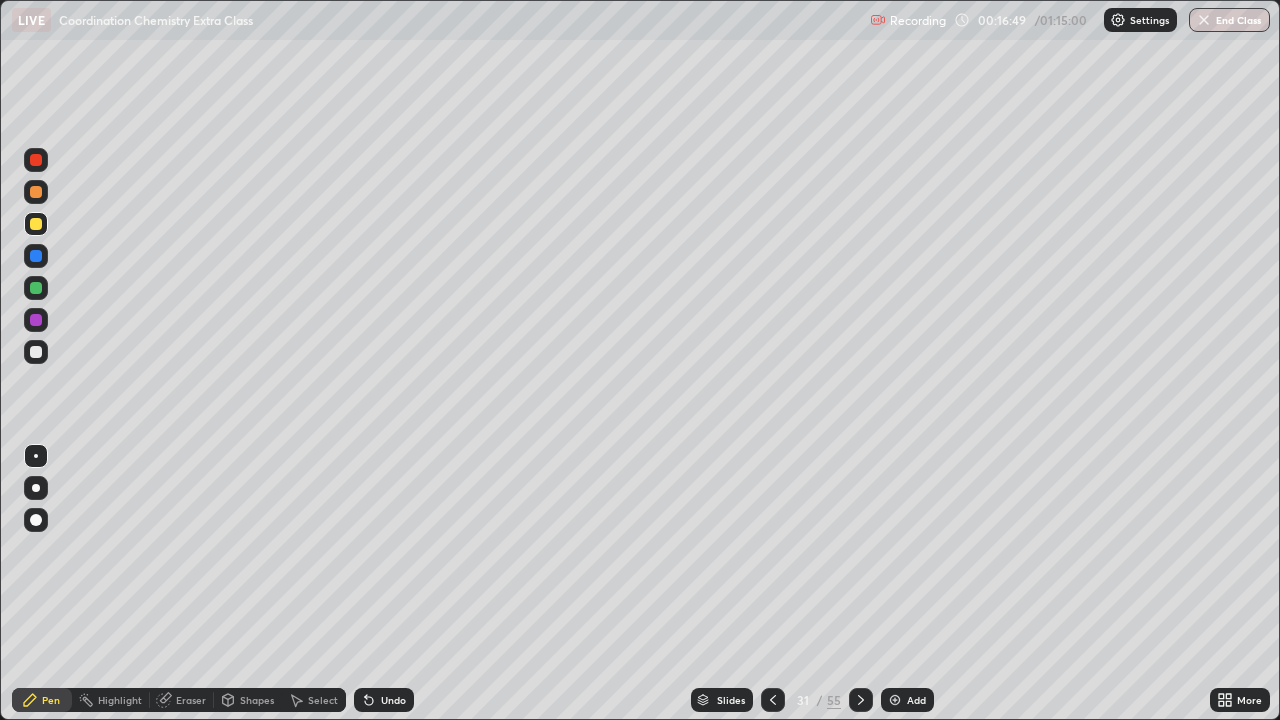 click at bounding box center [36, 352] 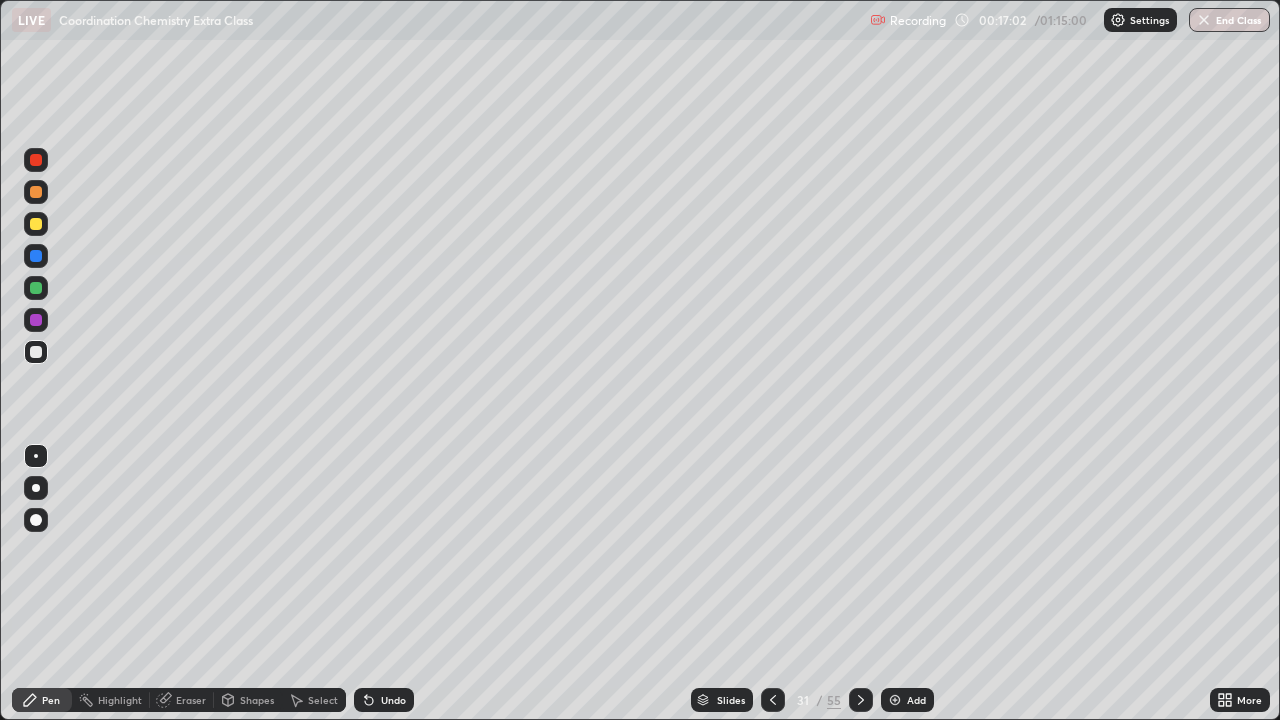 click 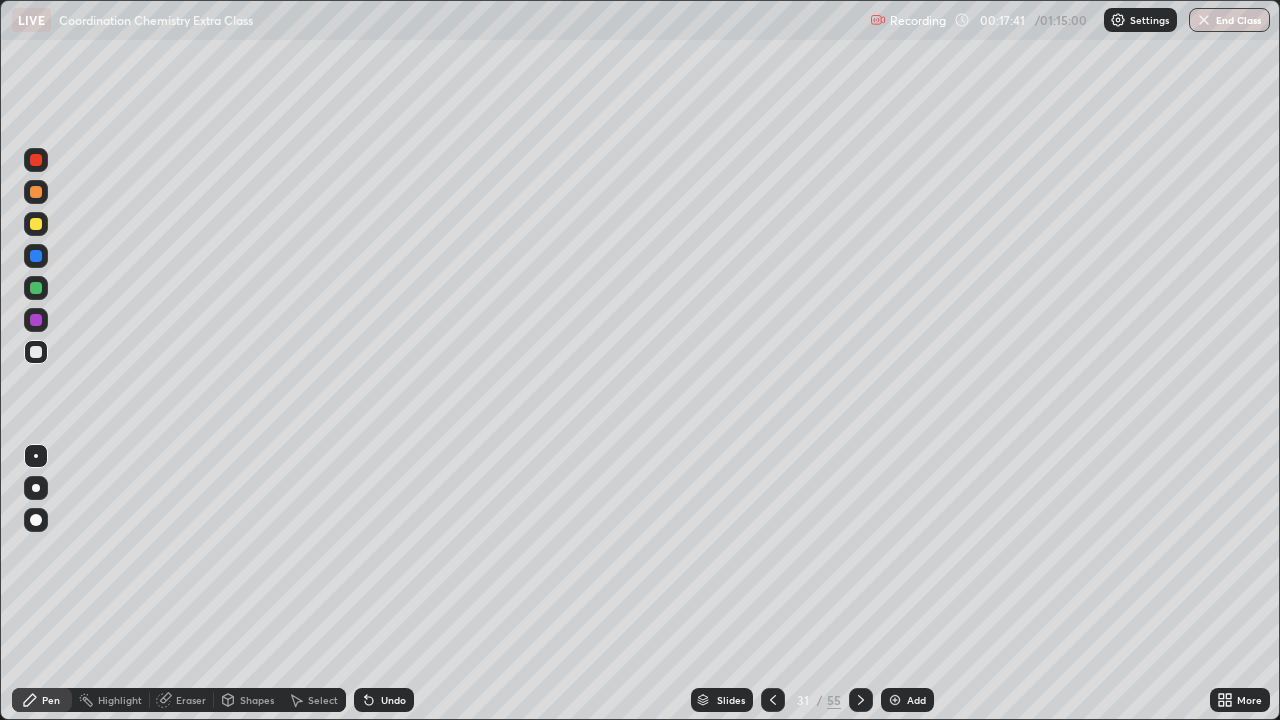 click at bounding box center (36, 352) 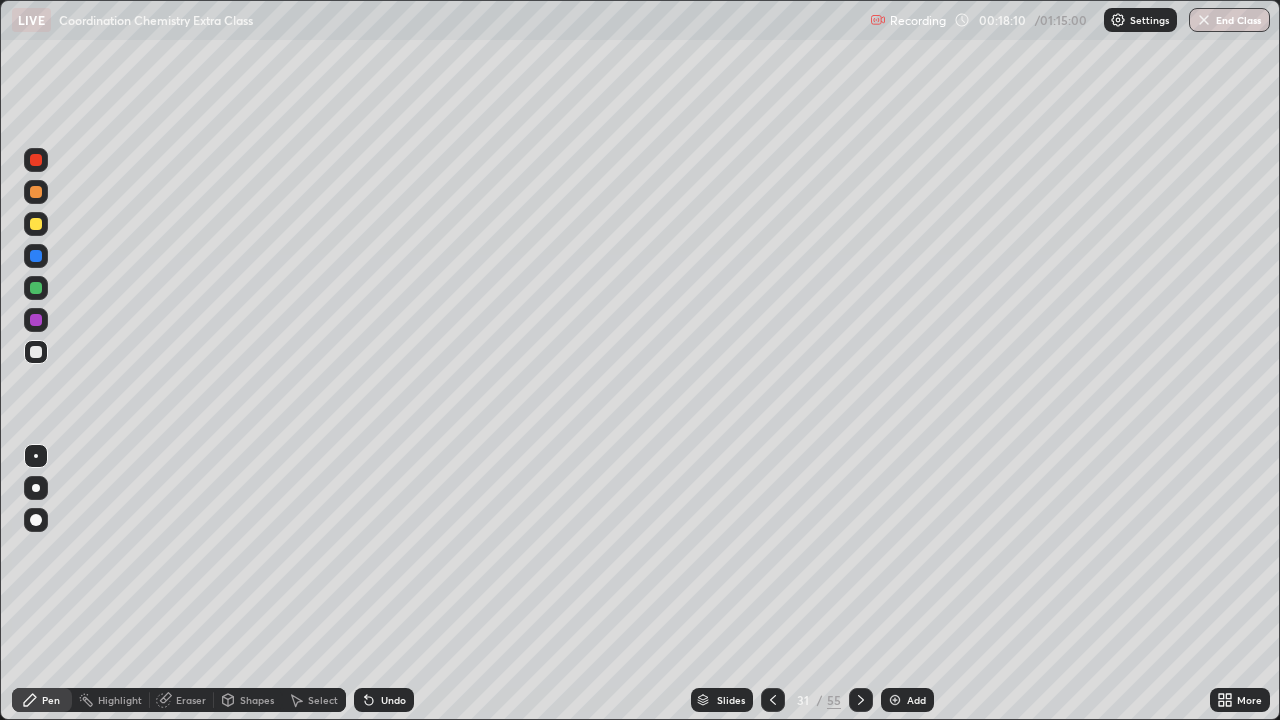 click 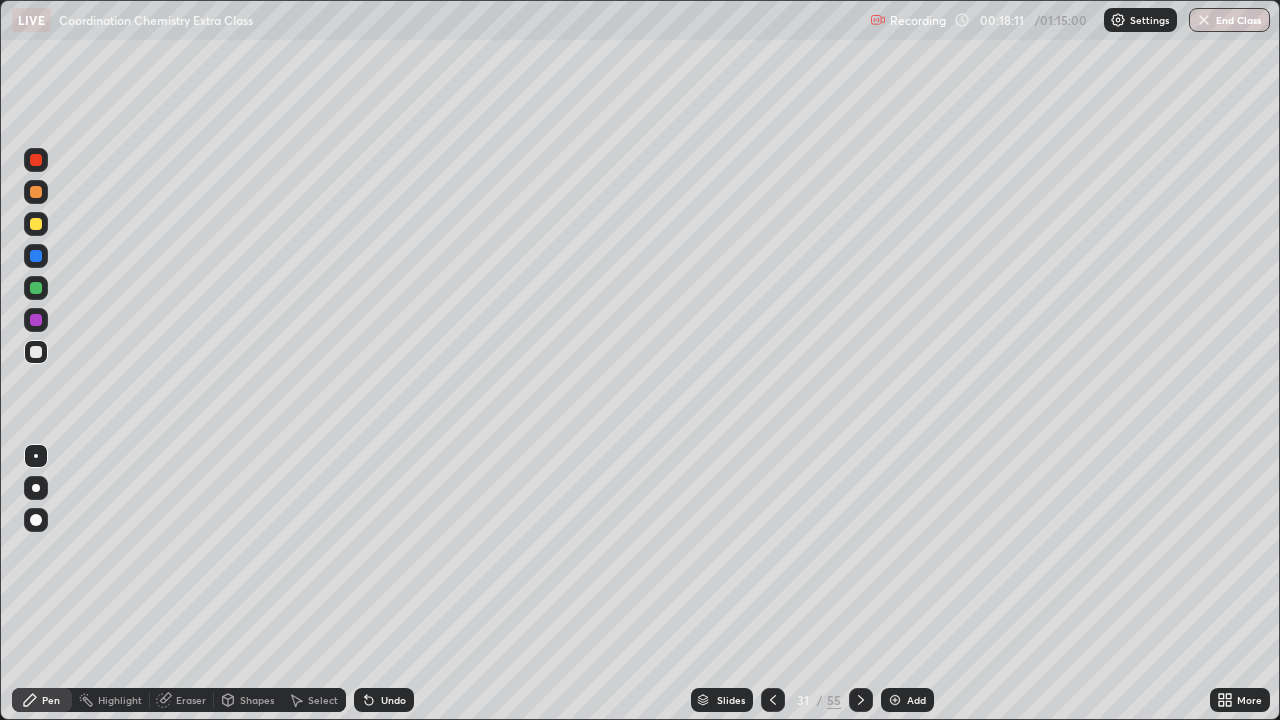 click on "Undo" at bounding box center (384, 700) 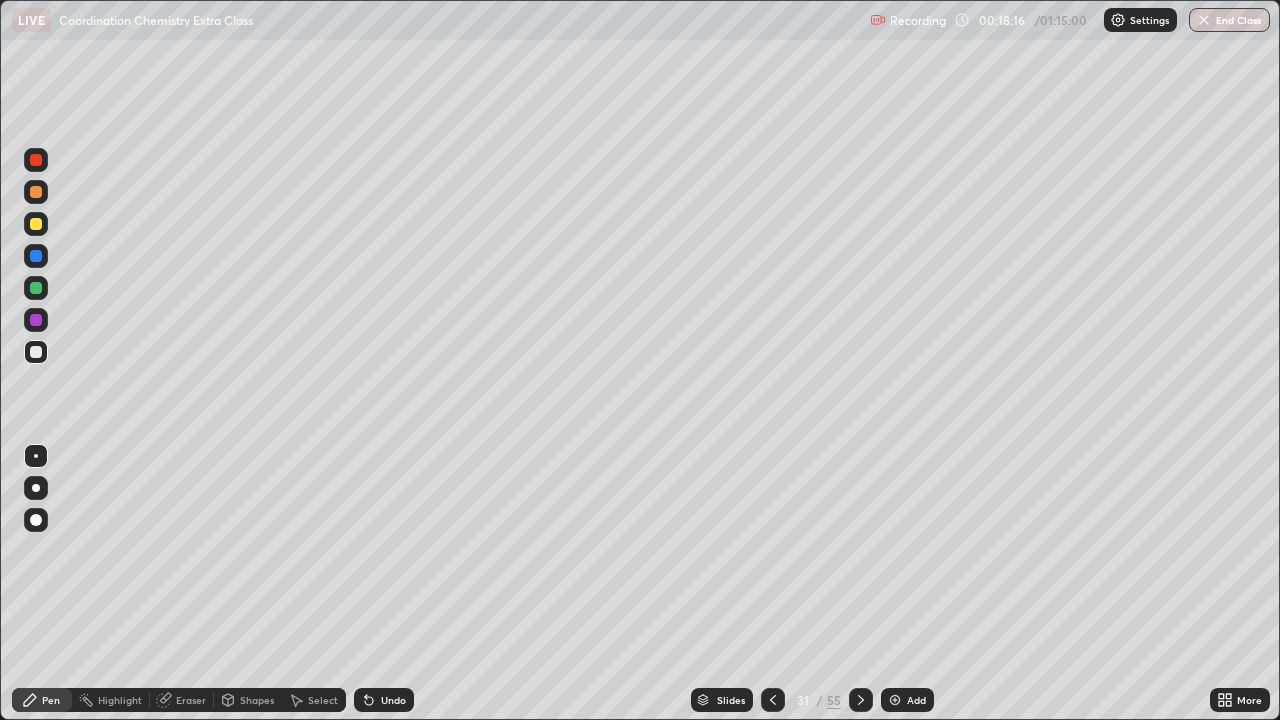 click 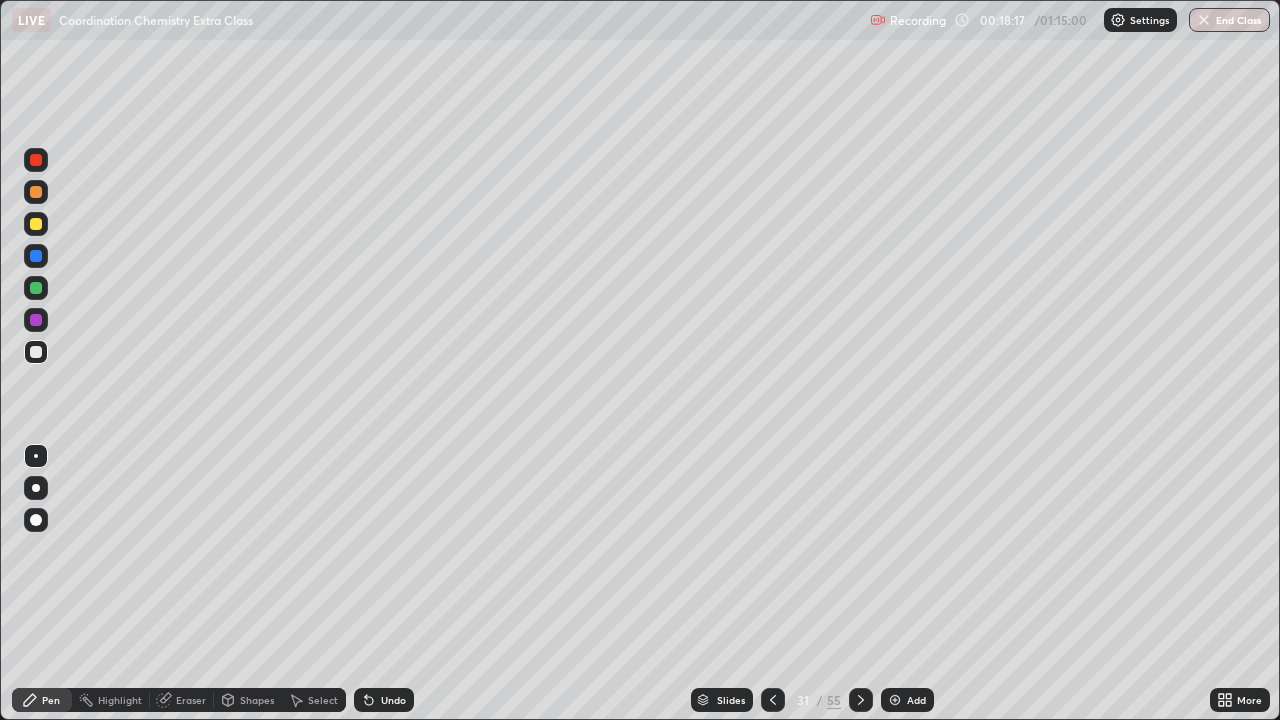 click 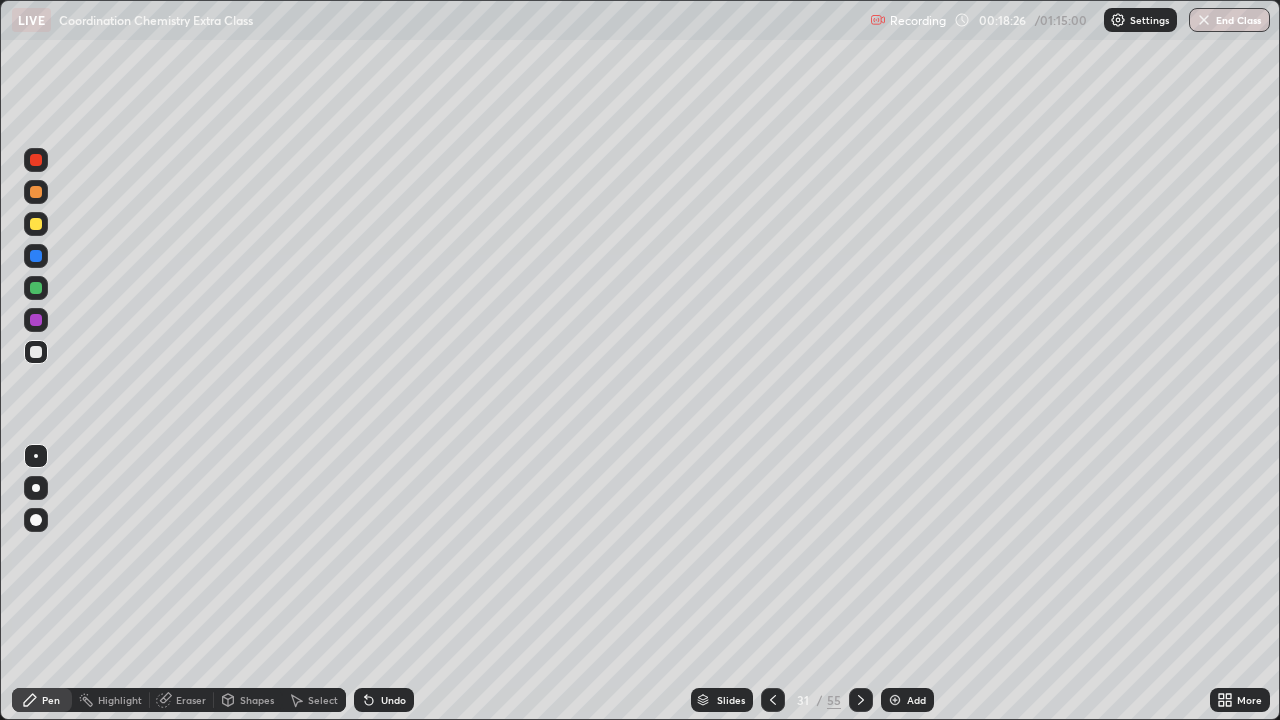 click on "Undo" at bounding box center (393, 700) 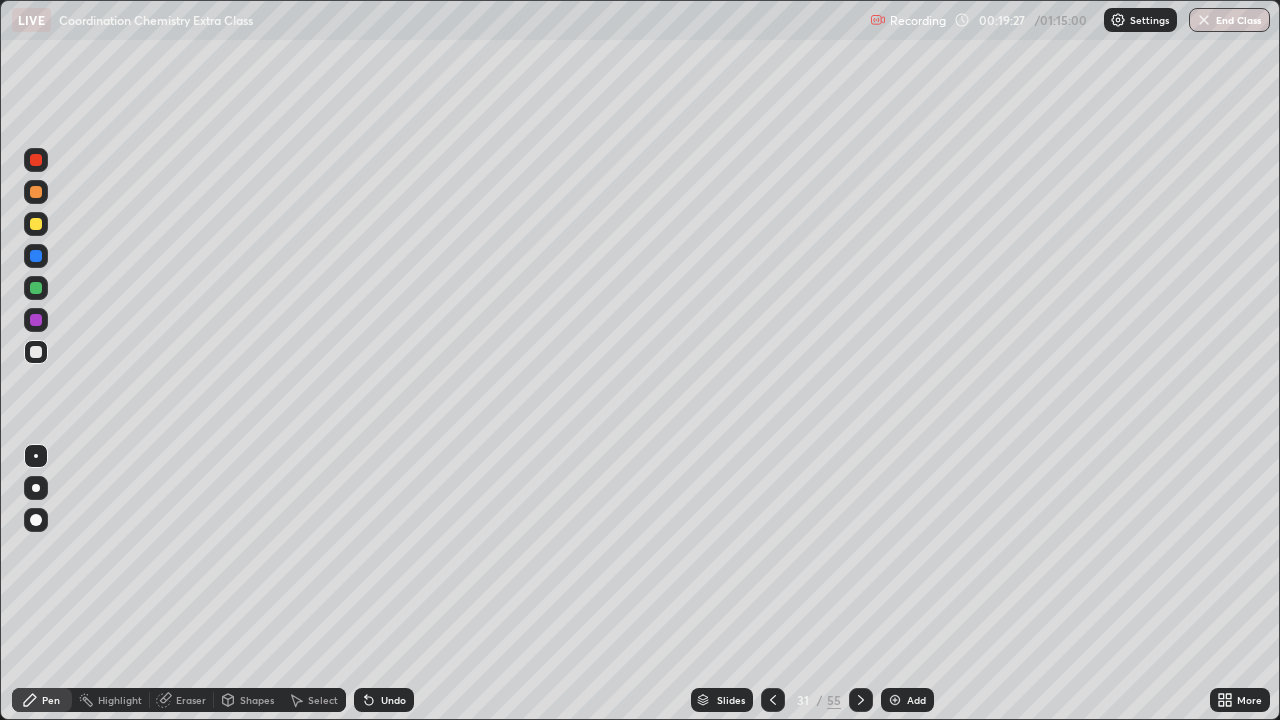 click 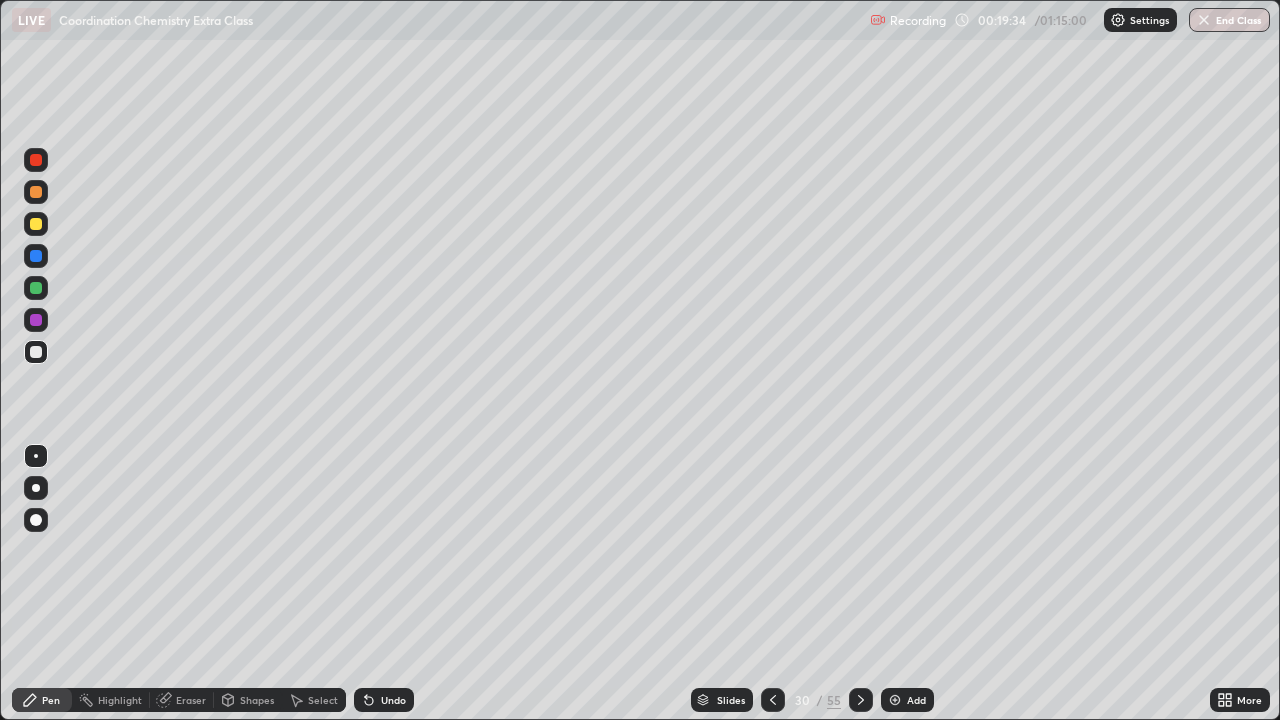 click 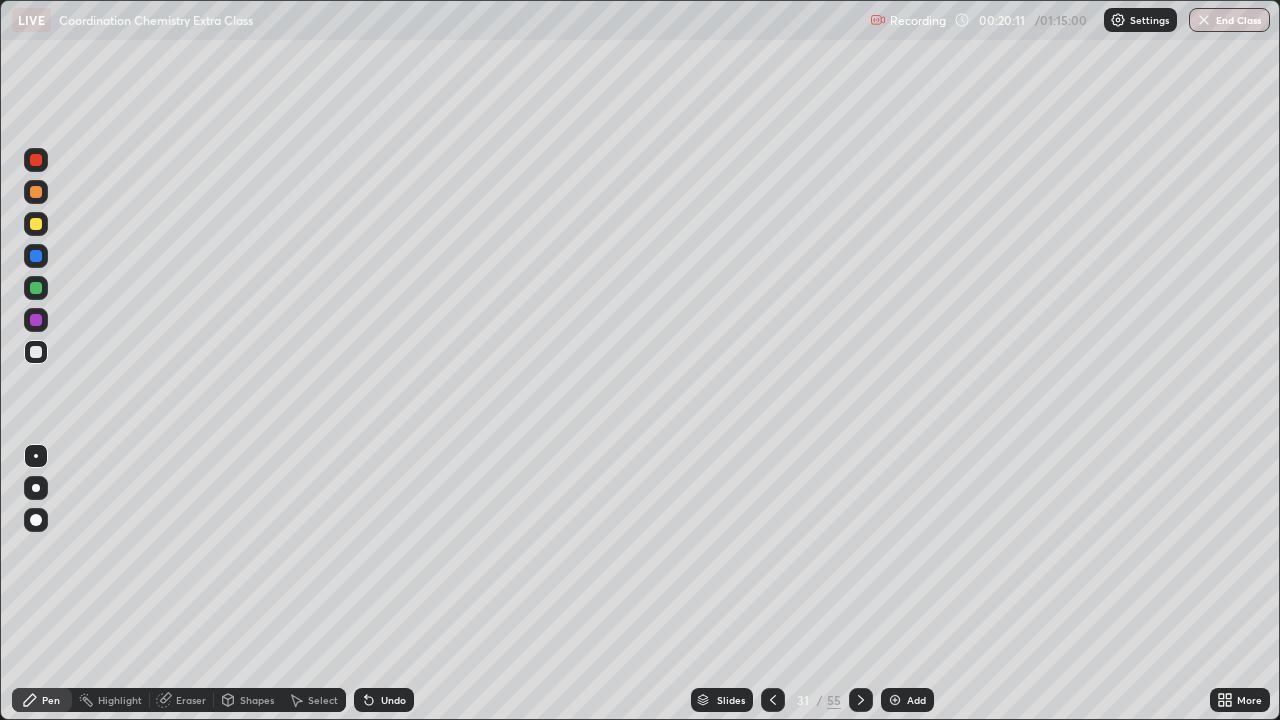 click at bounding box center [36, 224] 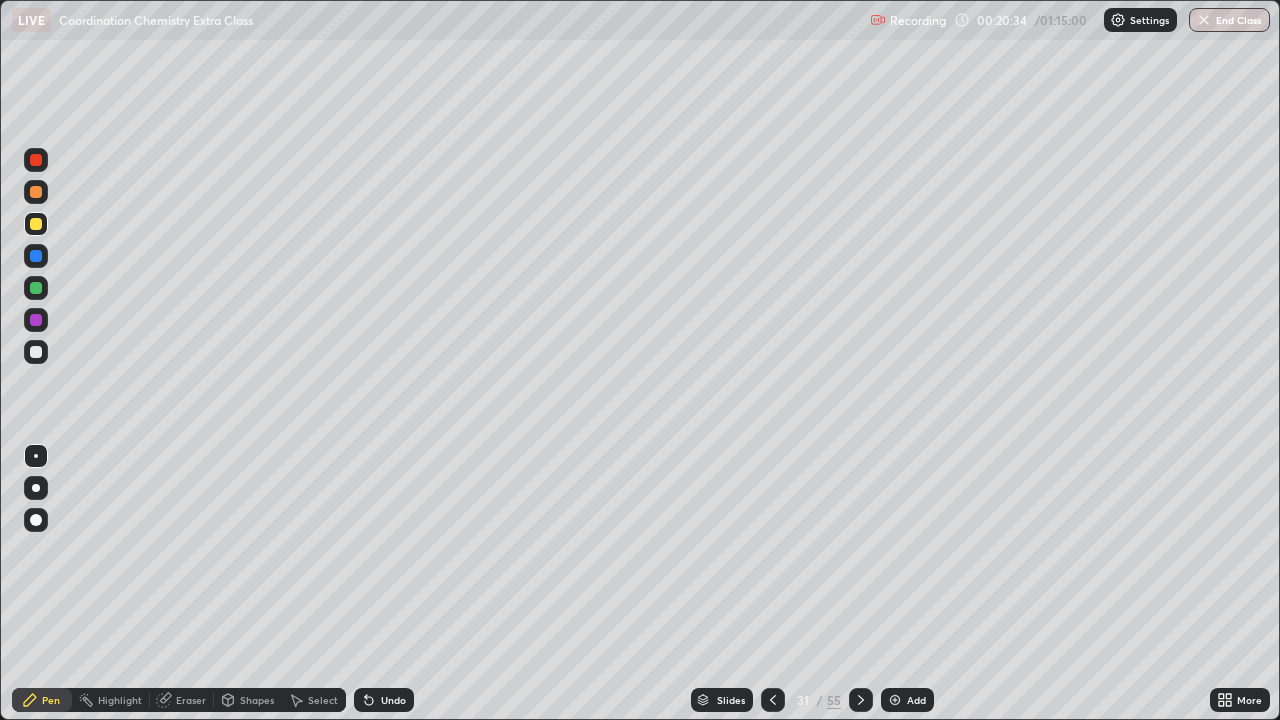 click 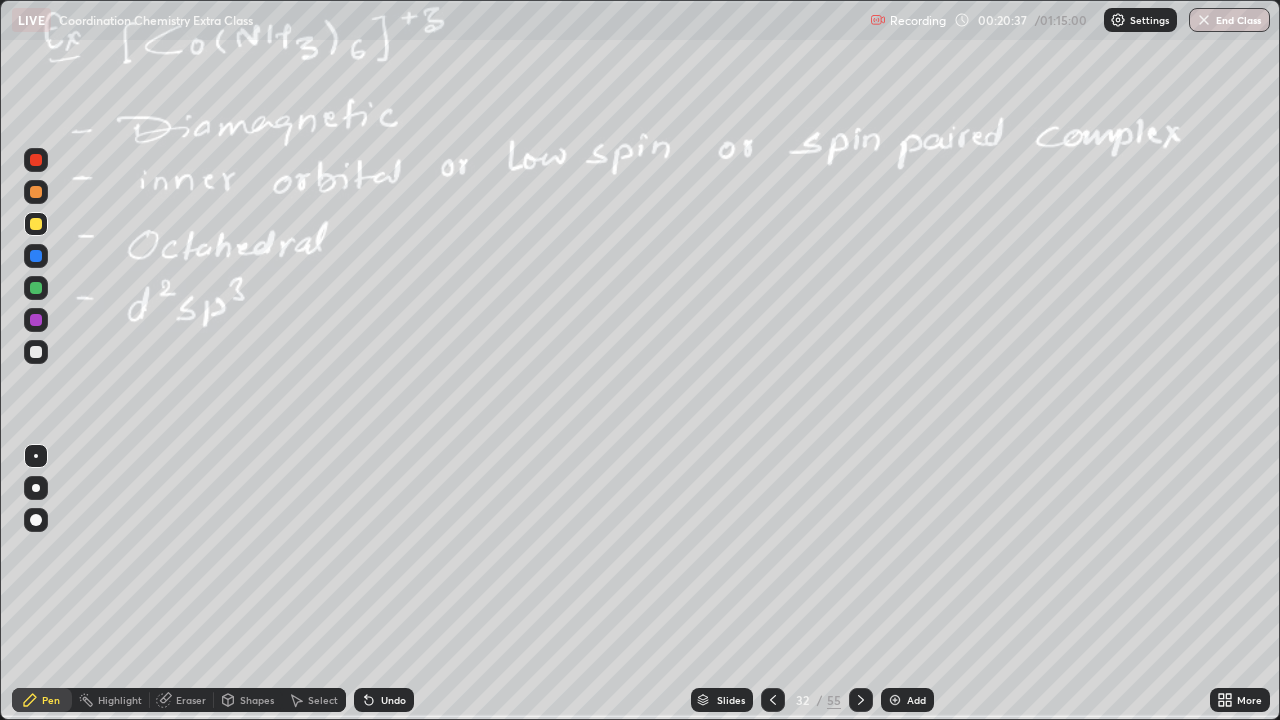 click at bounding box center (773, 700) 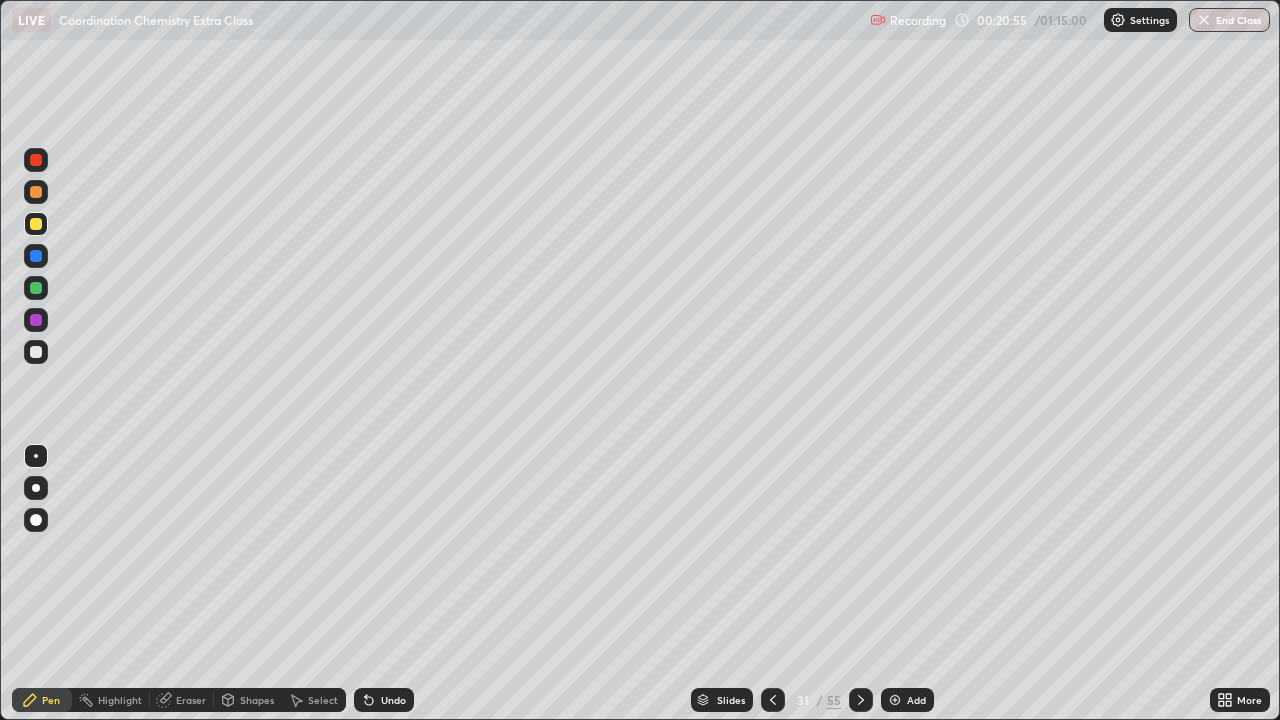 click on "Undo" at bounding box center (393, 700) 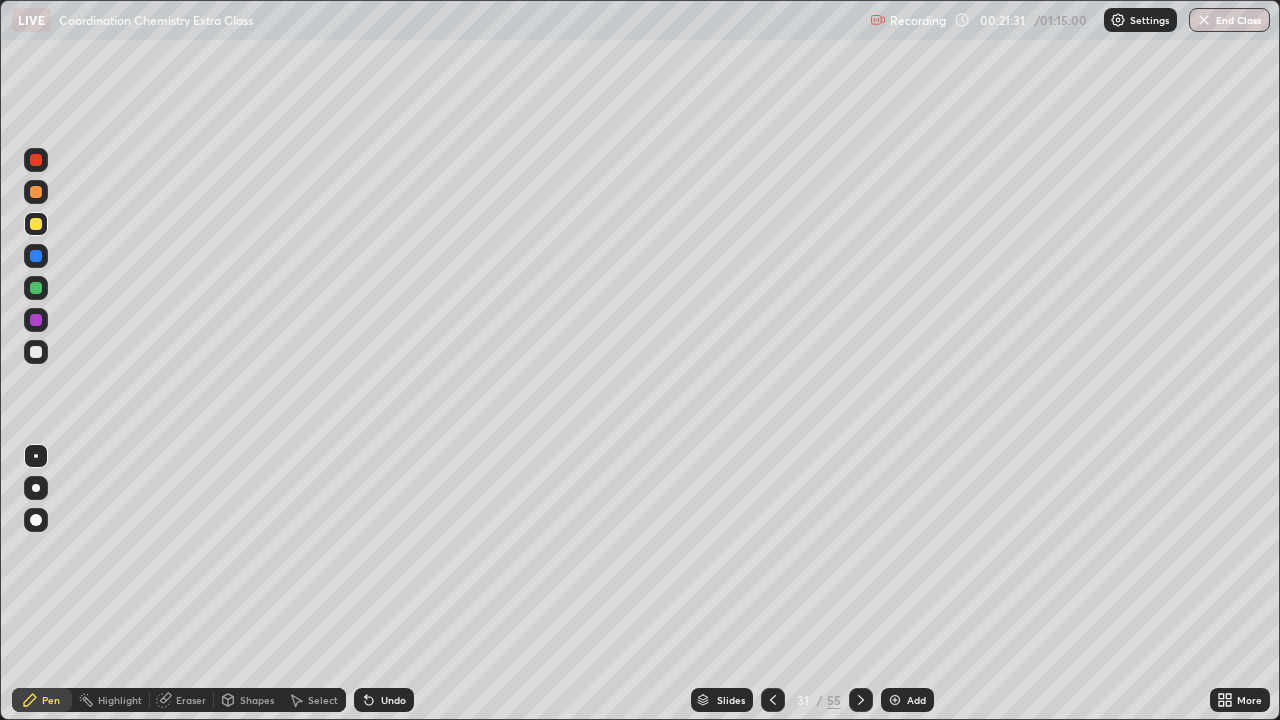click 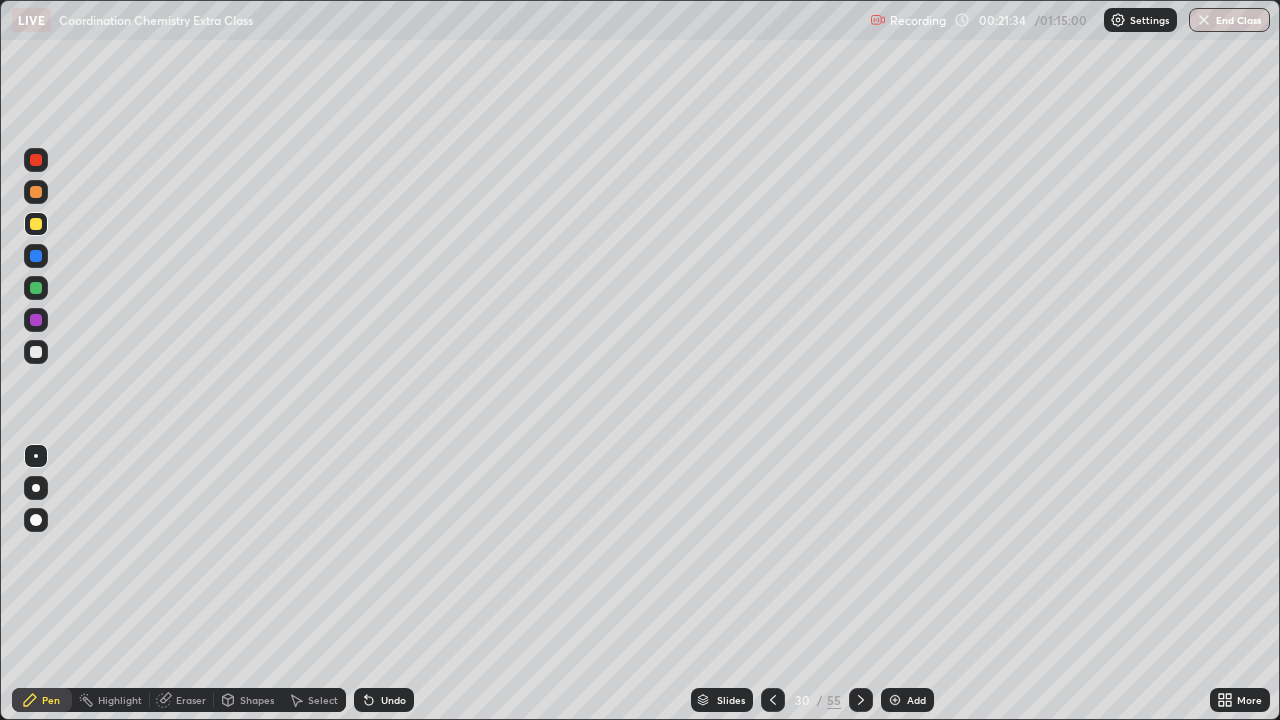 click 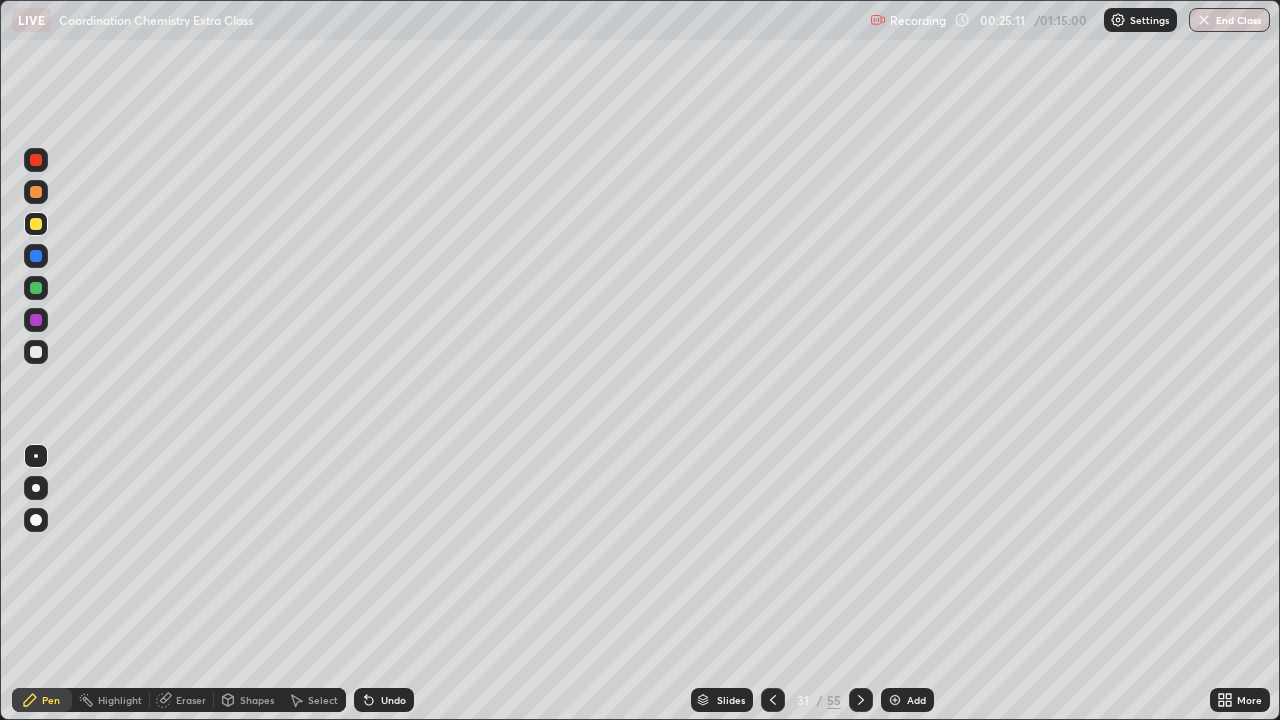 click 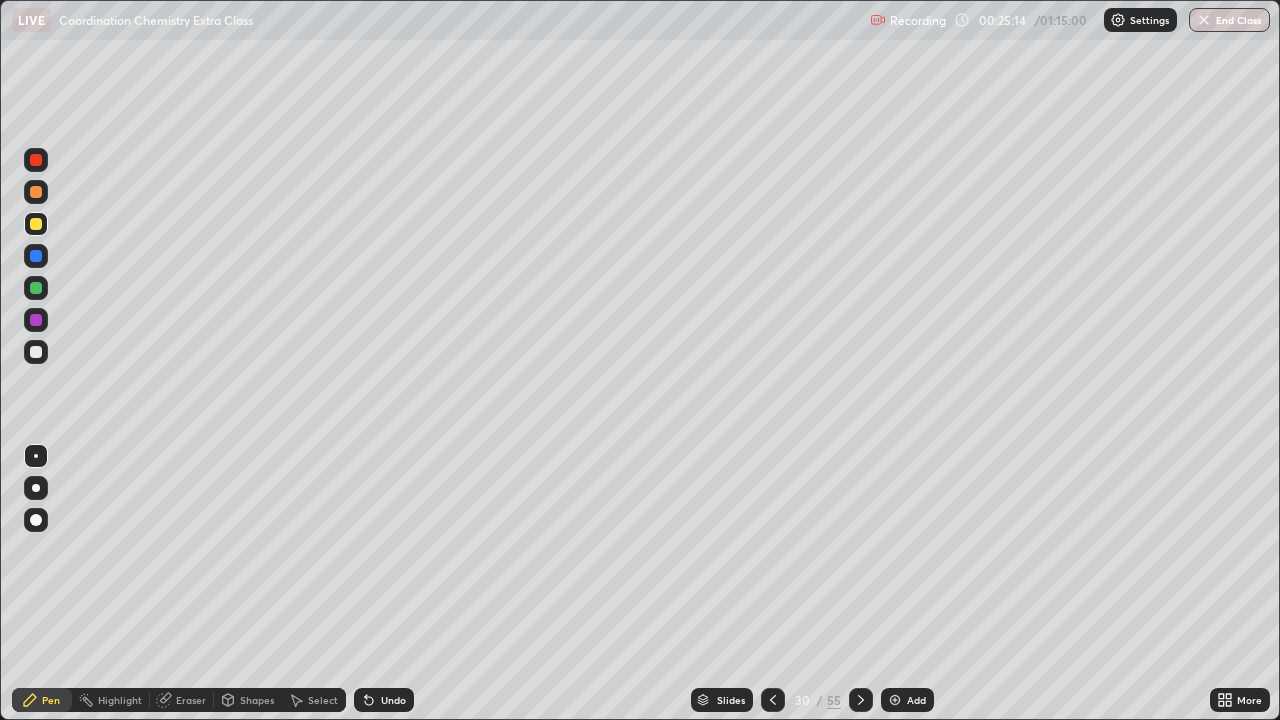 click 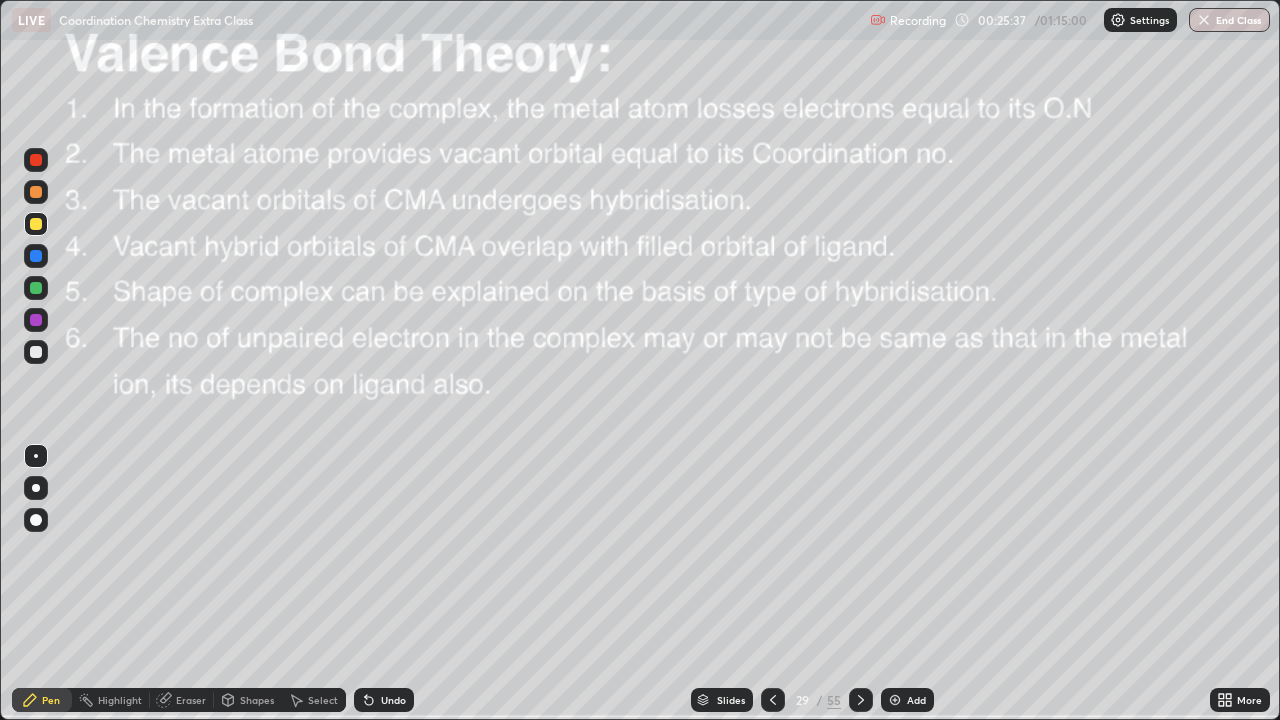 click 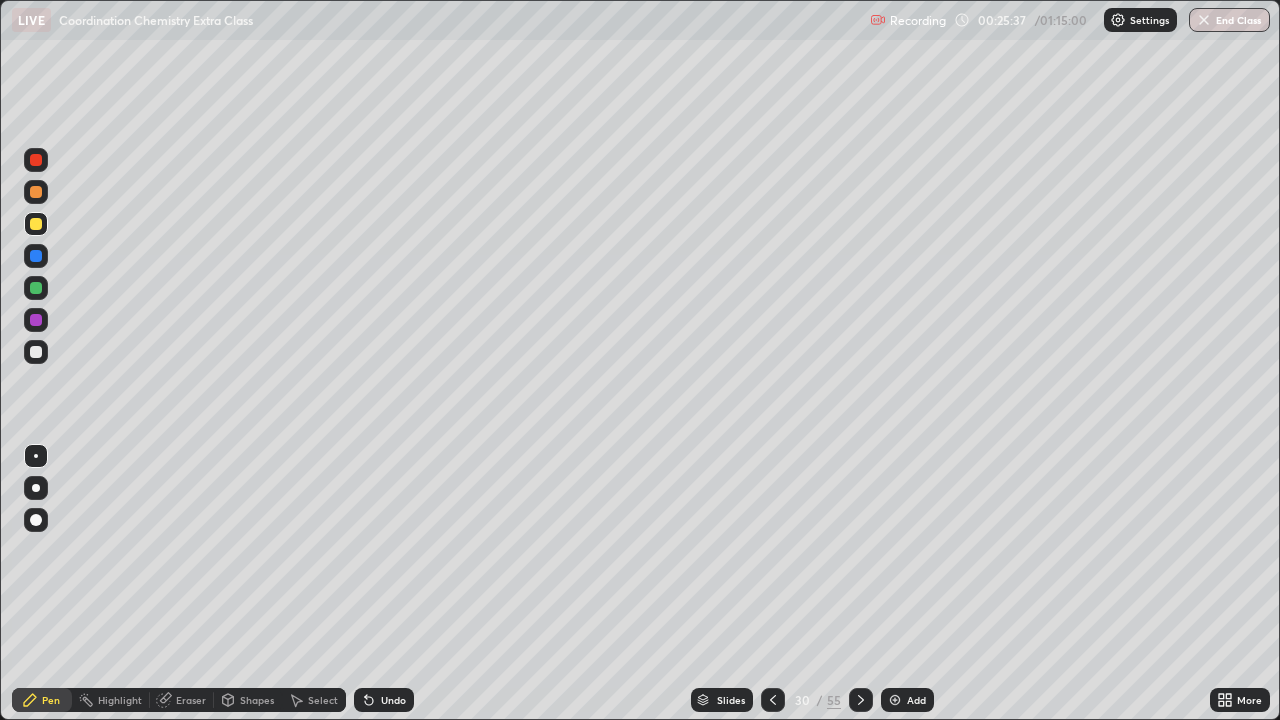 click 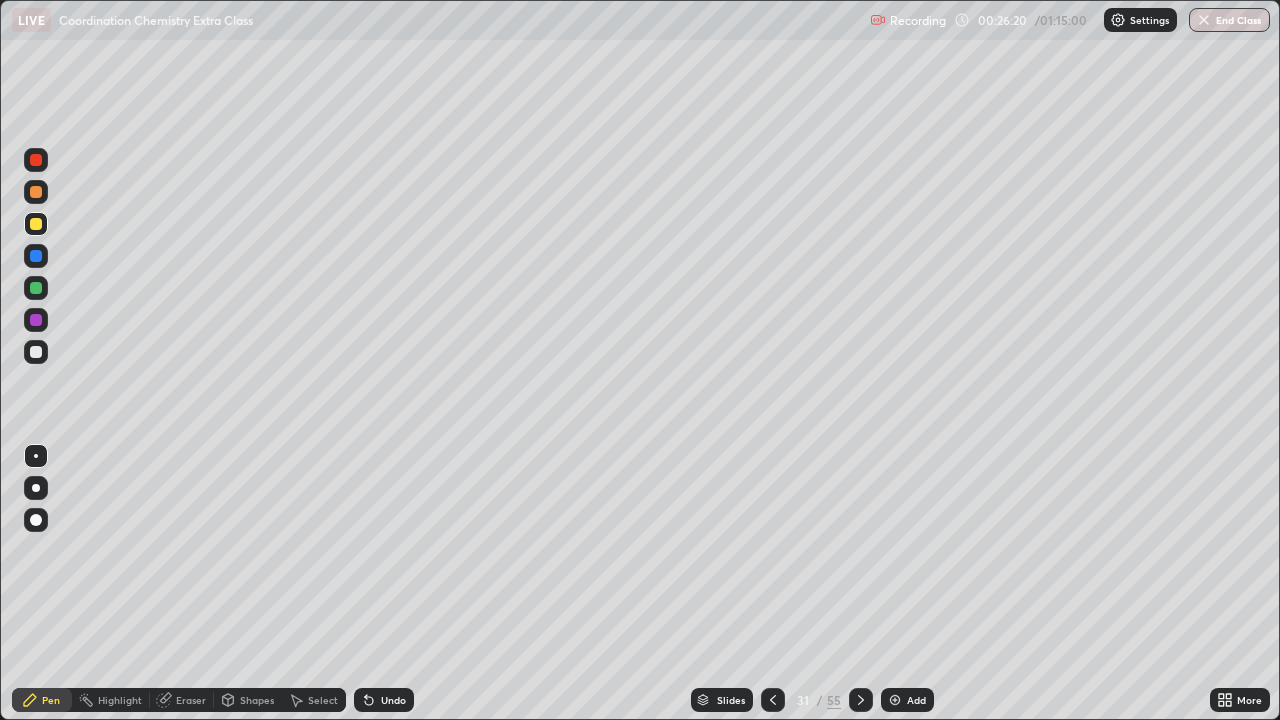 click 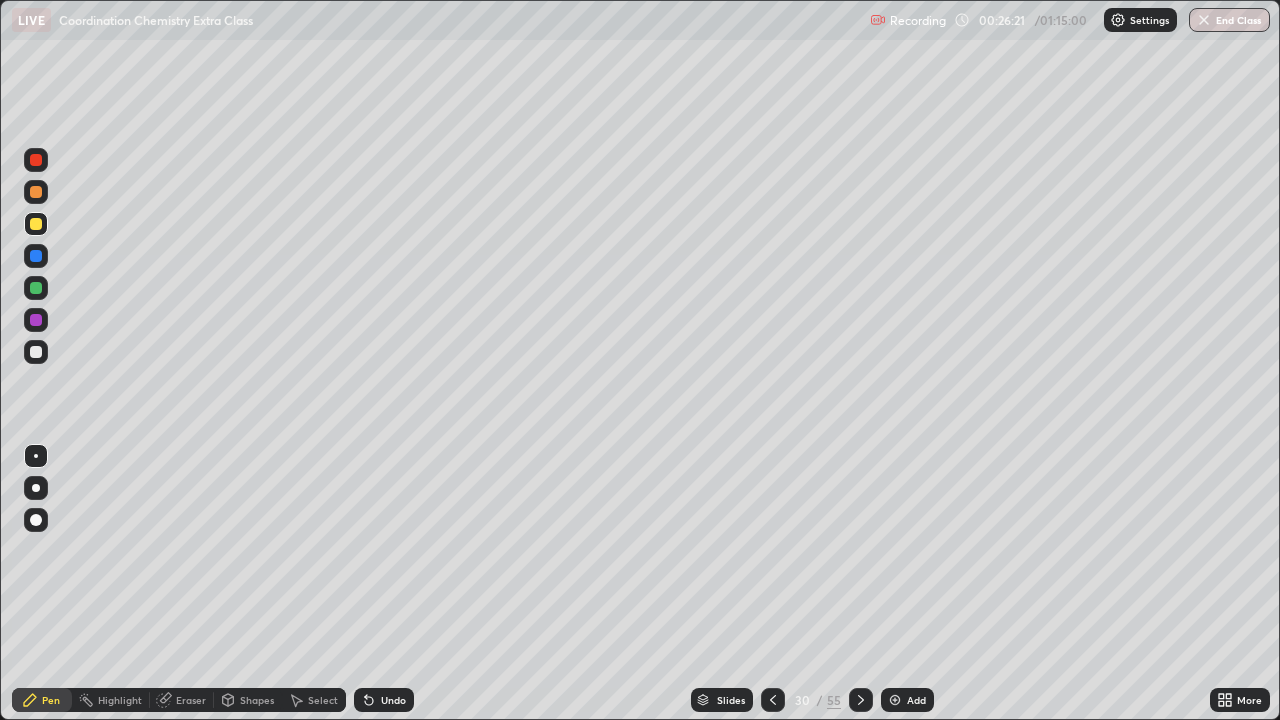 click 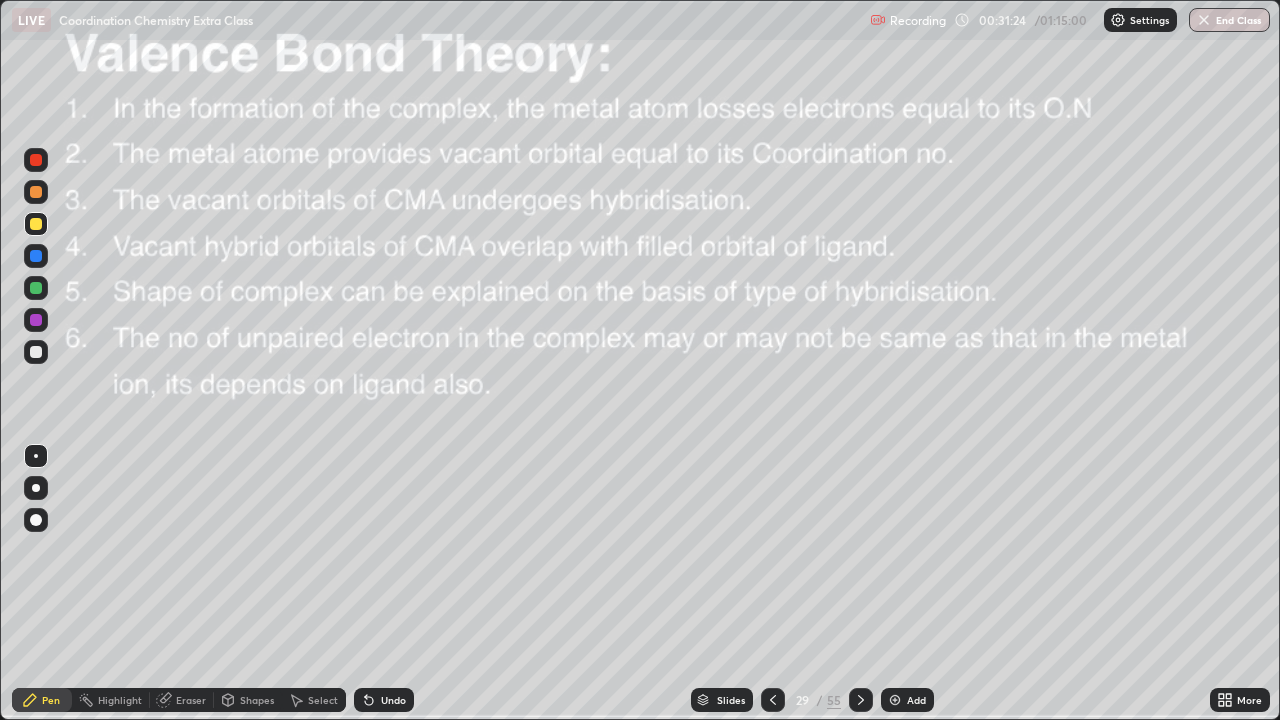 click 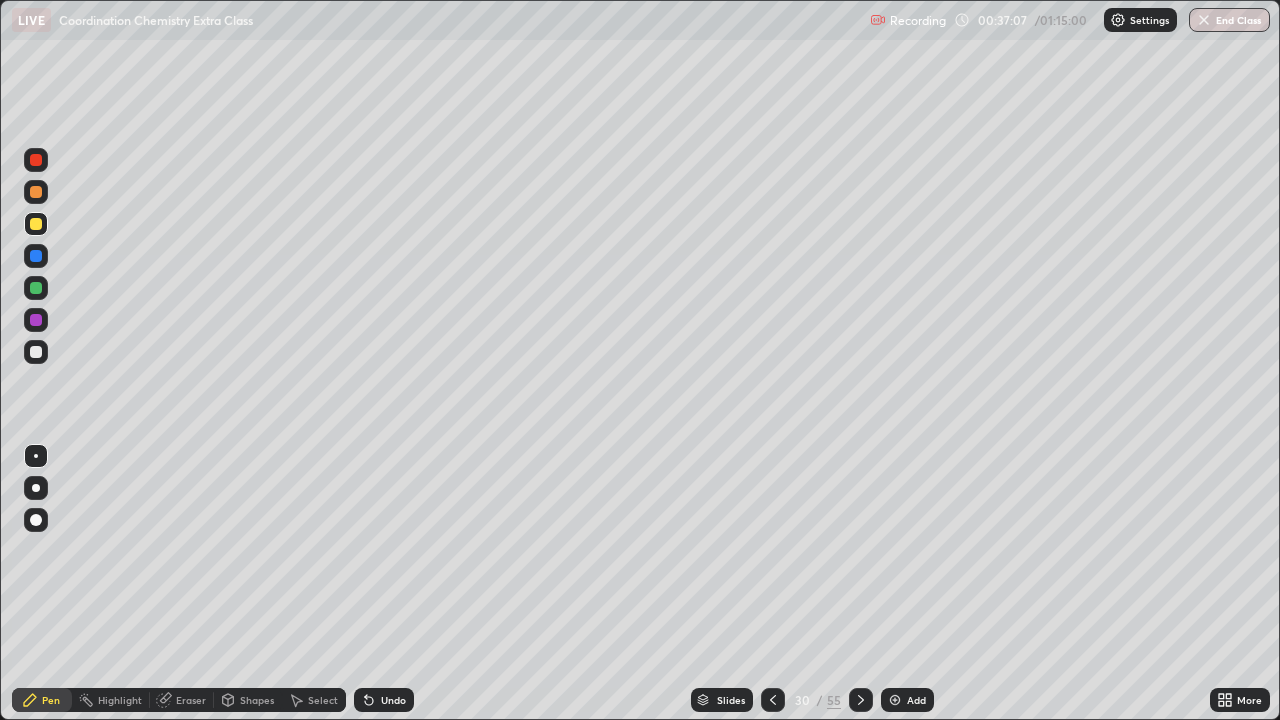 click 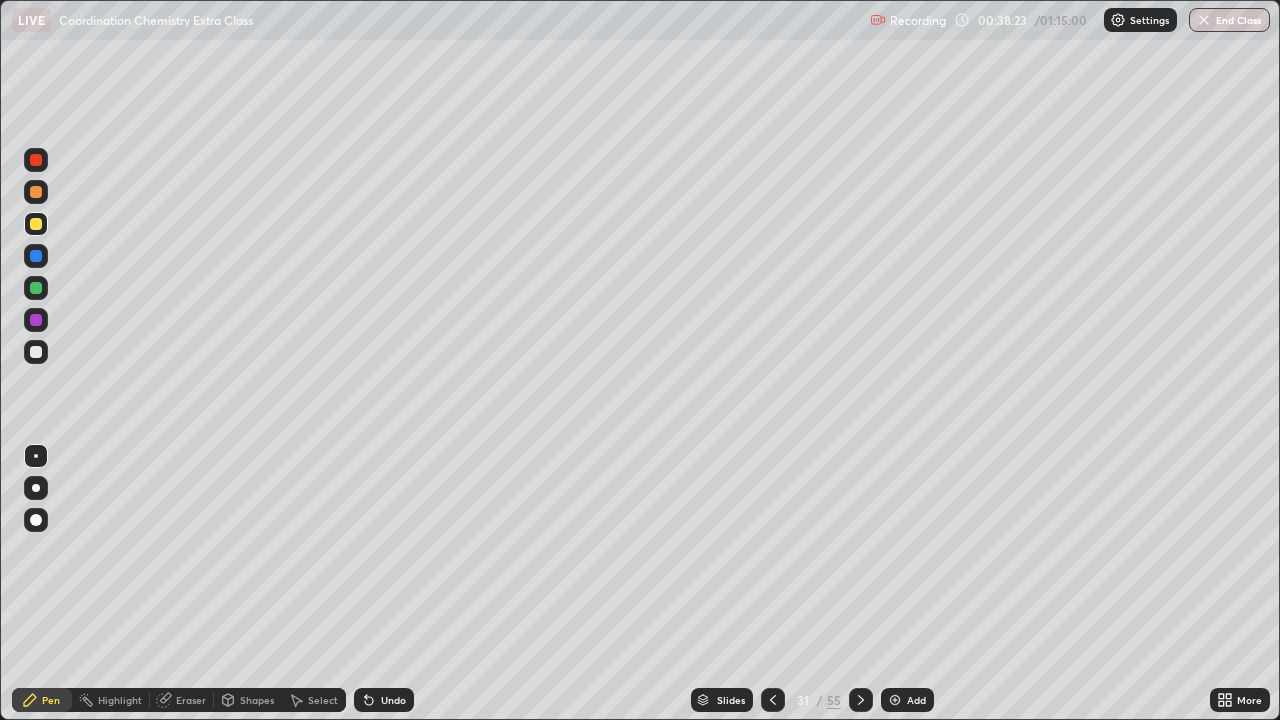 click at bounding box center (36, 352) 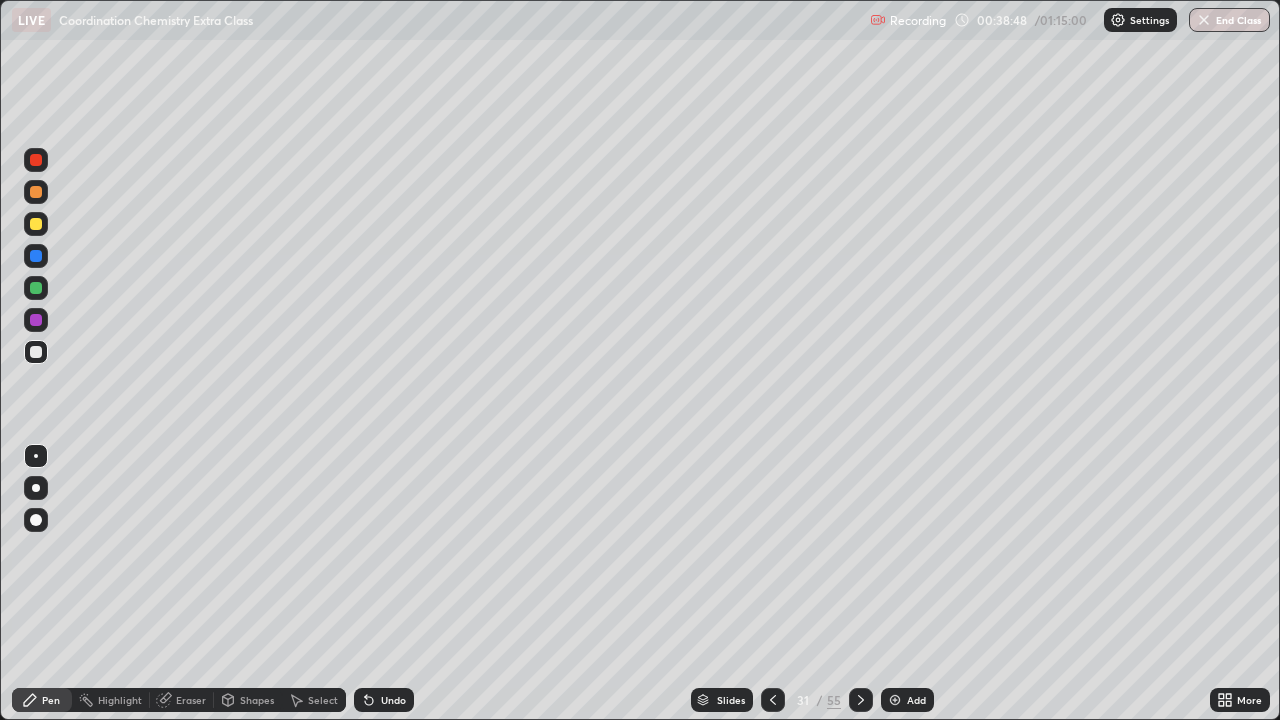 click 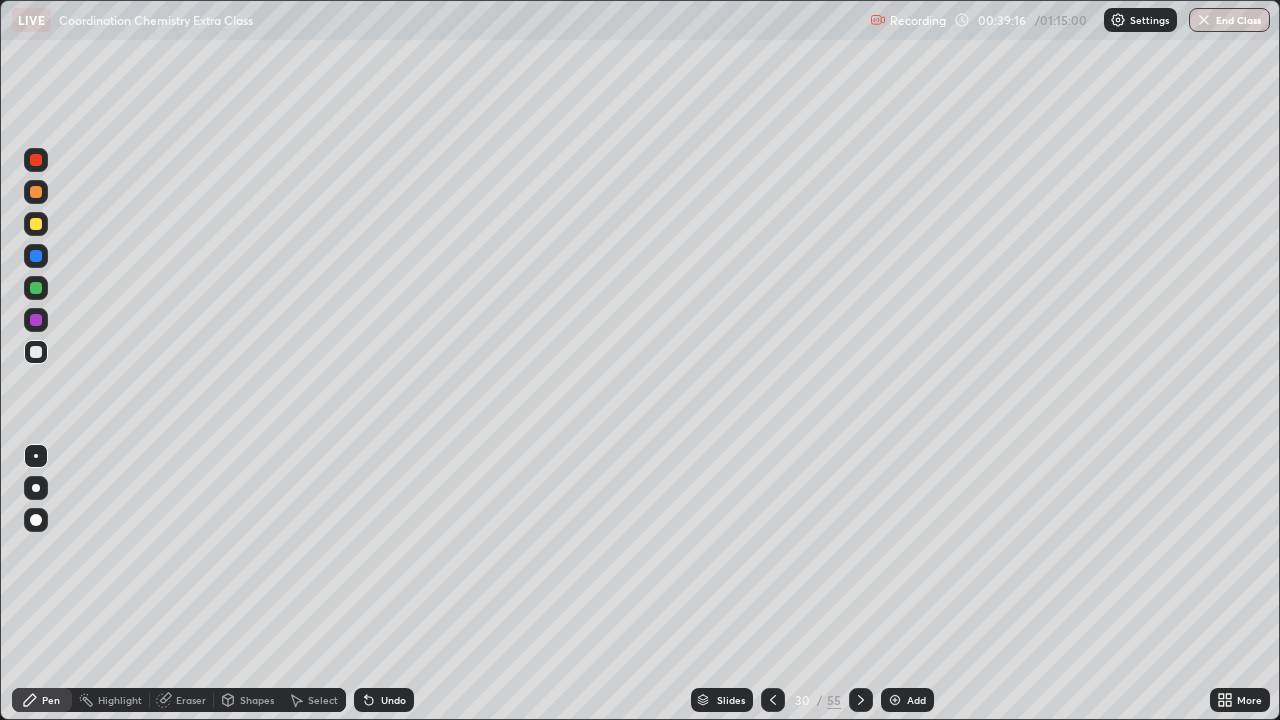 click 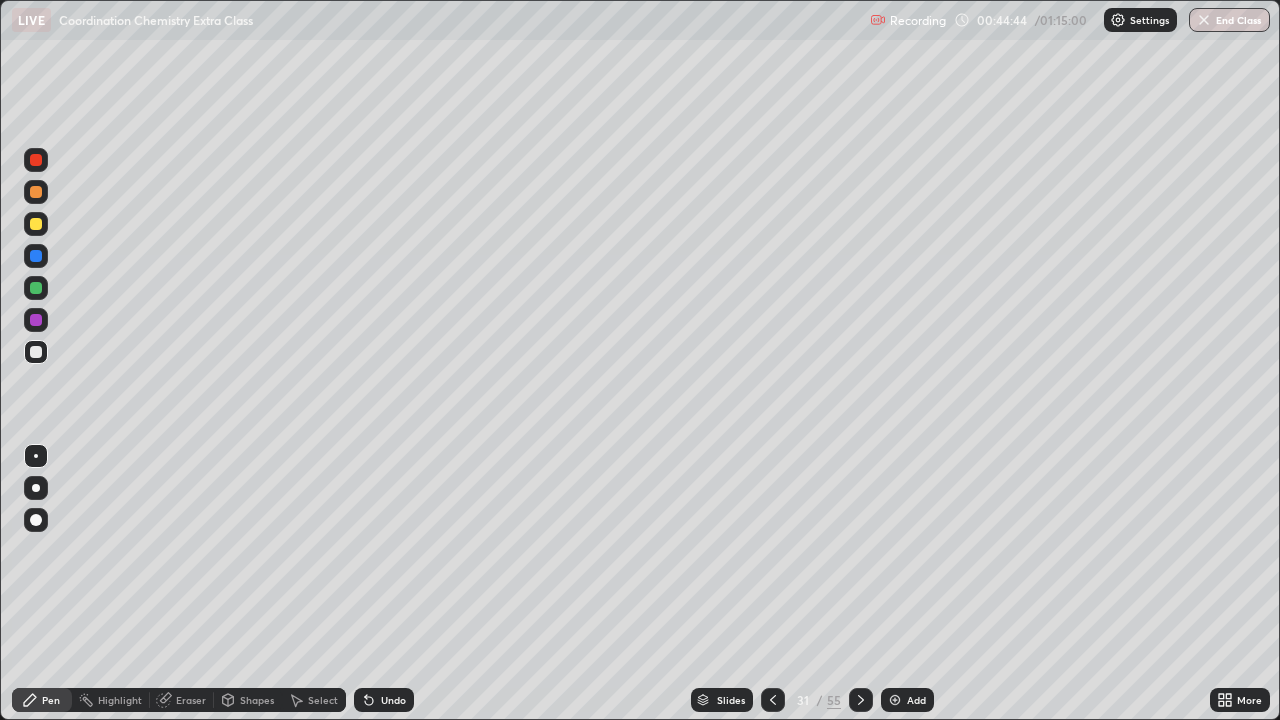 click on "Pen" at bounding box center (51, 700) 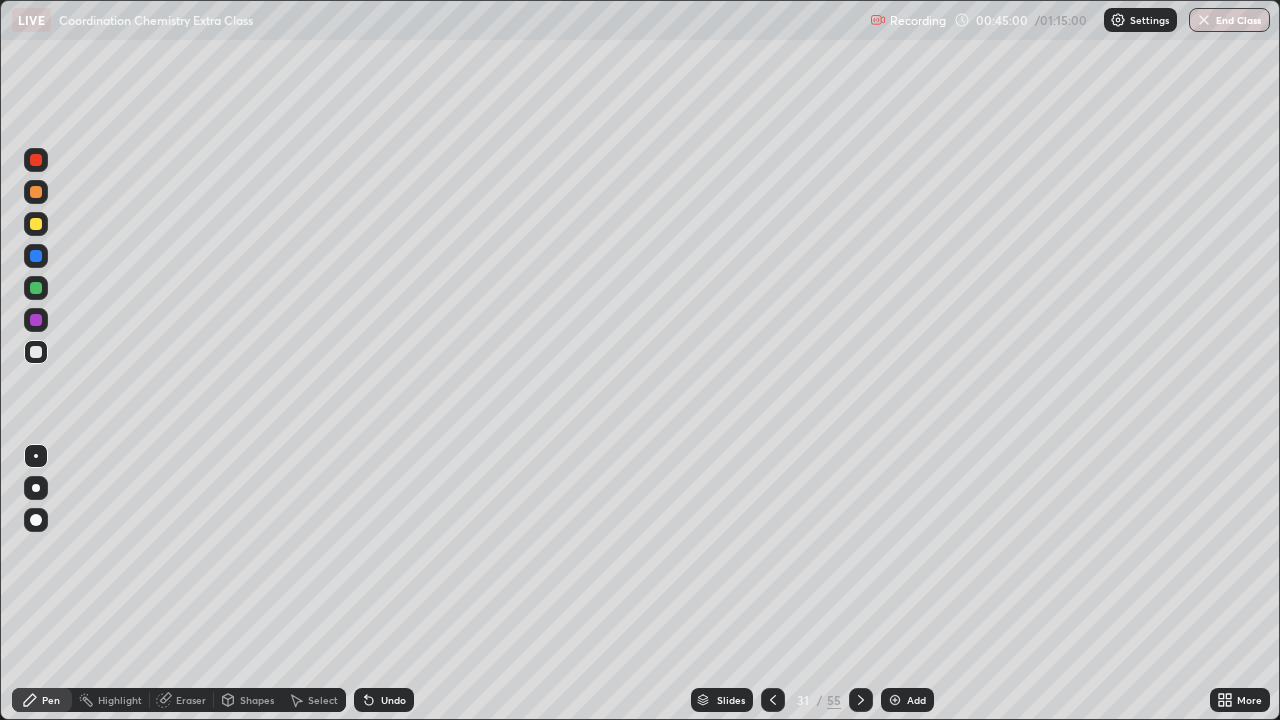 click 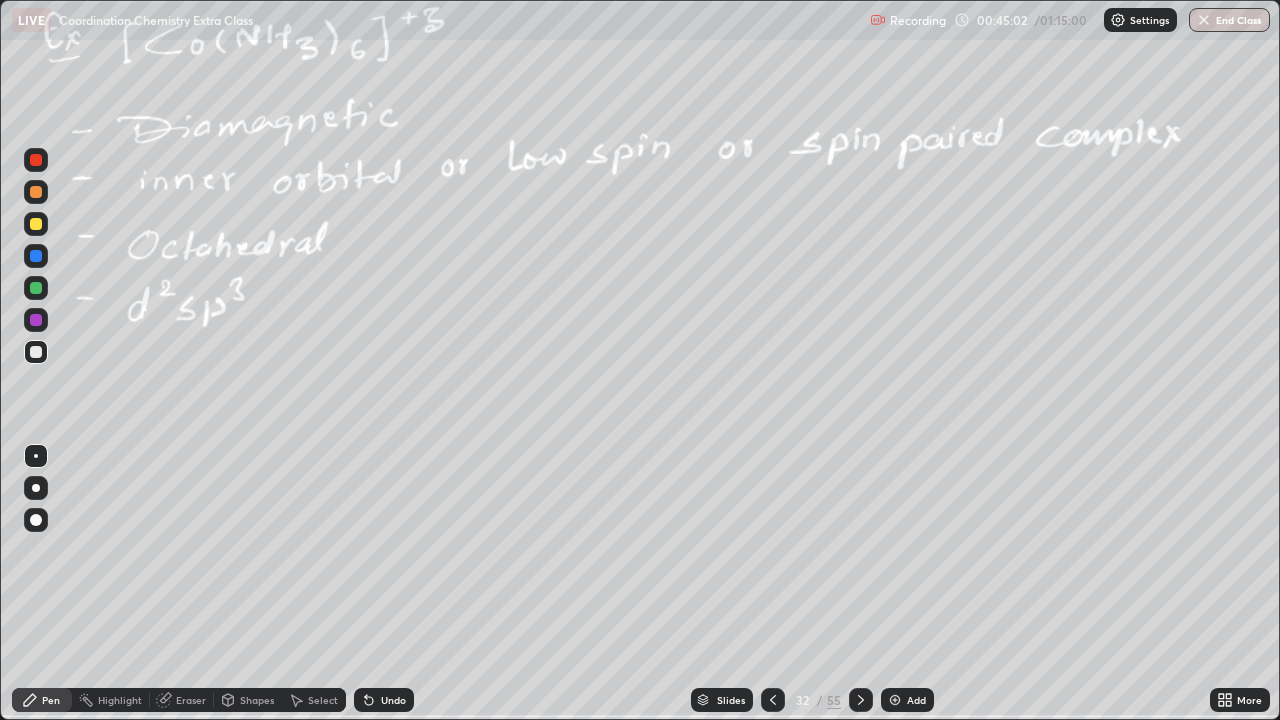 click at bounding box center (773, 700) 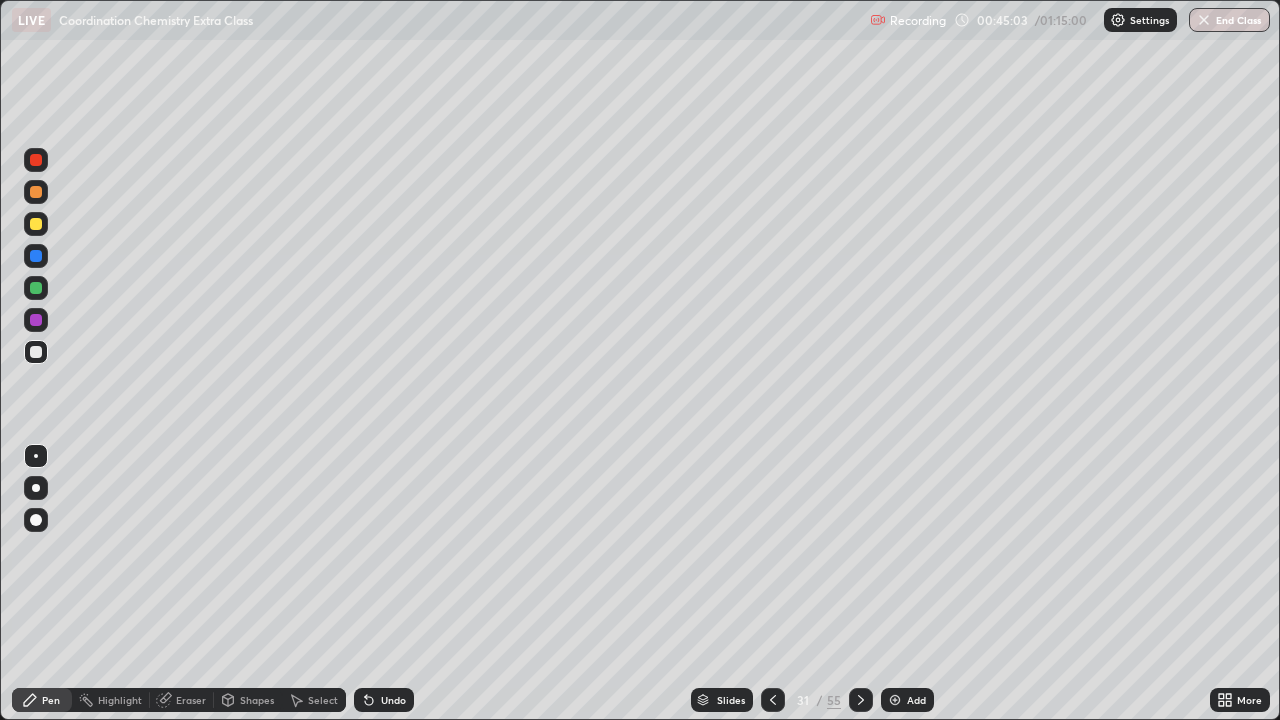 click at bounding box center (895, 700) 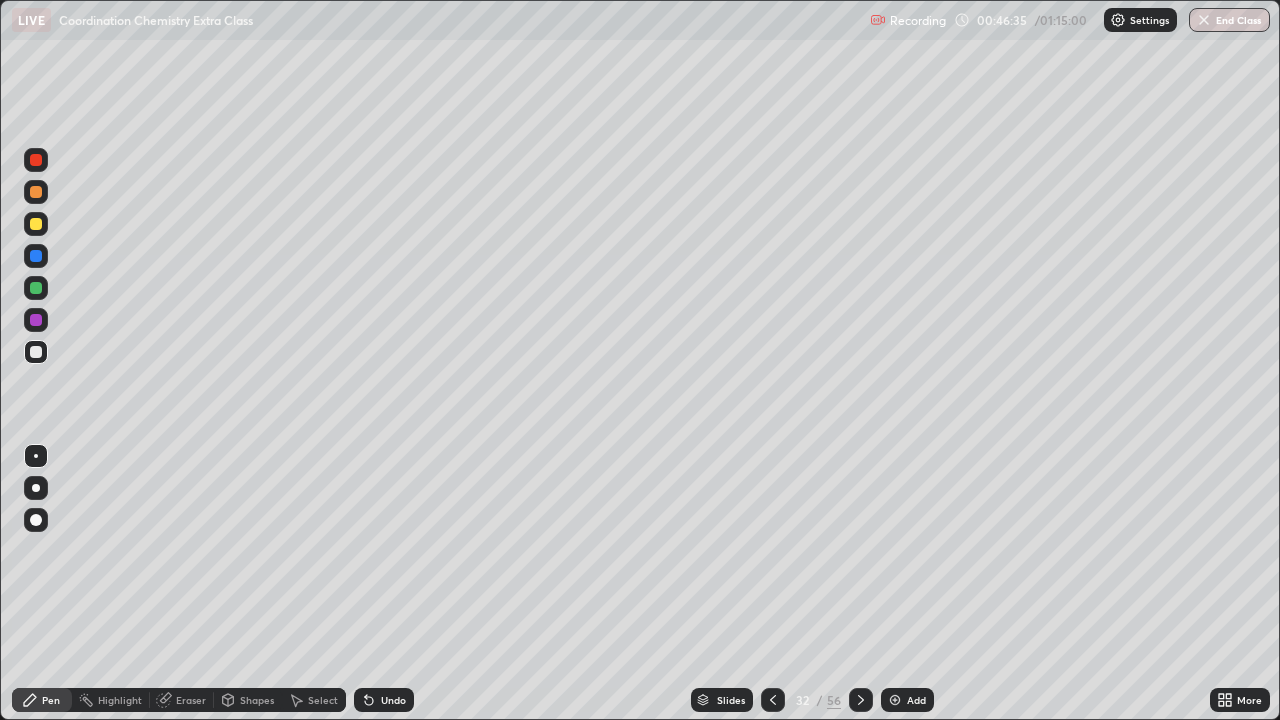 click on "Undo" at bounding box center (393, 700) 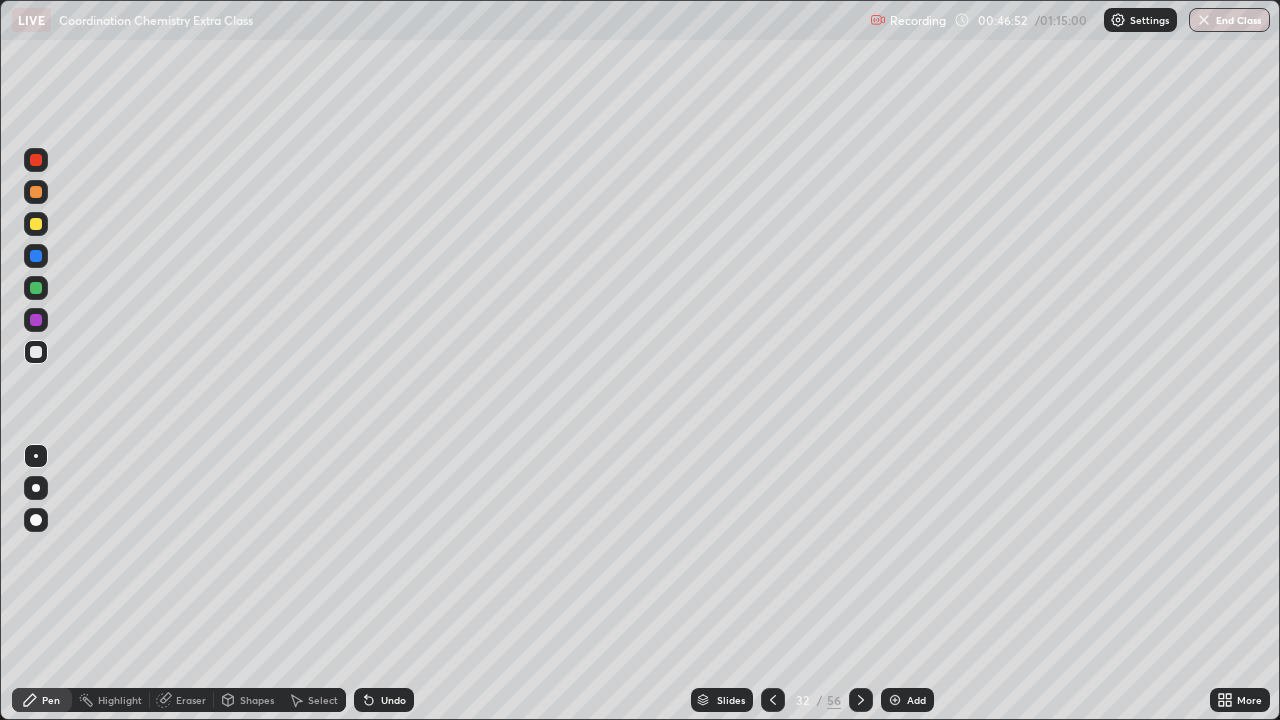 click at bounding box center [36, 224] 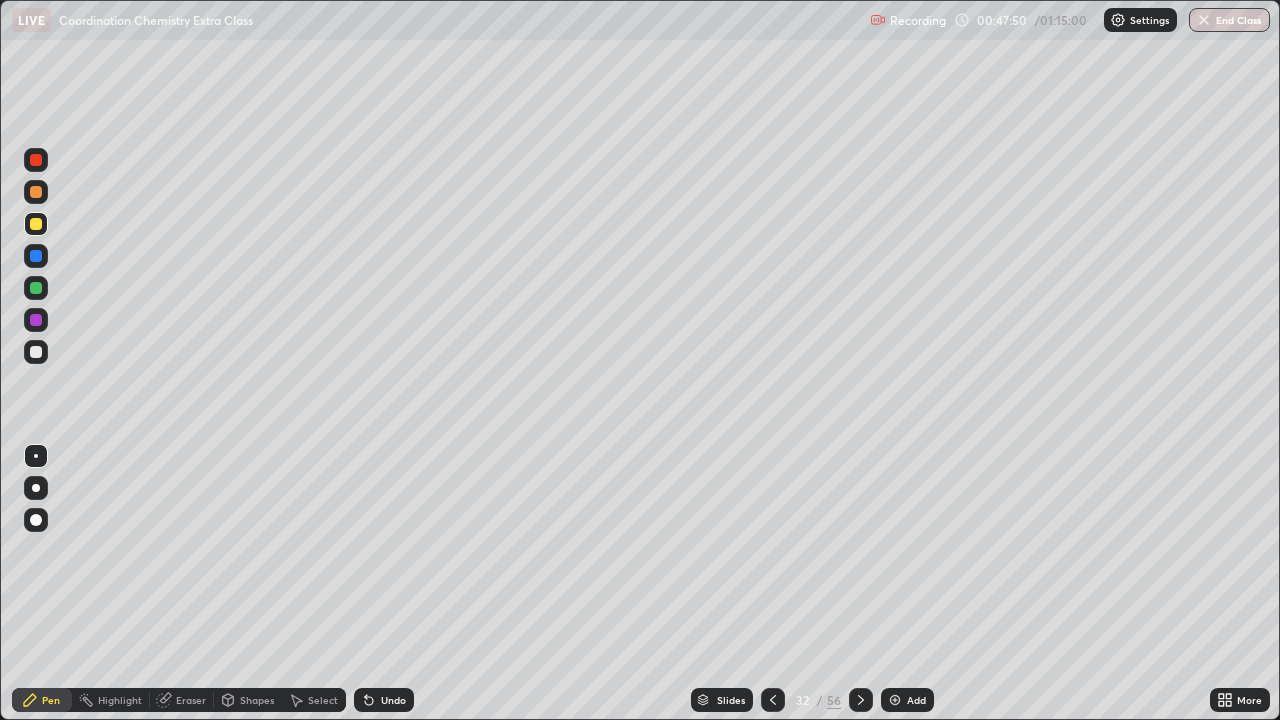 click on "Undo" at bounding box center (393, 700) 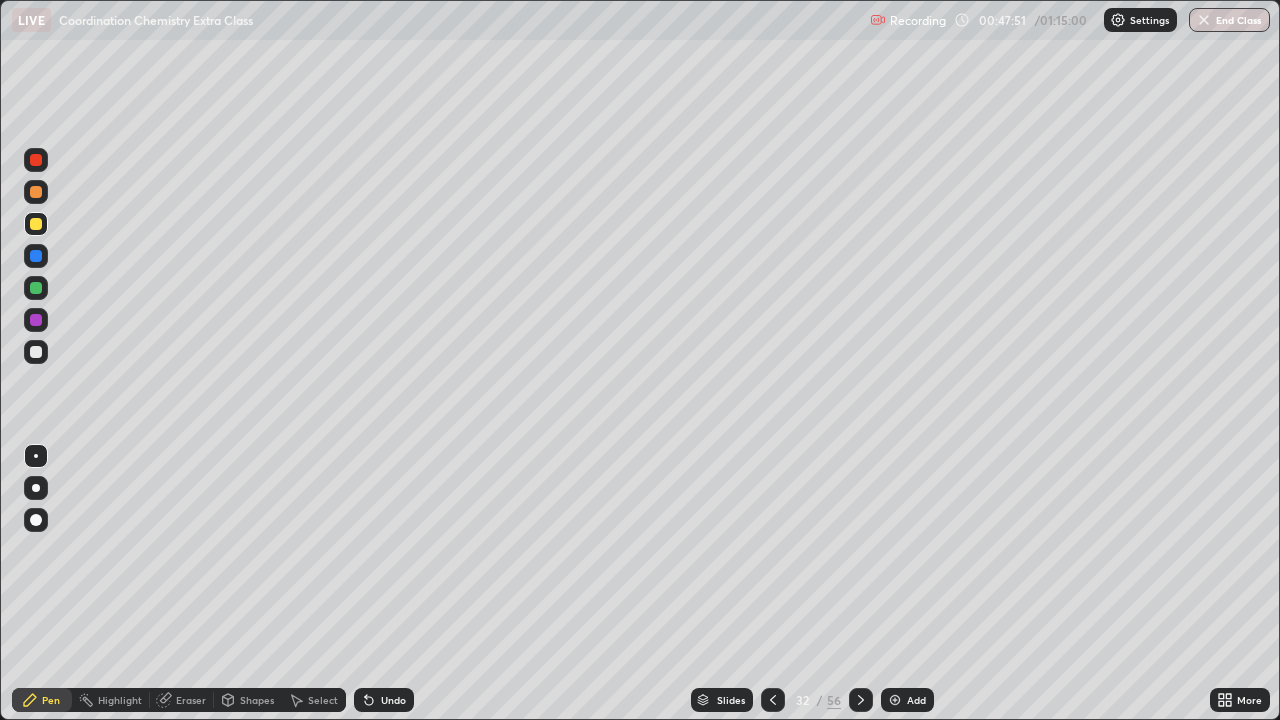 click on "Undo" at bounding box center [393, 700] 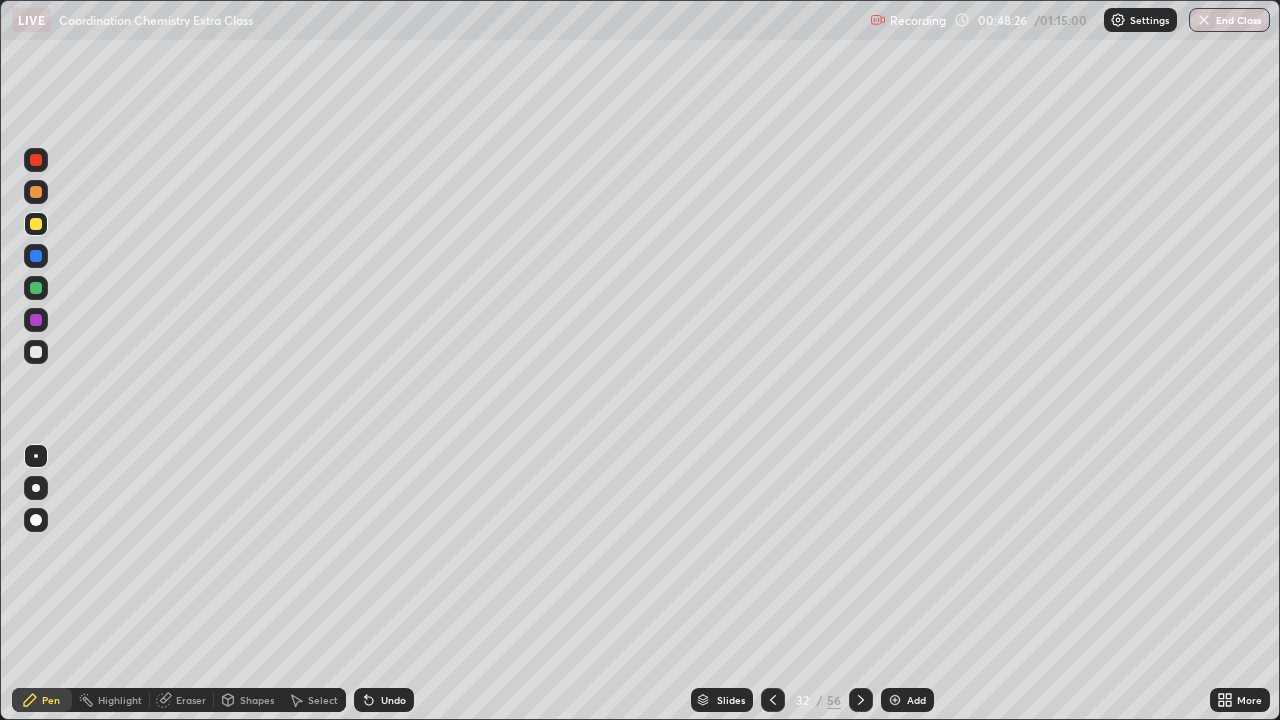 click at bounding box center [36, 352] 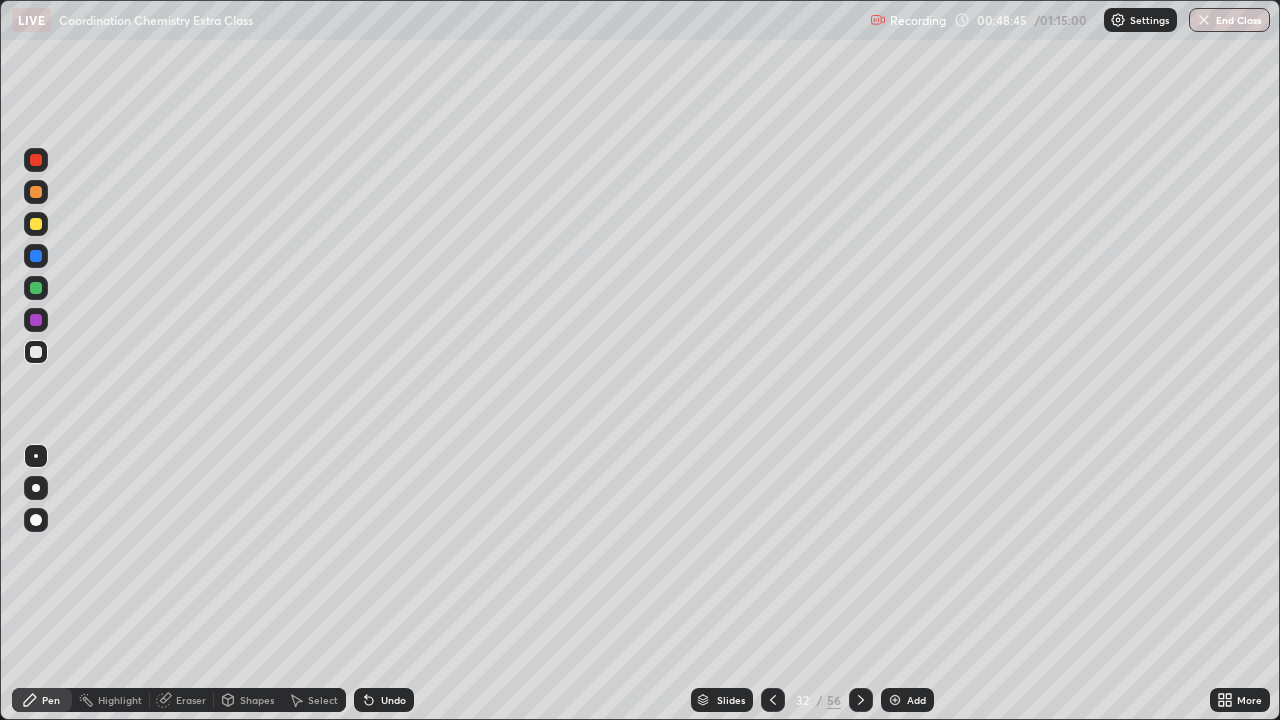 click 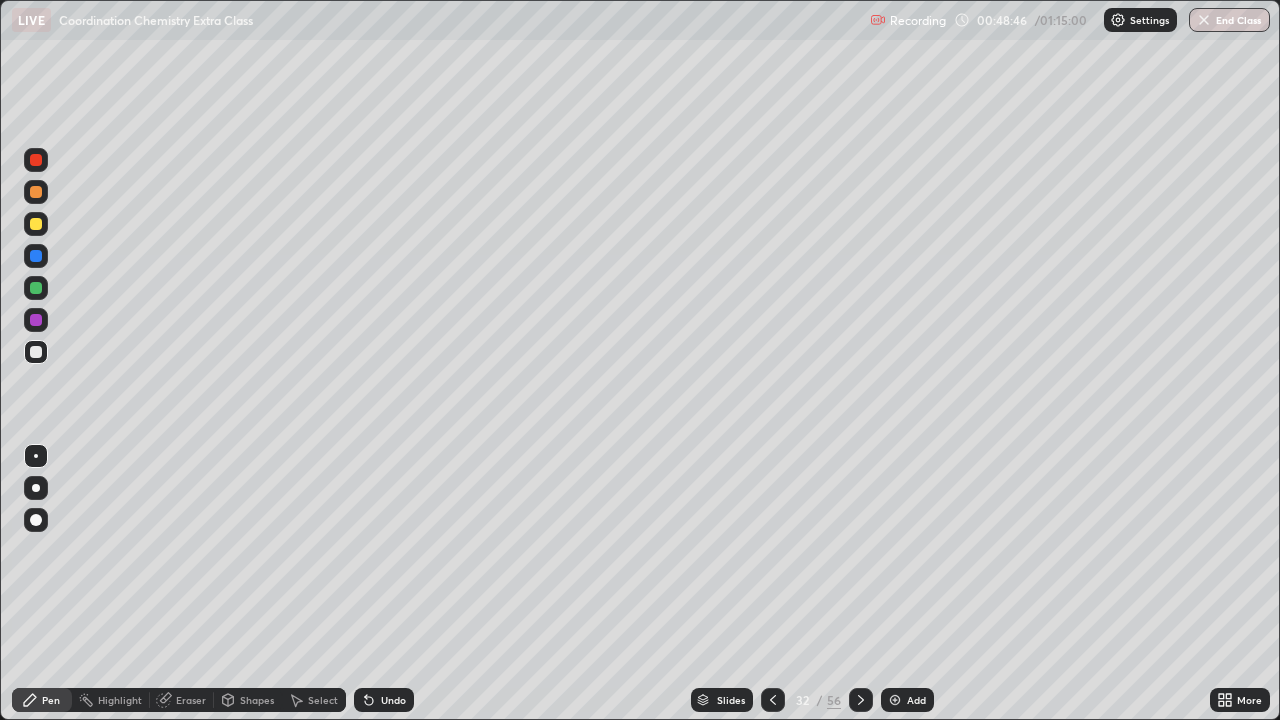 click on "Undo" at bounding box center [384, 700] 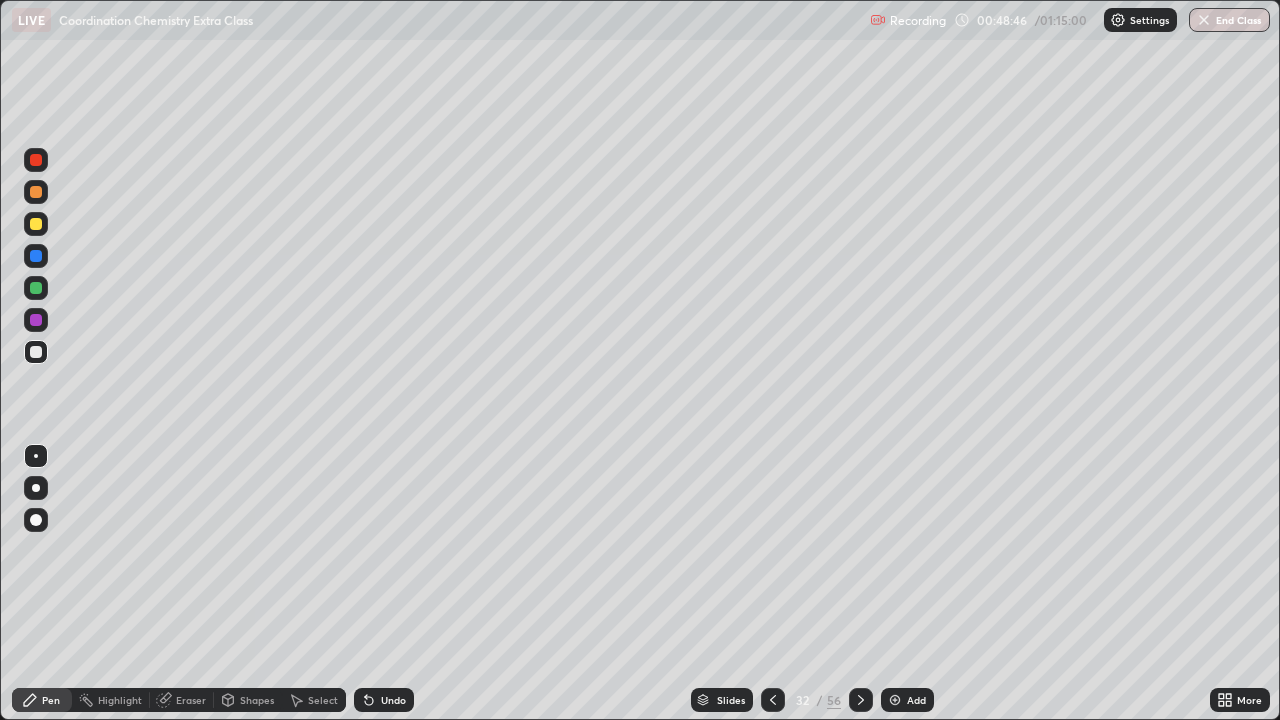 click on "Undo" at bounding box center (384, 700) 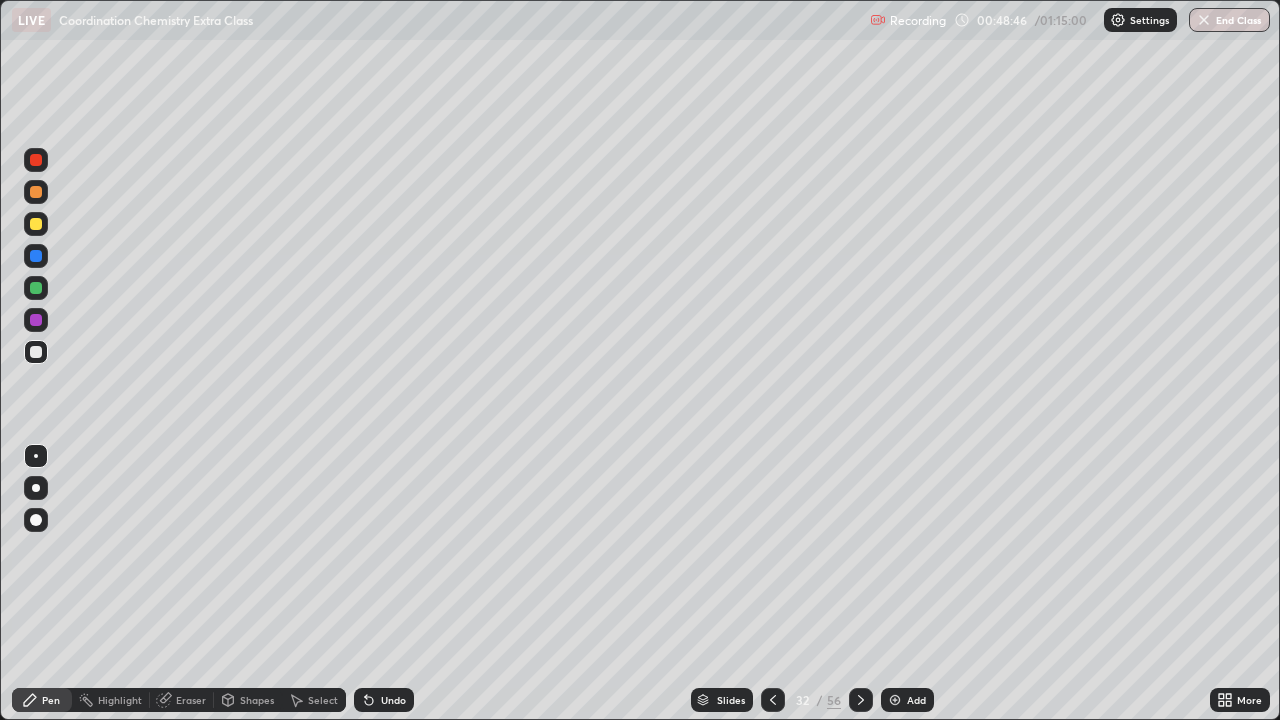 click 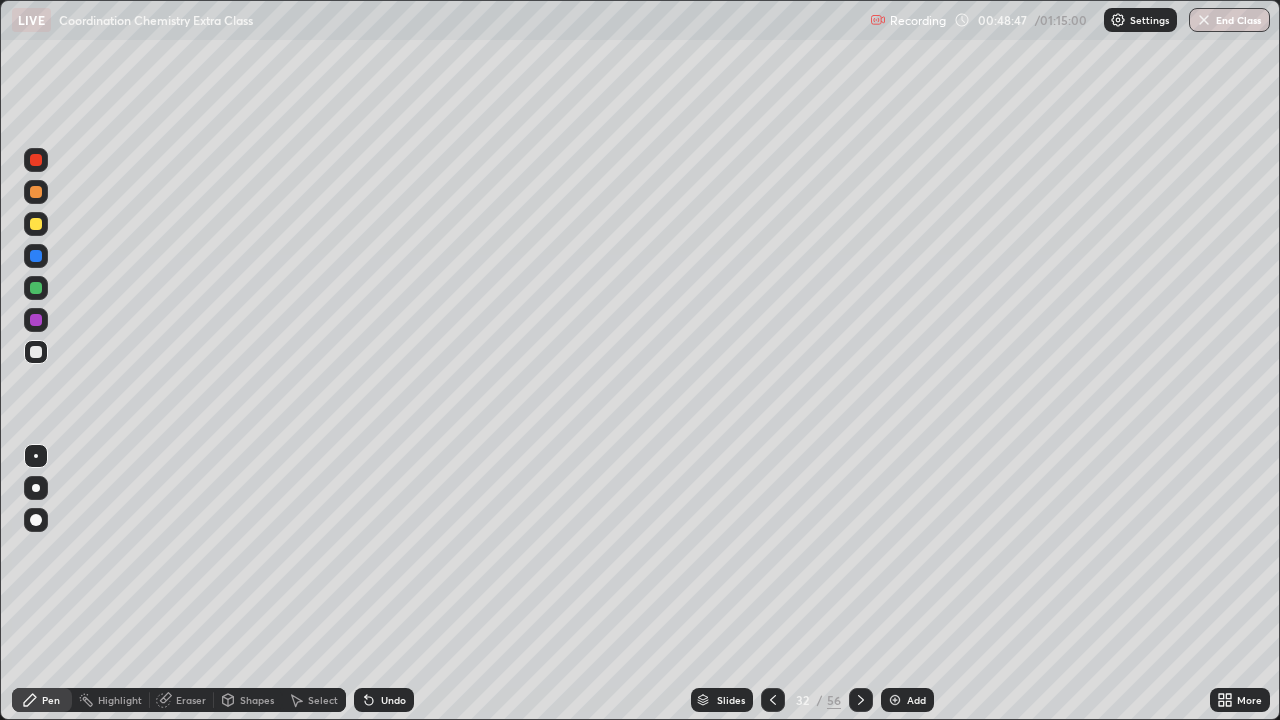 click 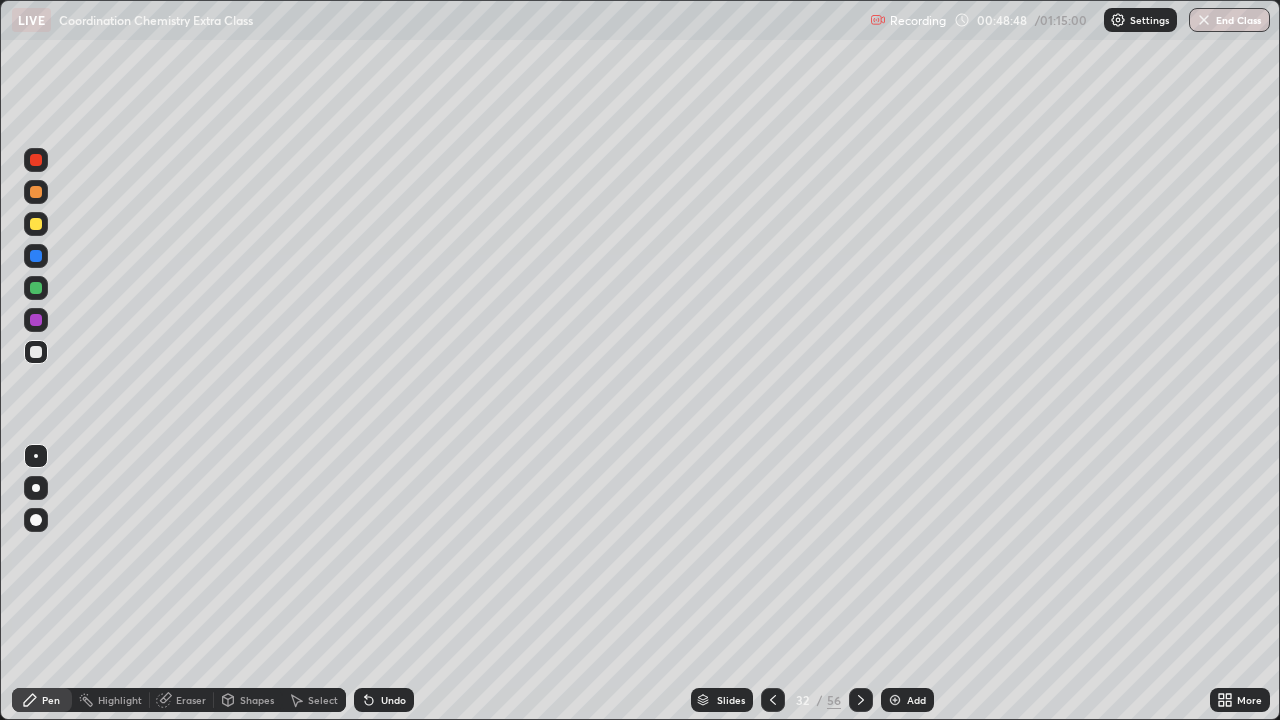 click 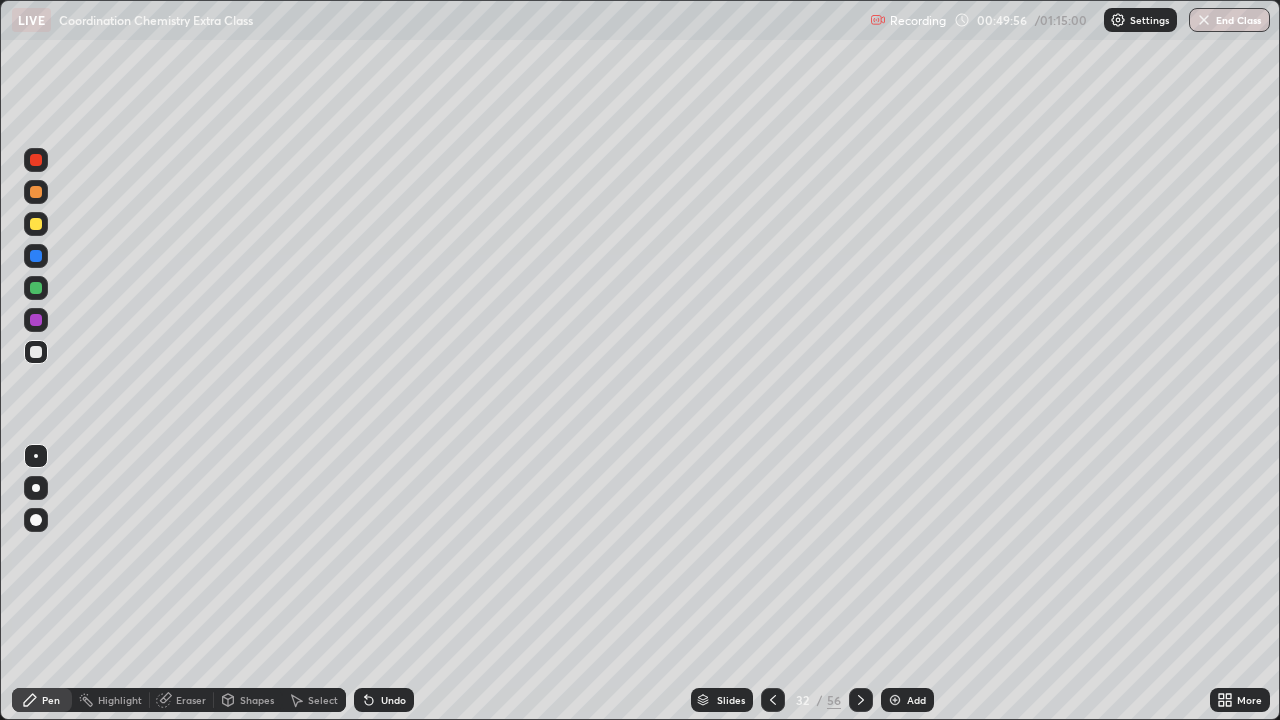 click at bounding box center (36, 288) 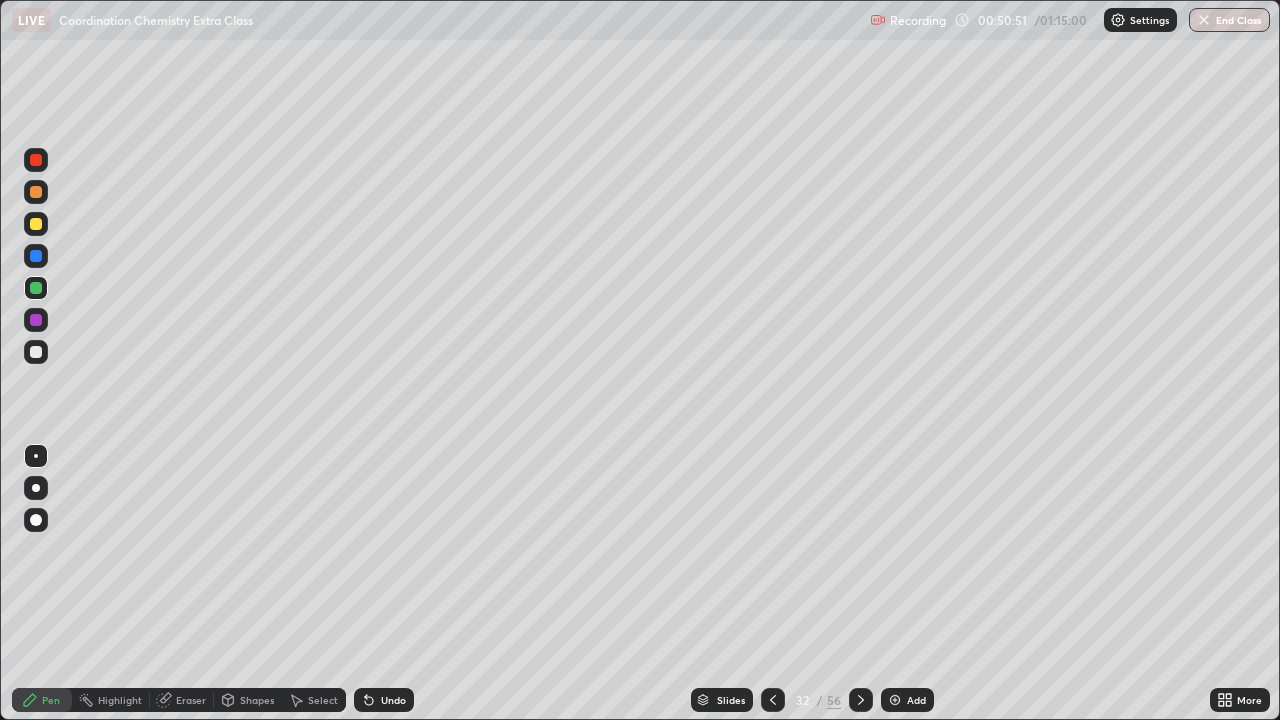 click on "Undo" at bounding box center (393, 700) 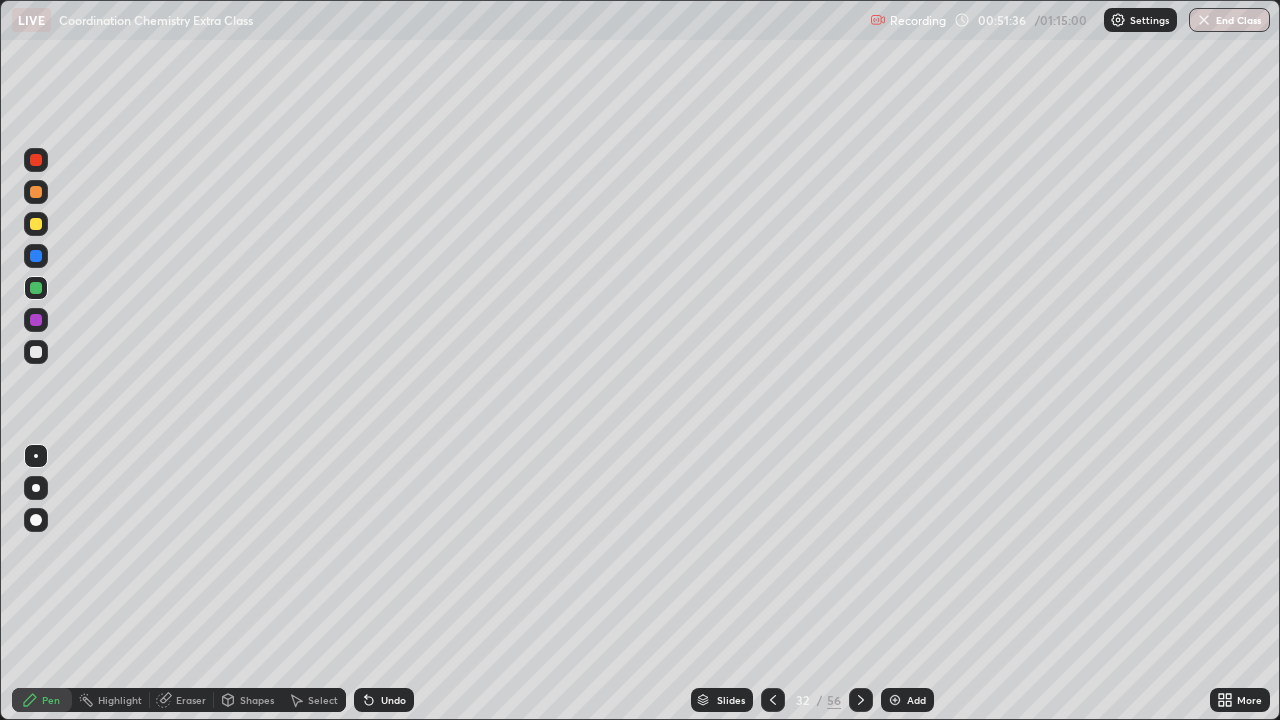 click on "Select" at bounding box center (323, 700) 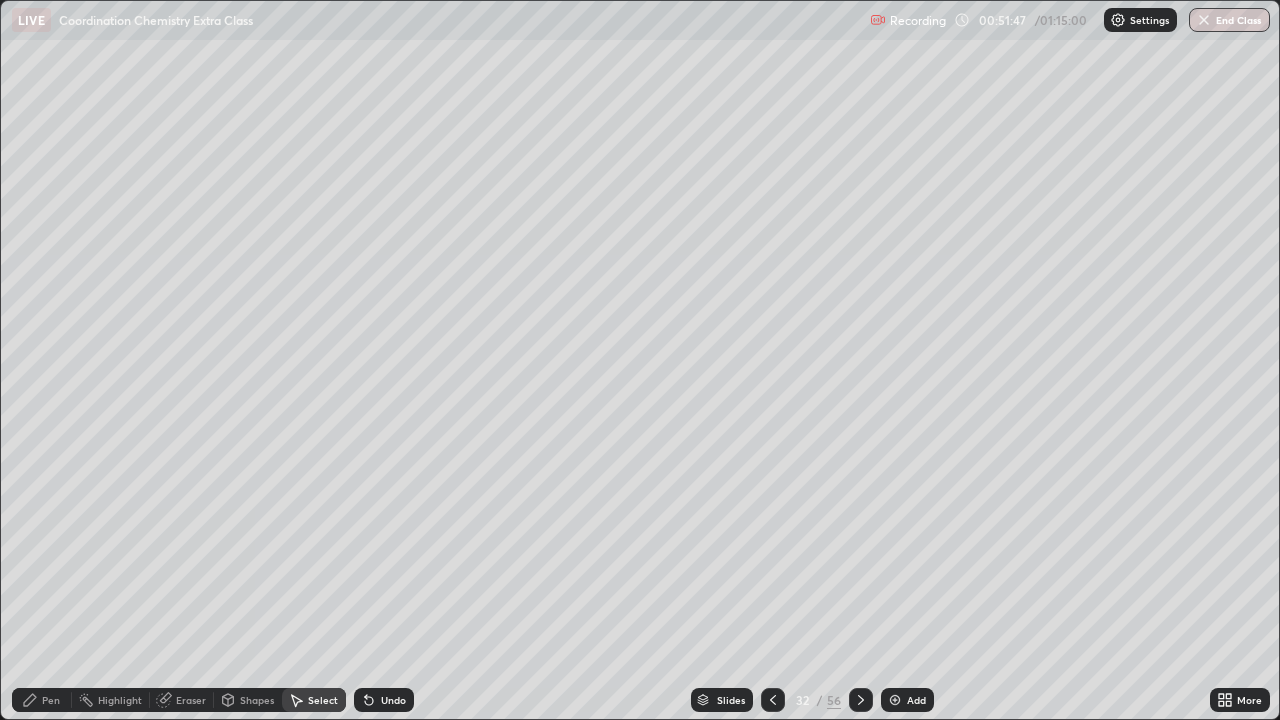 click on "Pen" at bounding box center [51, 700] 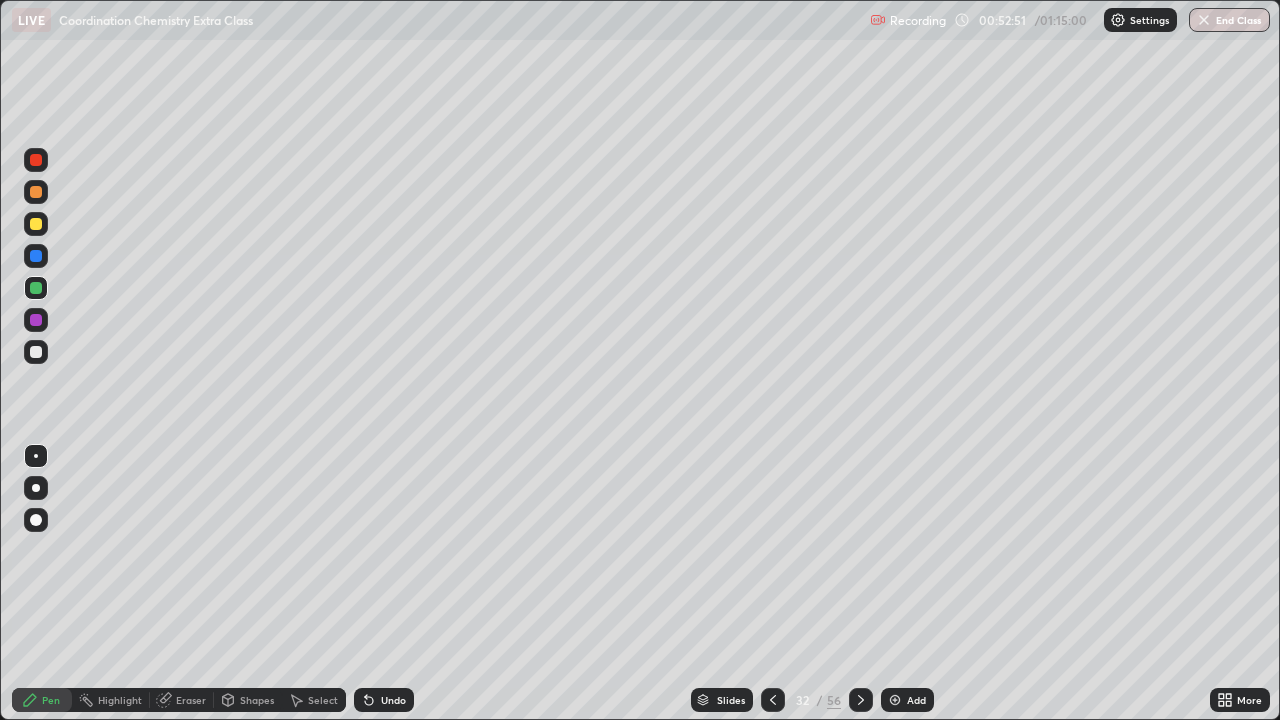 click at bounding box center (895, 700) 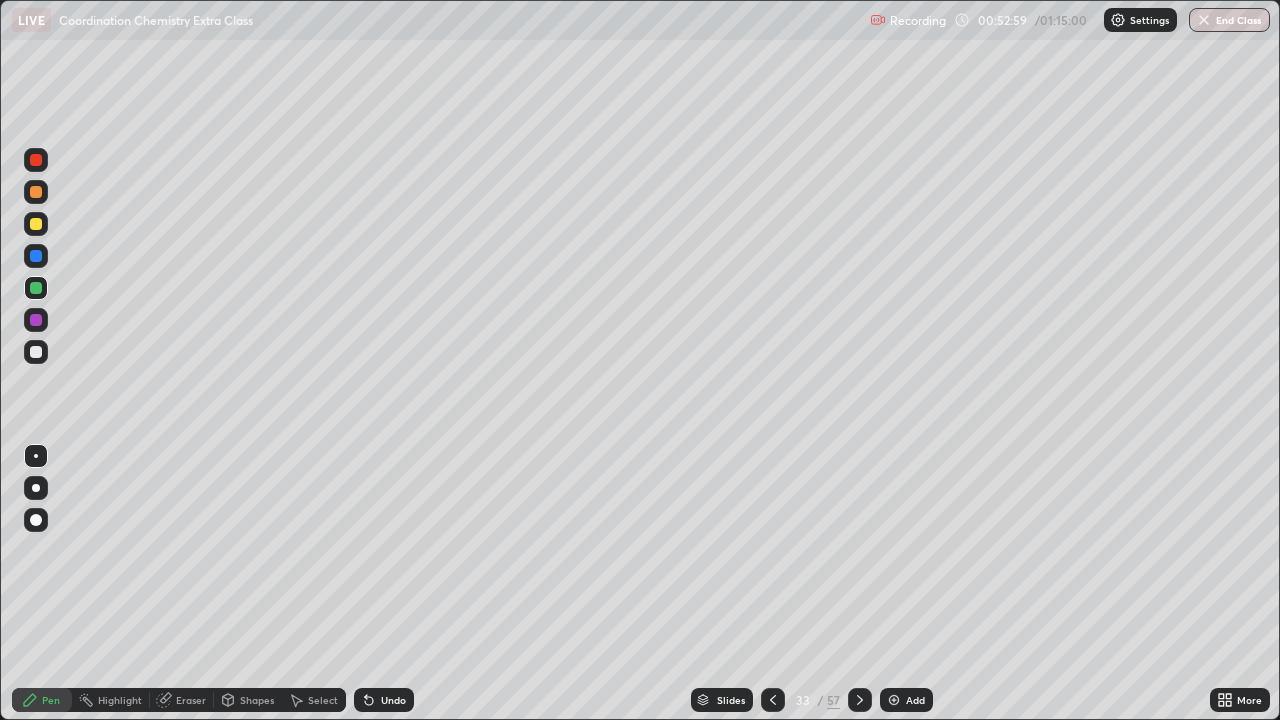 click at bounding box center (36, 352) 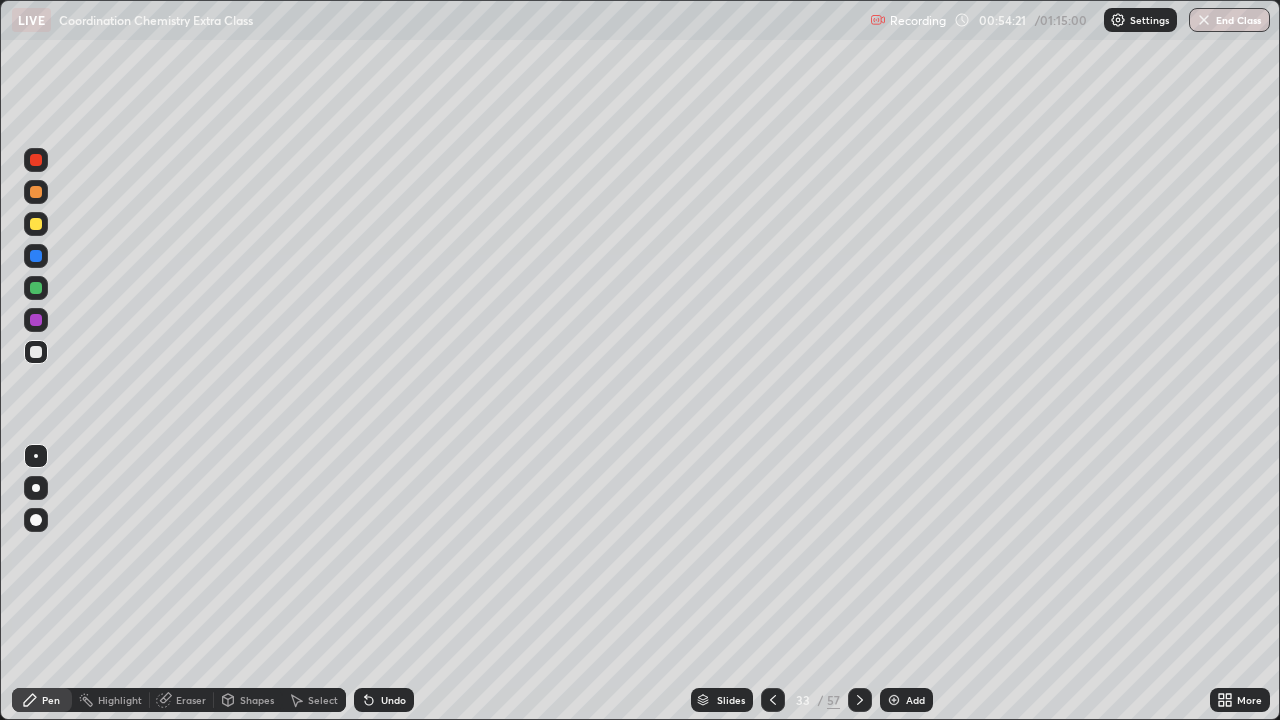 click at bounding box center (36, 224) 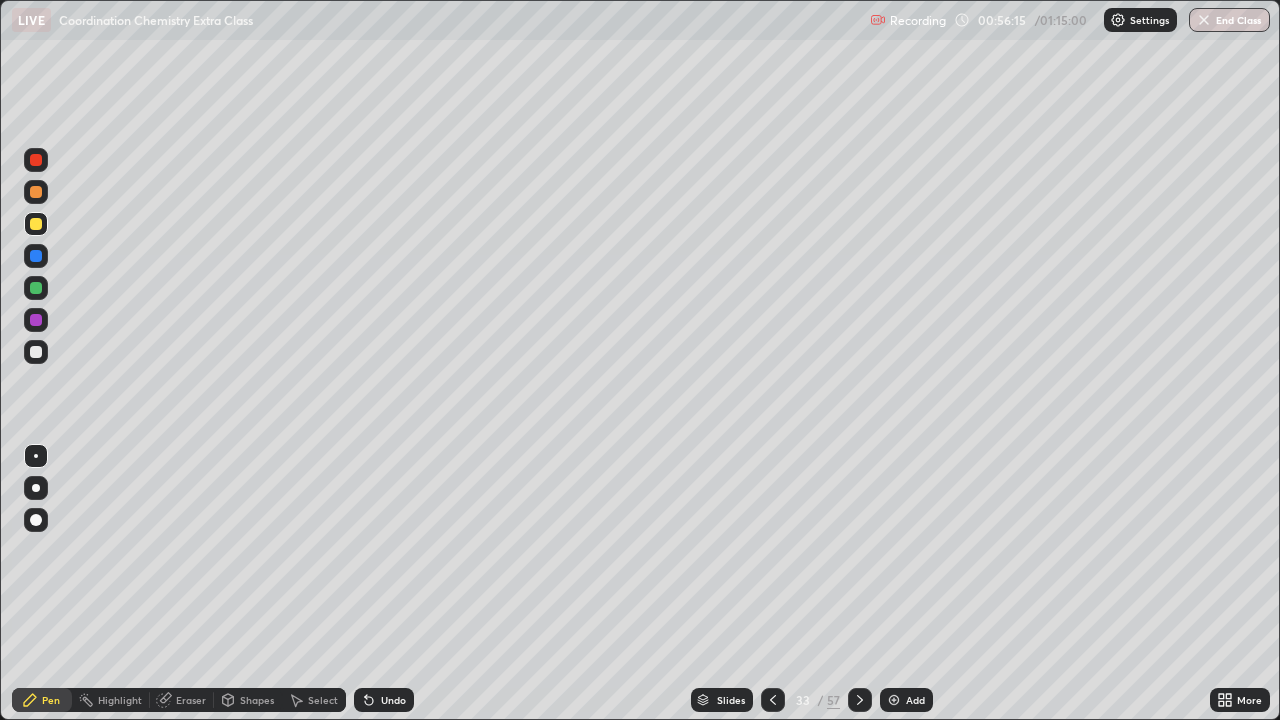 click at bounding box center [894, 700] 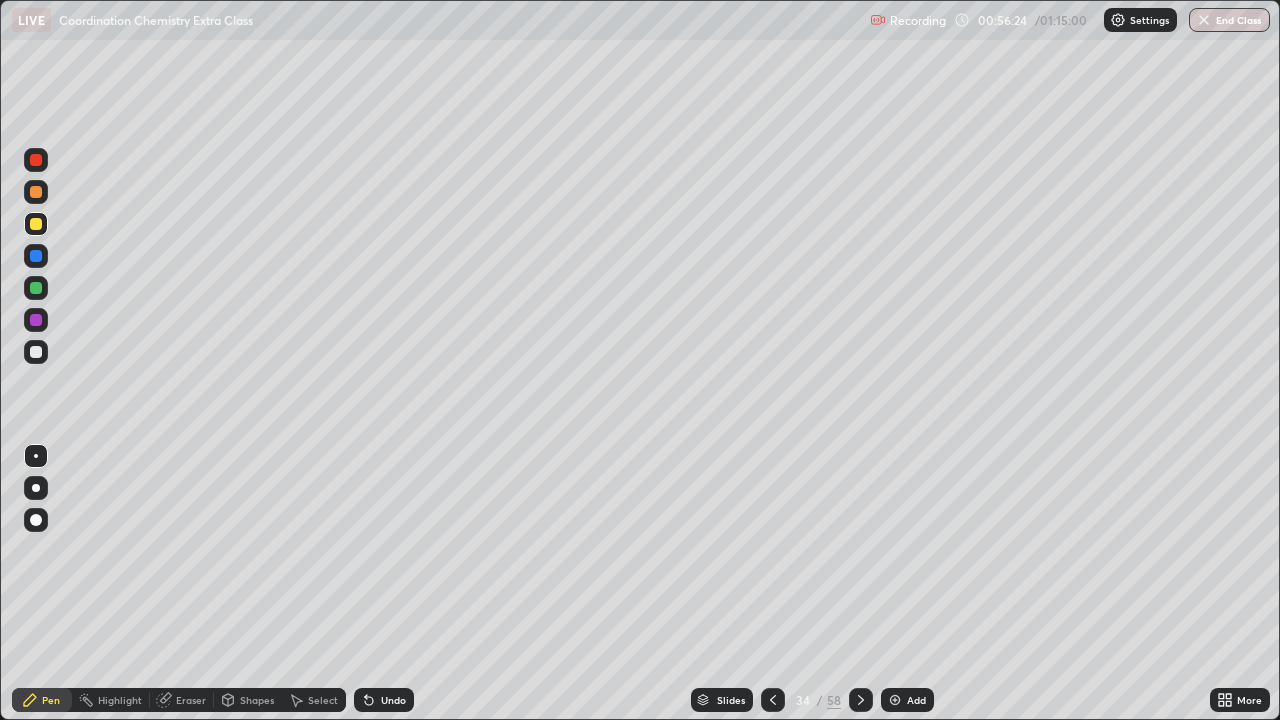 click at bounding box center (36, 352) 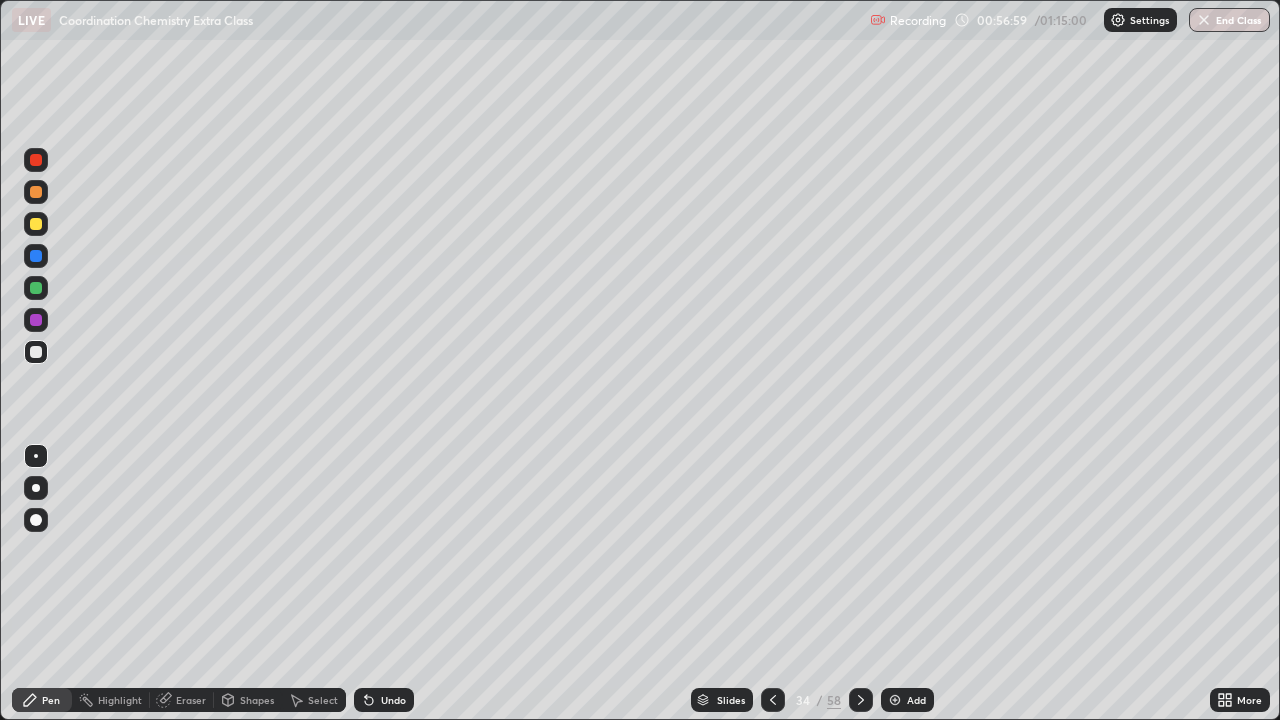 click on "Undo" at bounding box center (384, 700) 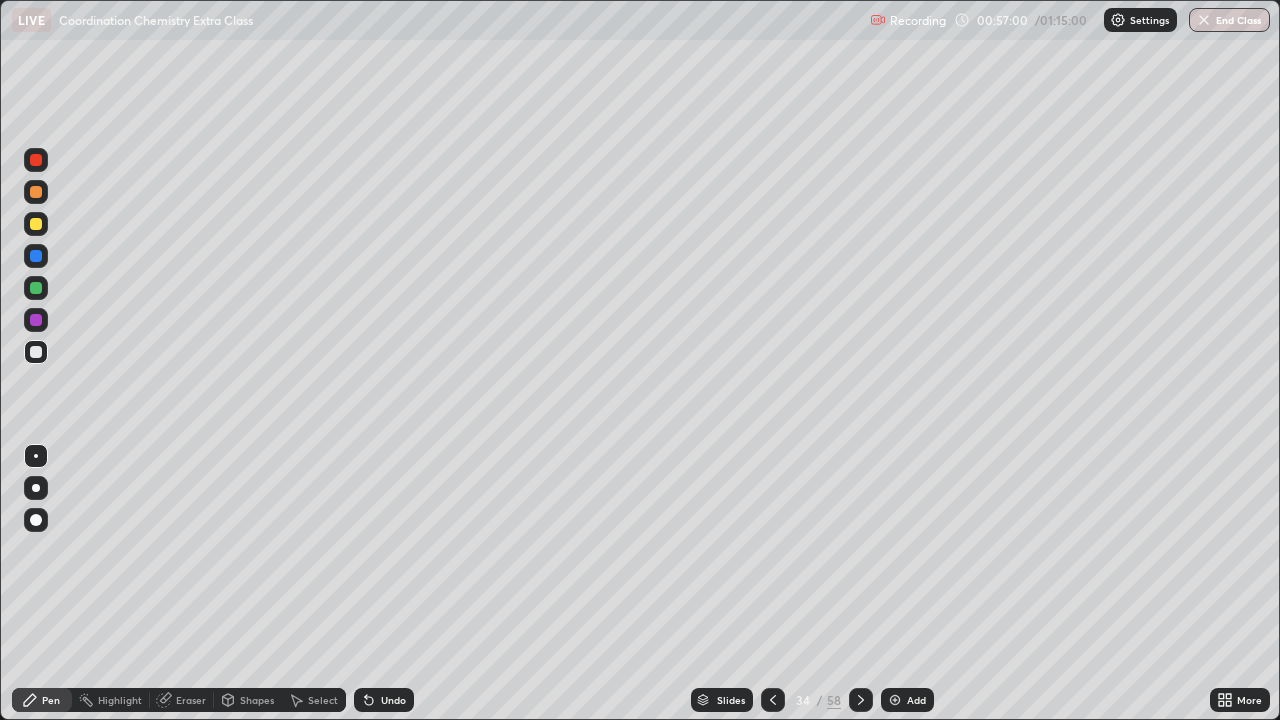 click on "Undo" at bounding box center [393, 700] 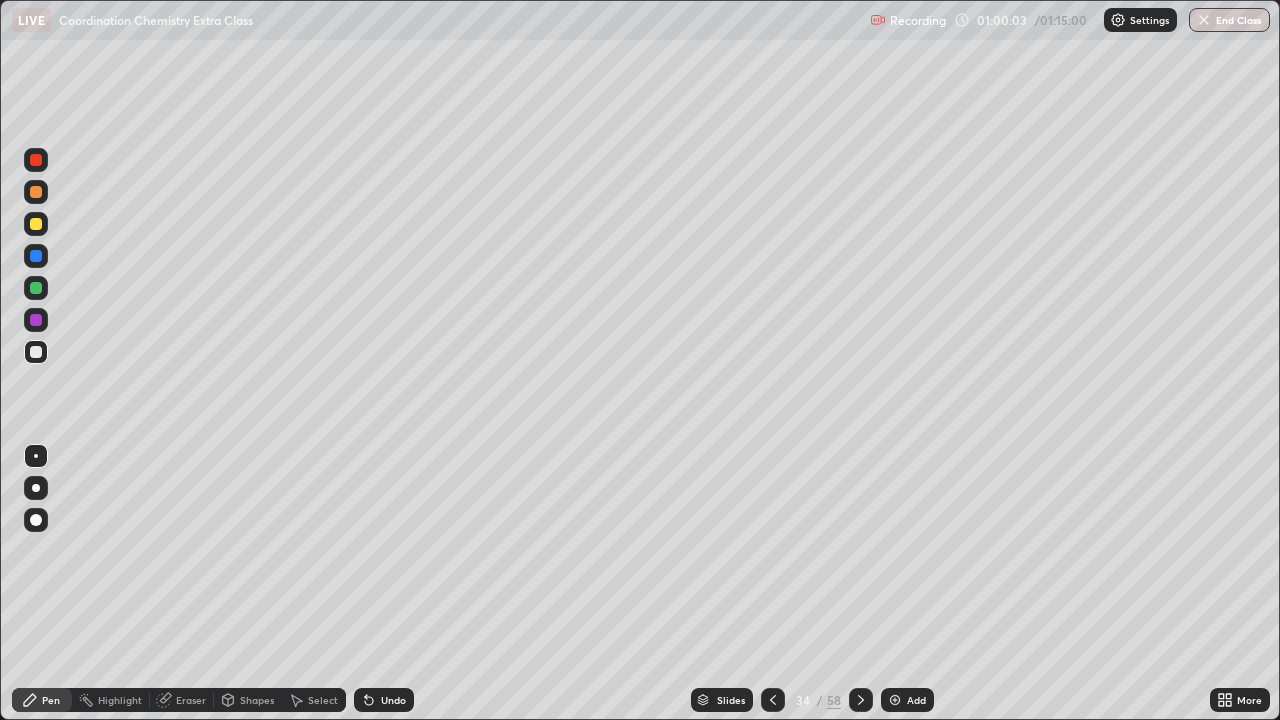 click 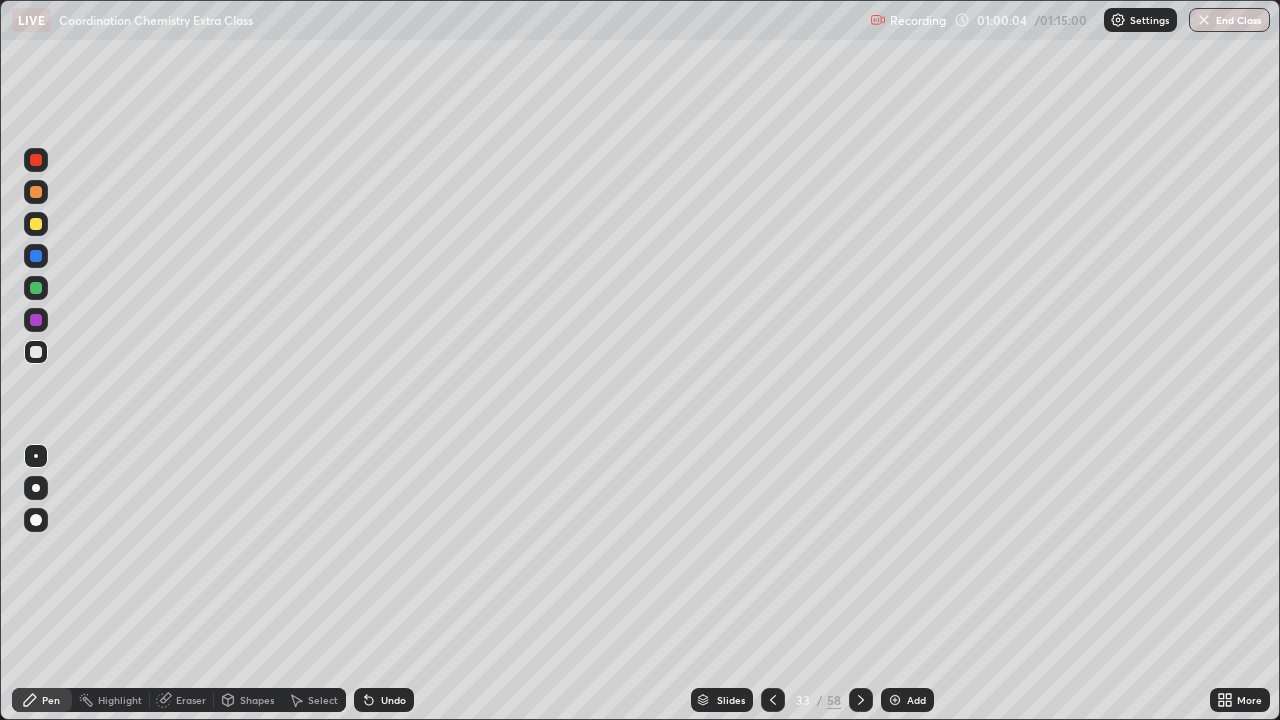 click 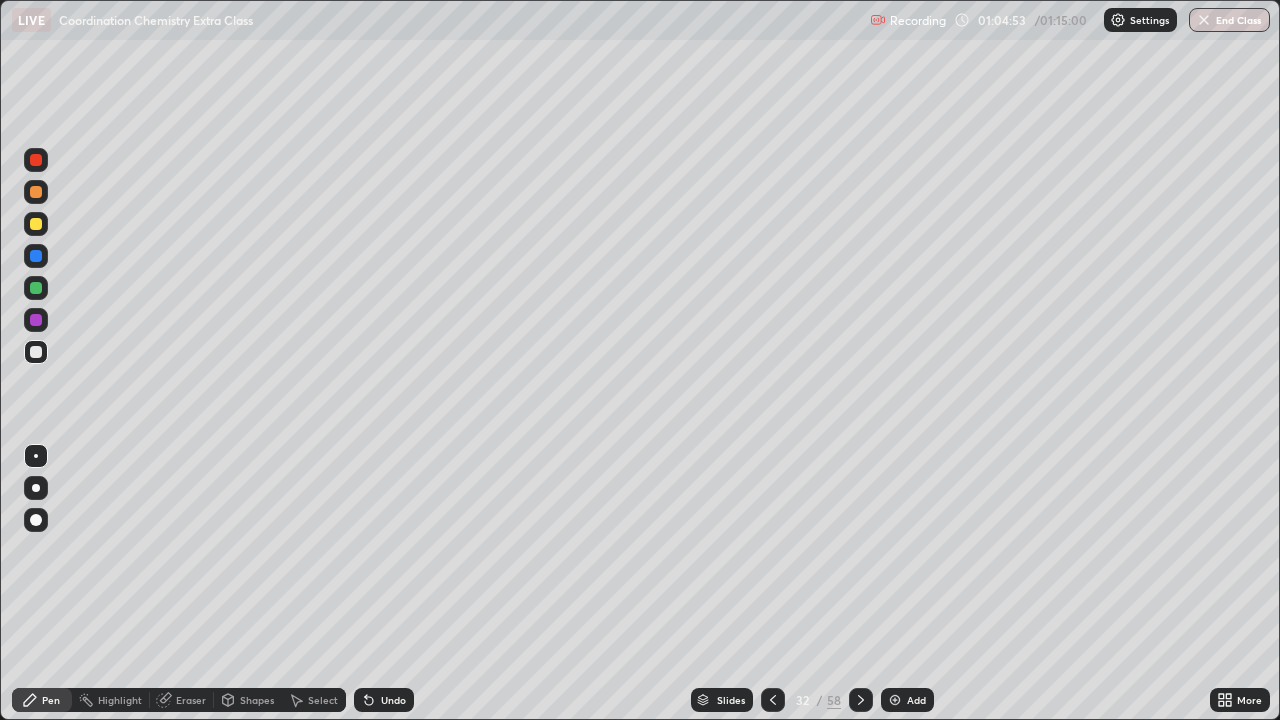 click 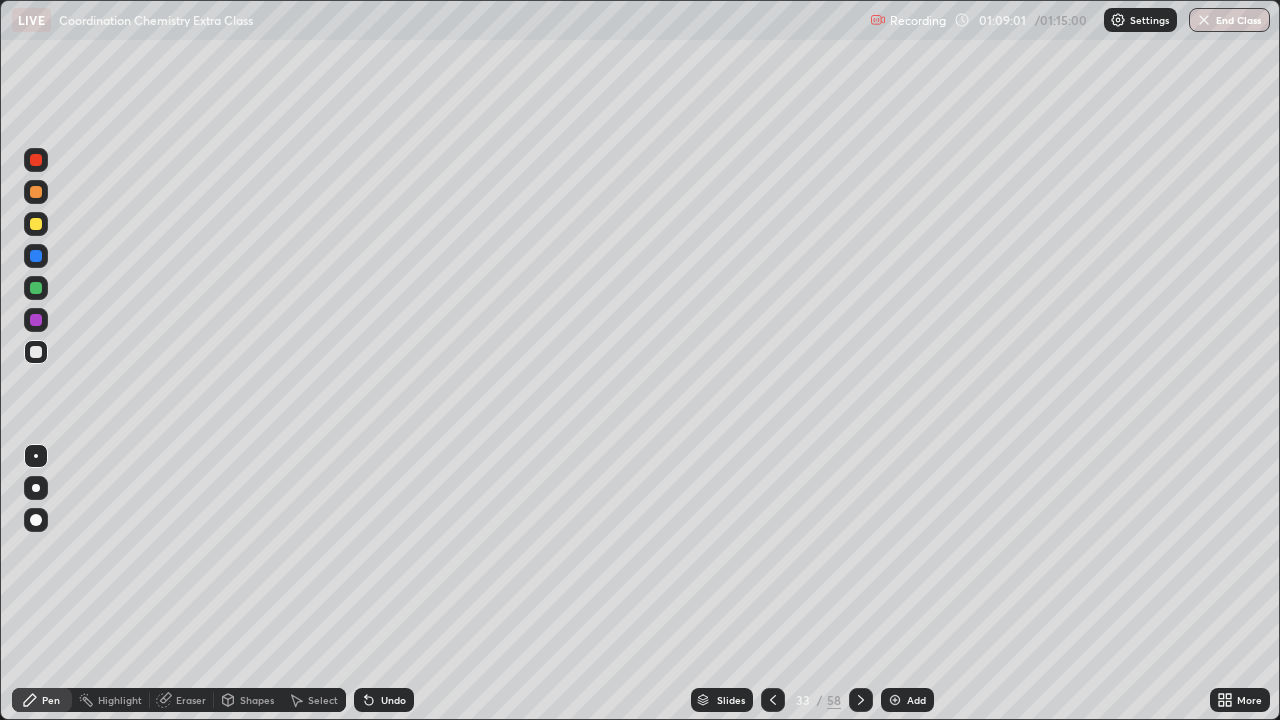 click 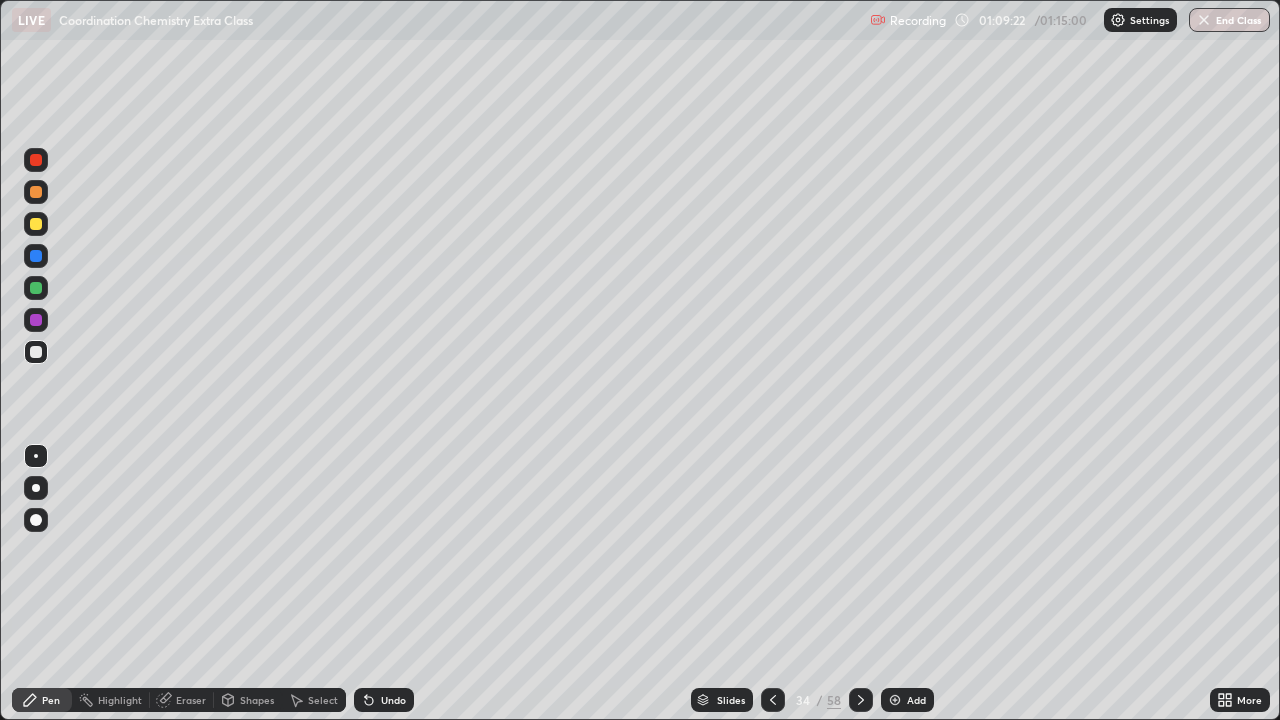 click at bounding box center [36, 352] 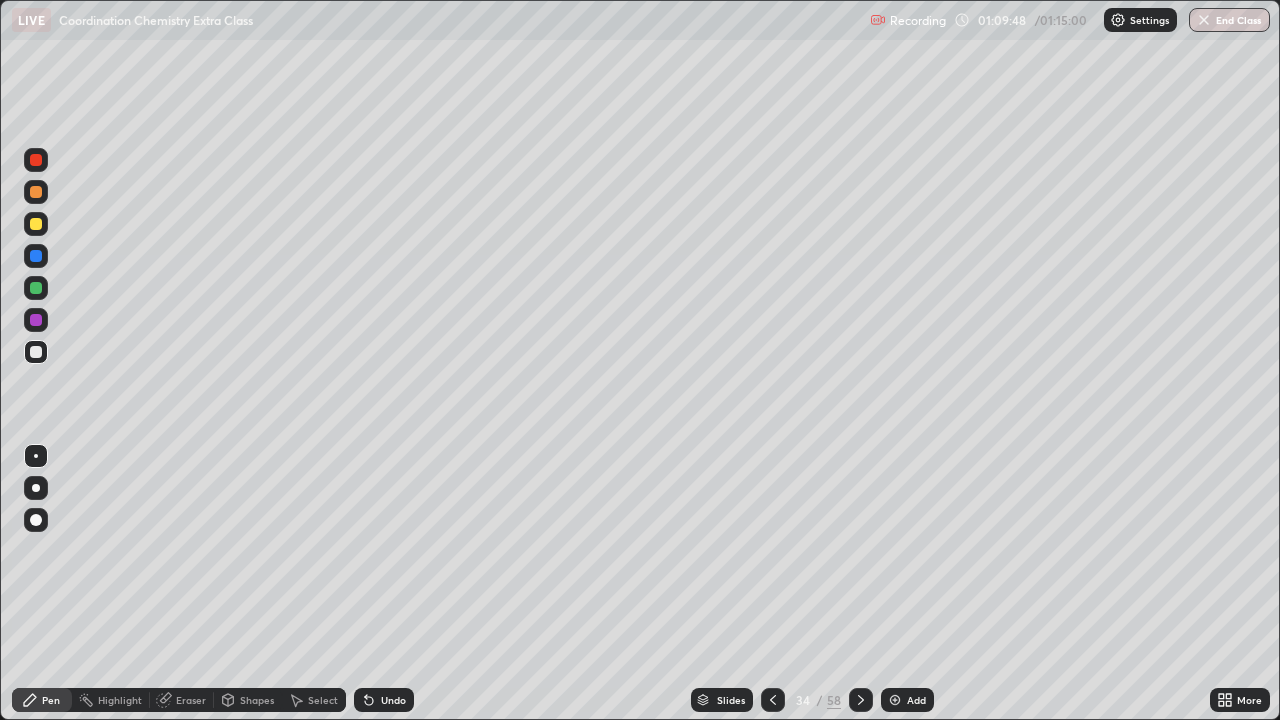 click 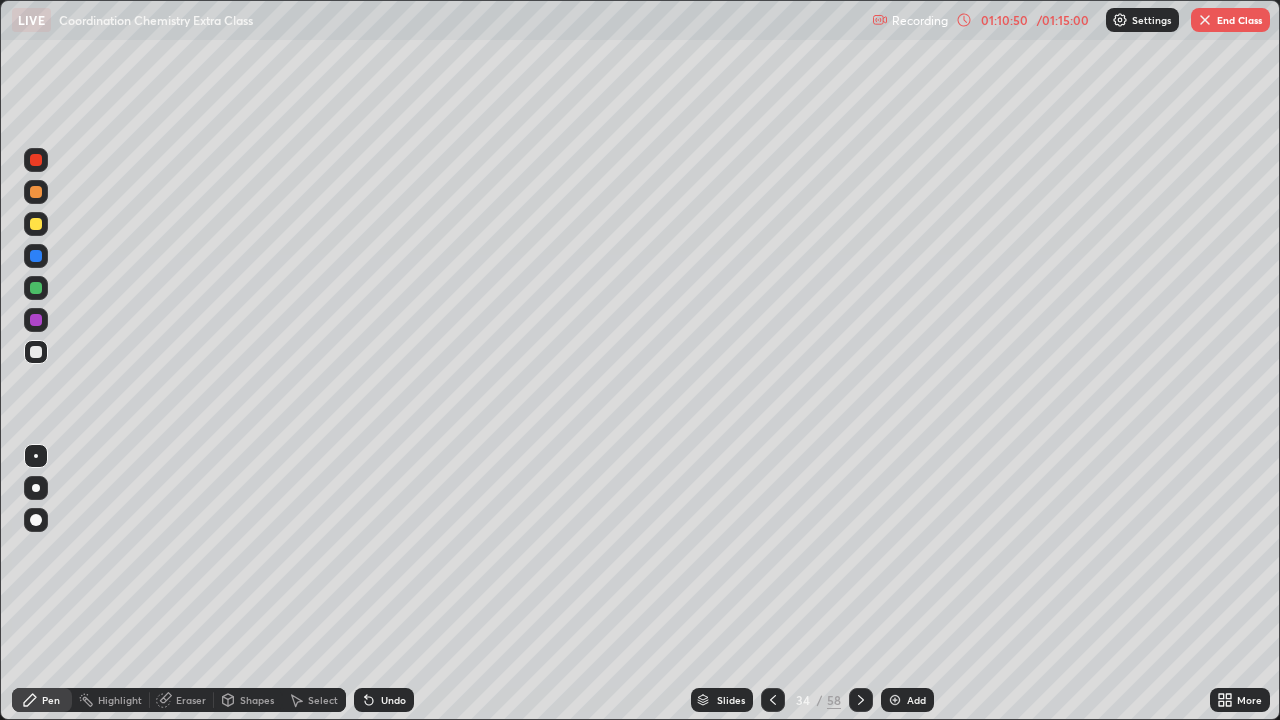click on "Undo" at bounding box center (393, 700) 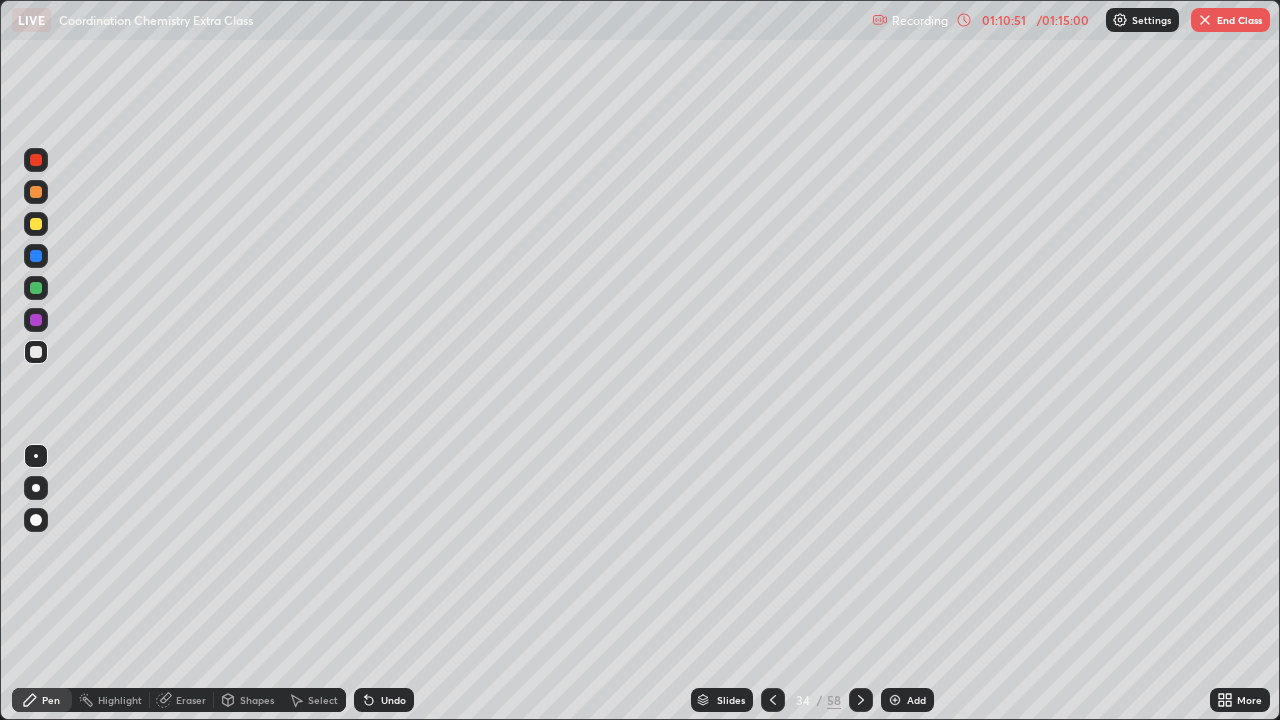 click on "Undo" at bounding box center (393, 700) 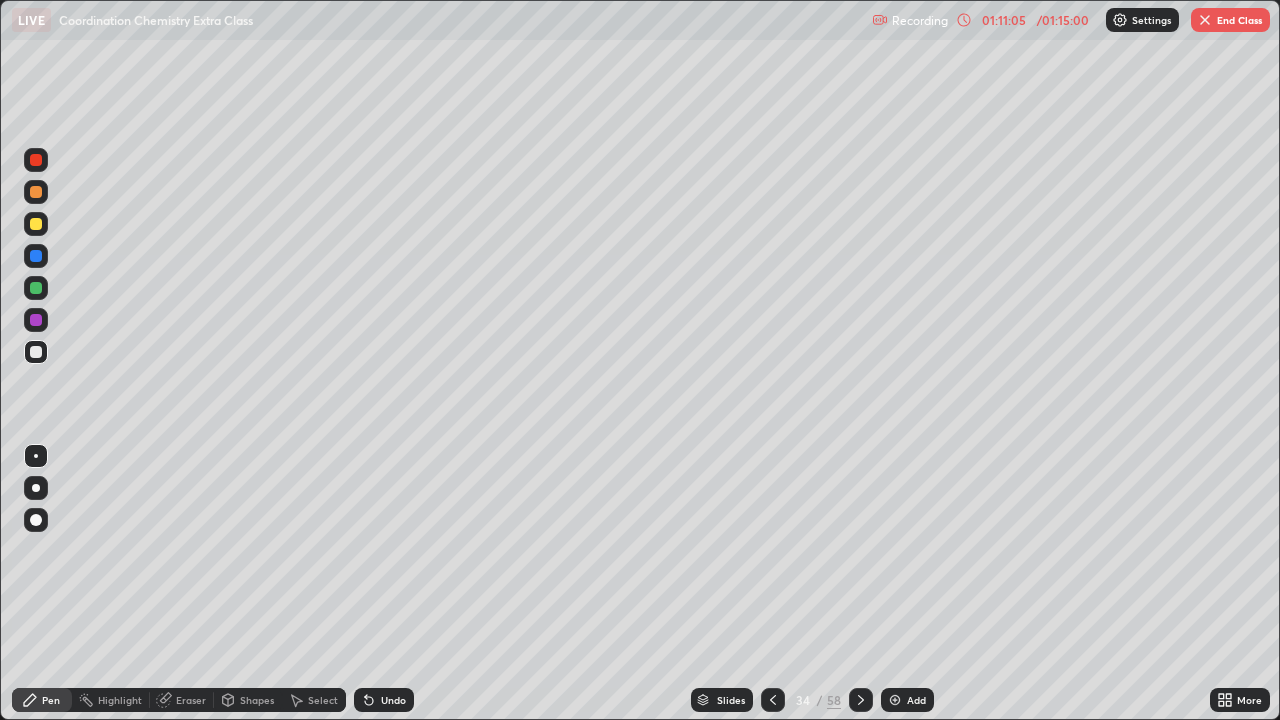 click at bounding box center (36, 288) 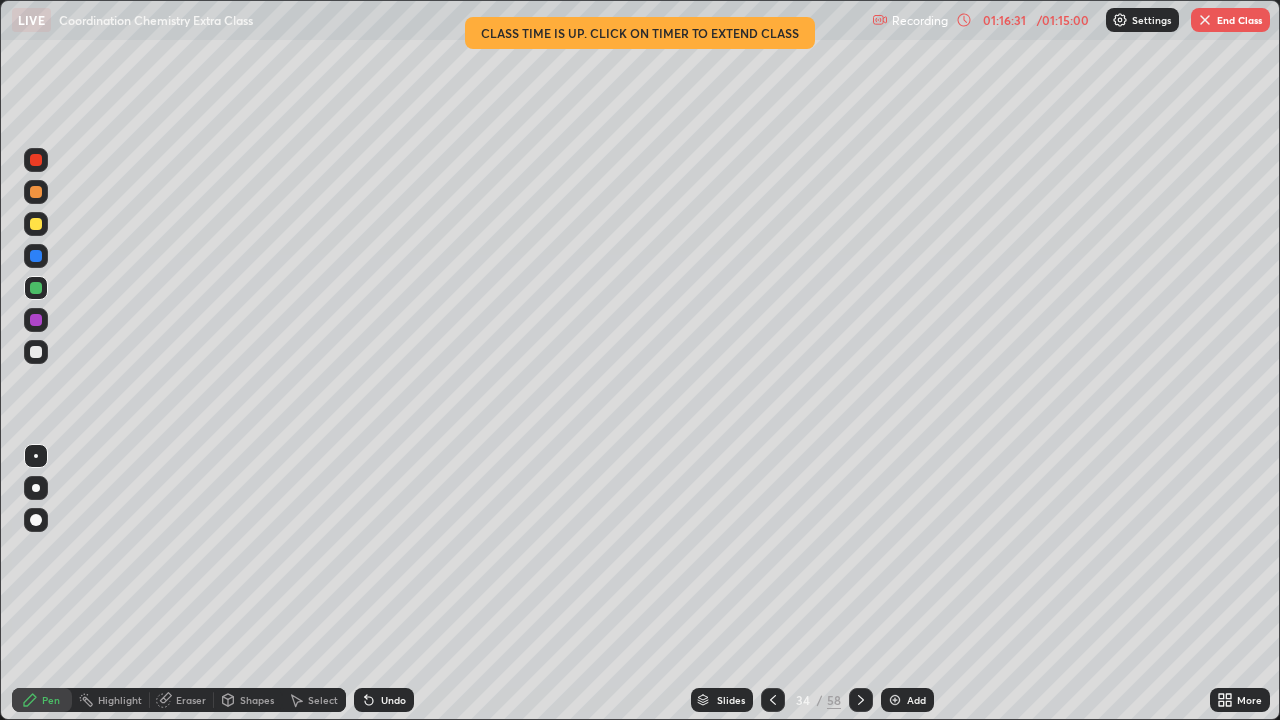 click on "End Class" at bounding box center (1230, 20) 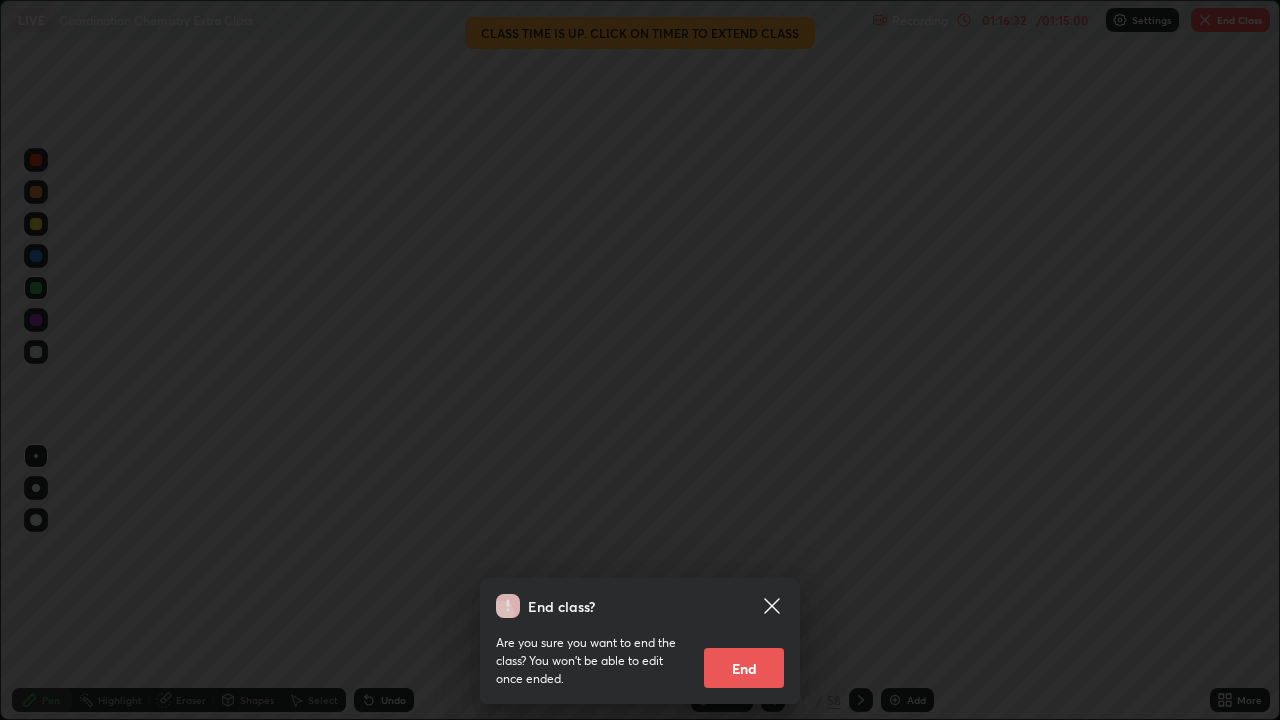 click on "End class? Are you sure you want to end the class? You won’t be able to edit once ended. End" at bounding box center (640, 360) 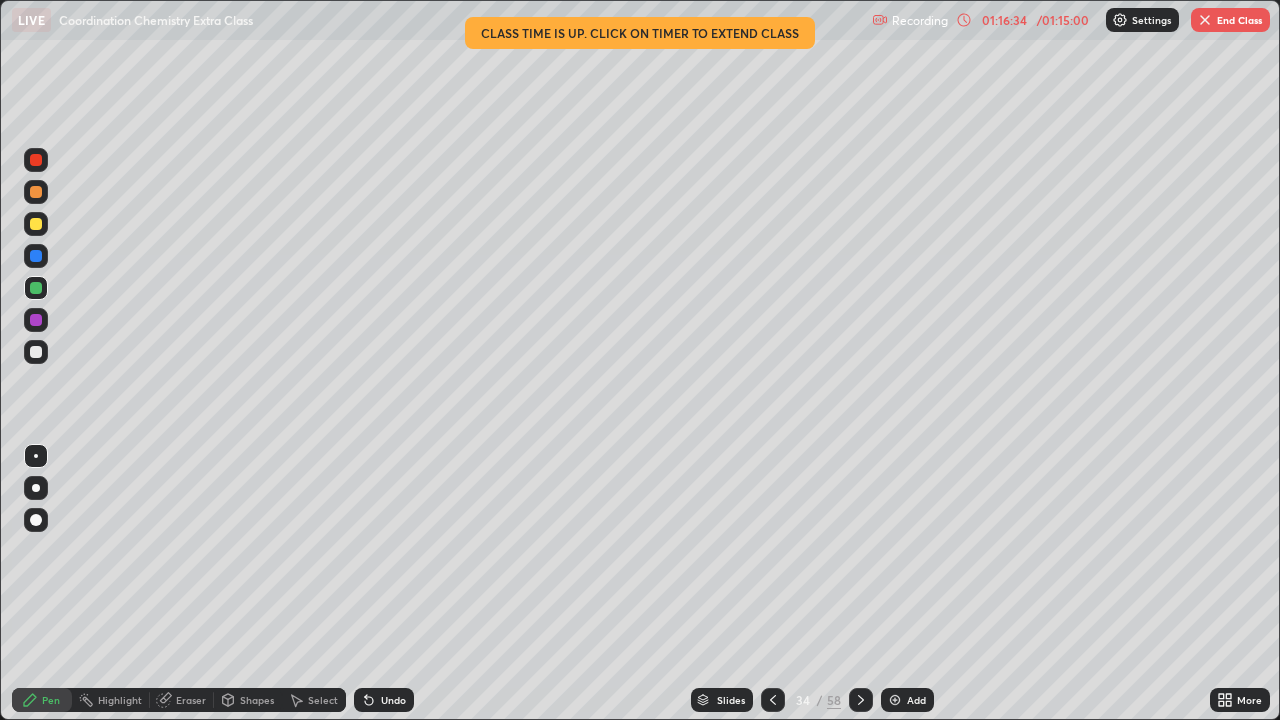click on "End Class" at bounding box center [1230, 20] 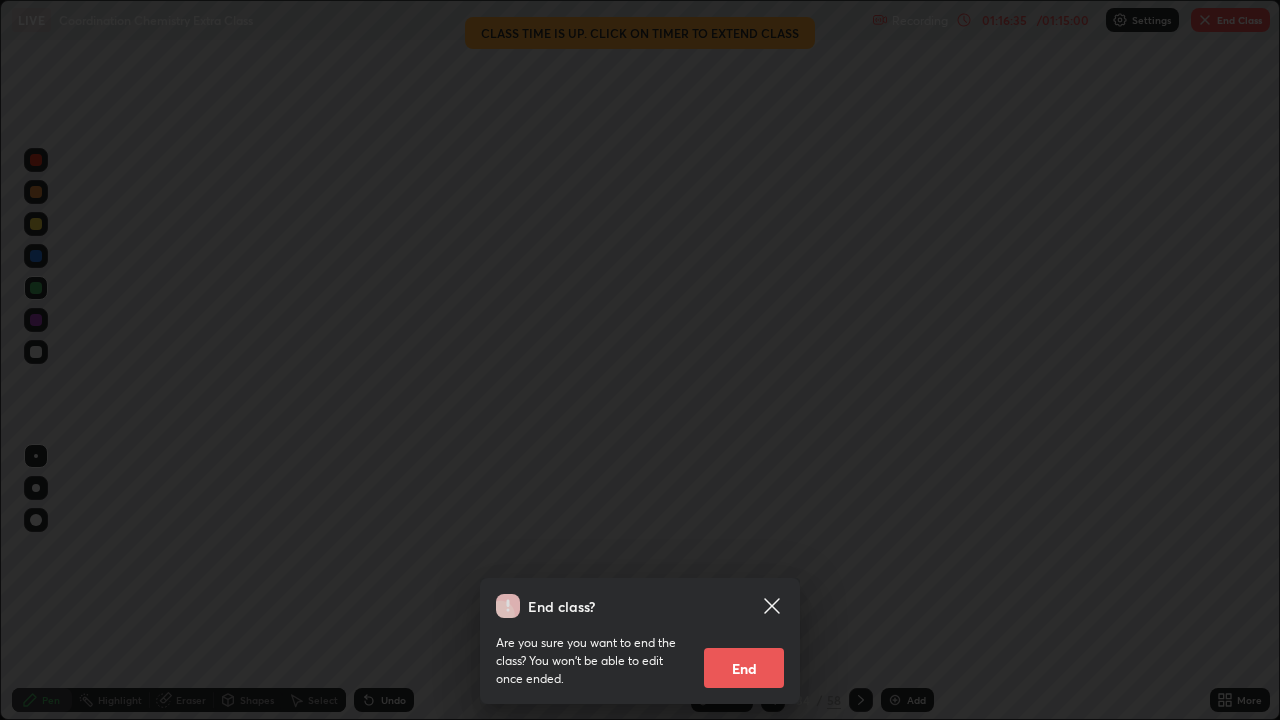 click on "End" at bounding box center [744, 668] 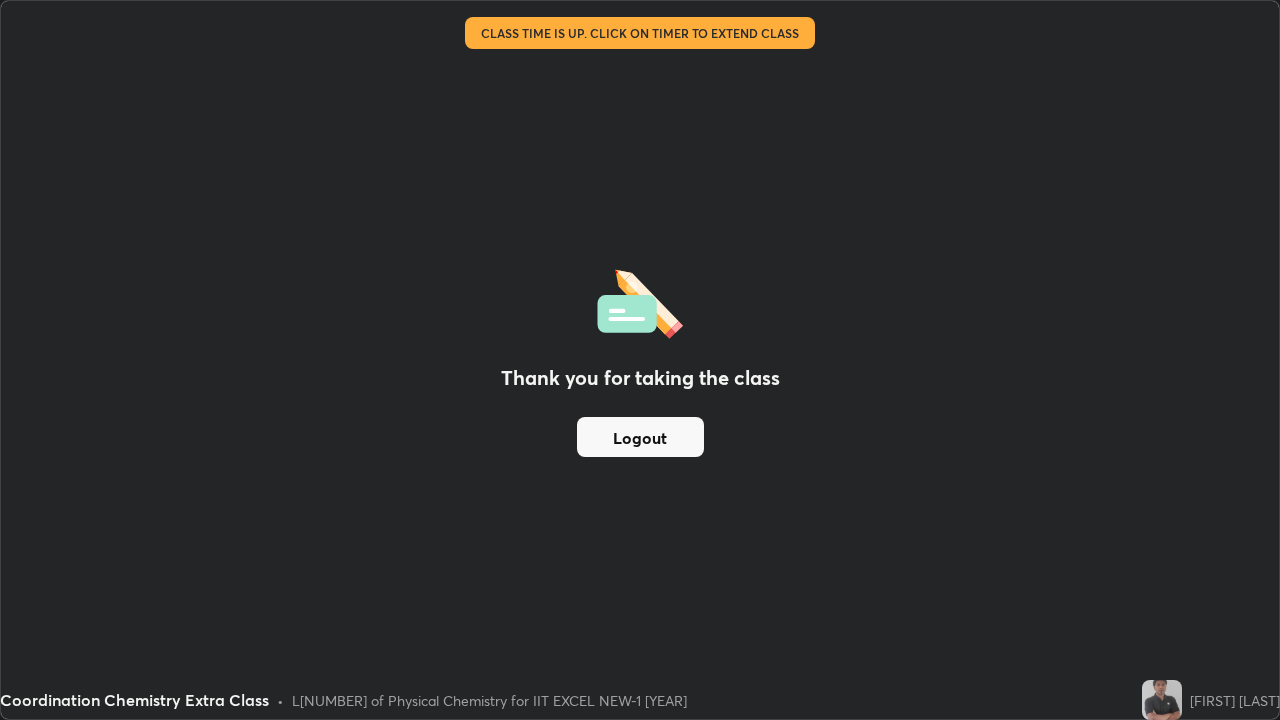 click on "Logout" at bounding box center (640, 437) 